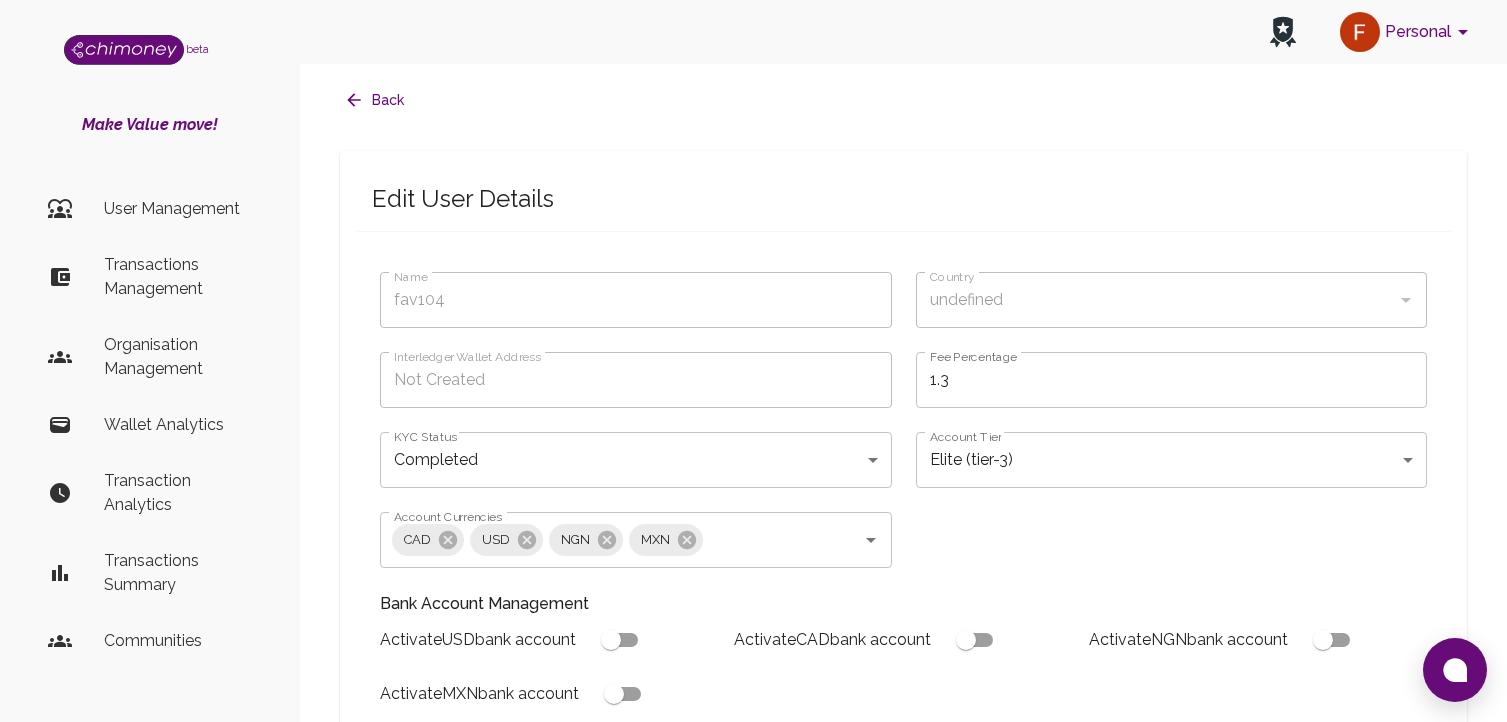 scroll, scrollTop: 0, scrollLeft: 0, axis: both 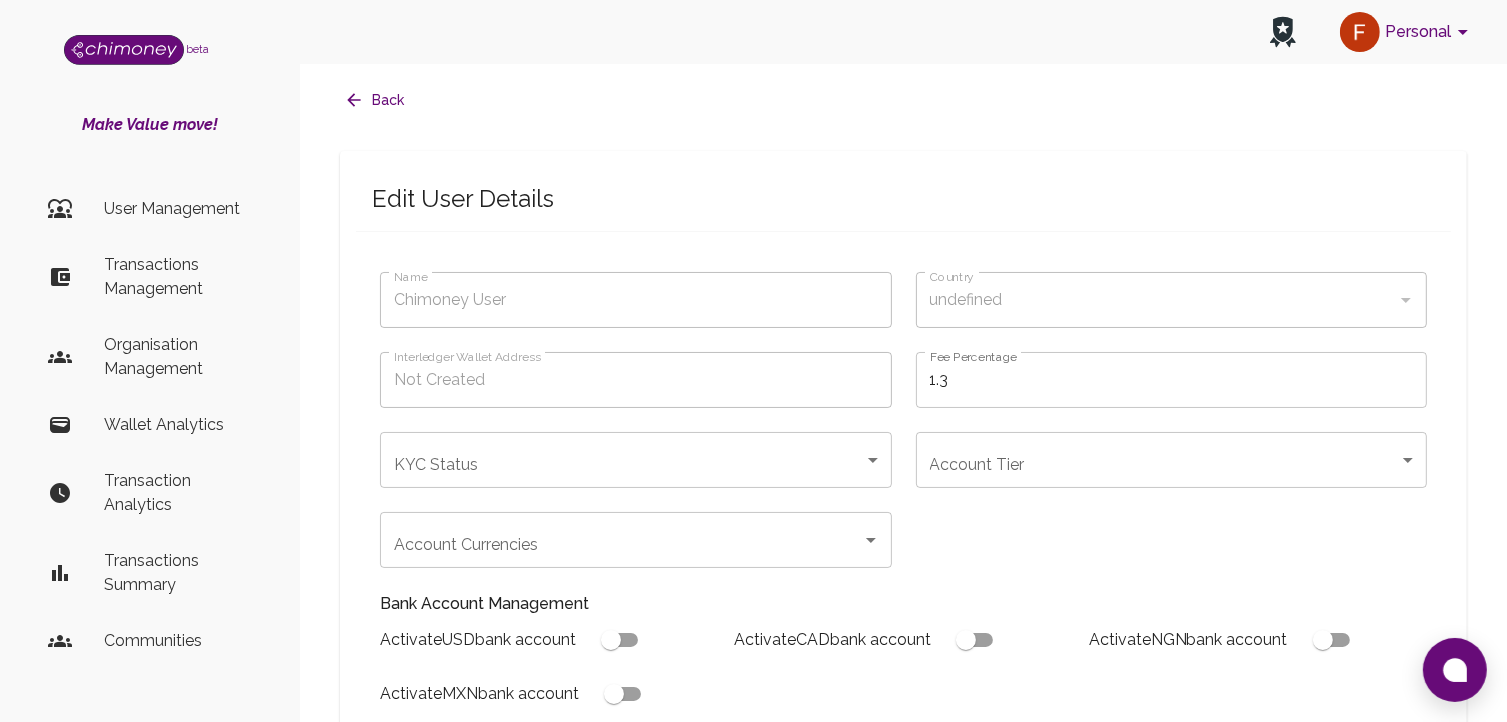 type on "fav104" 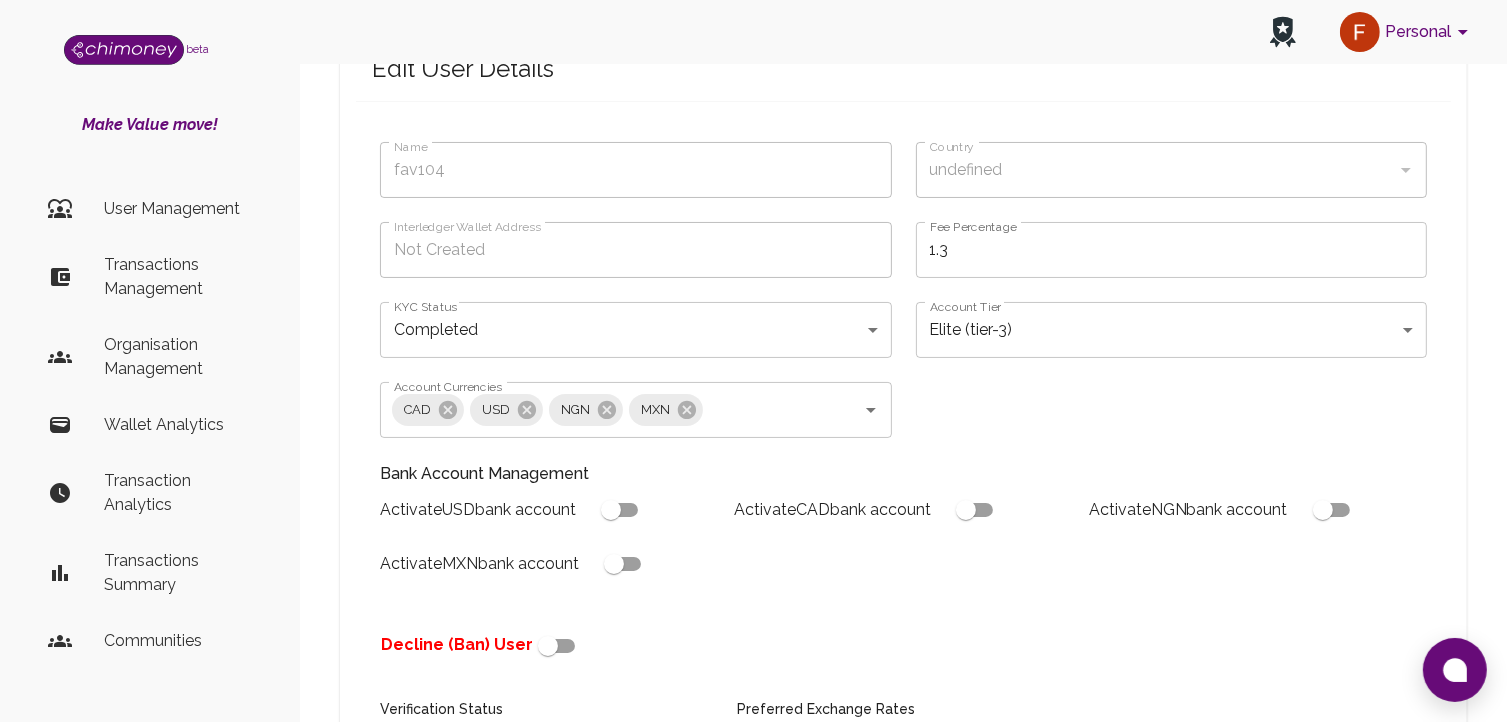 scroll, scrollTop: 122, scrollLeft: 0, axis: vertical 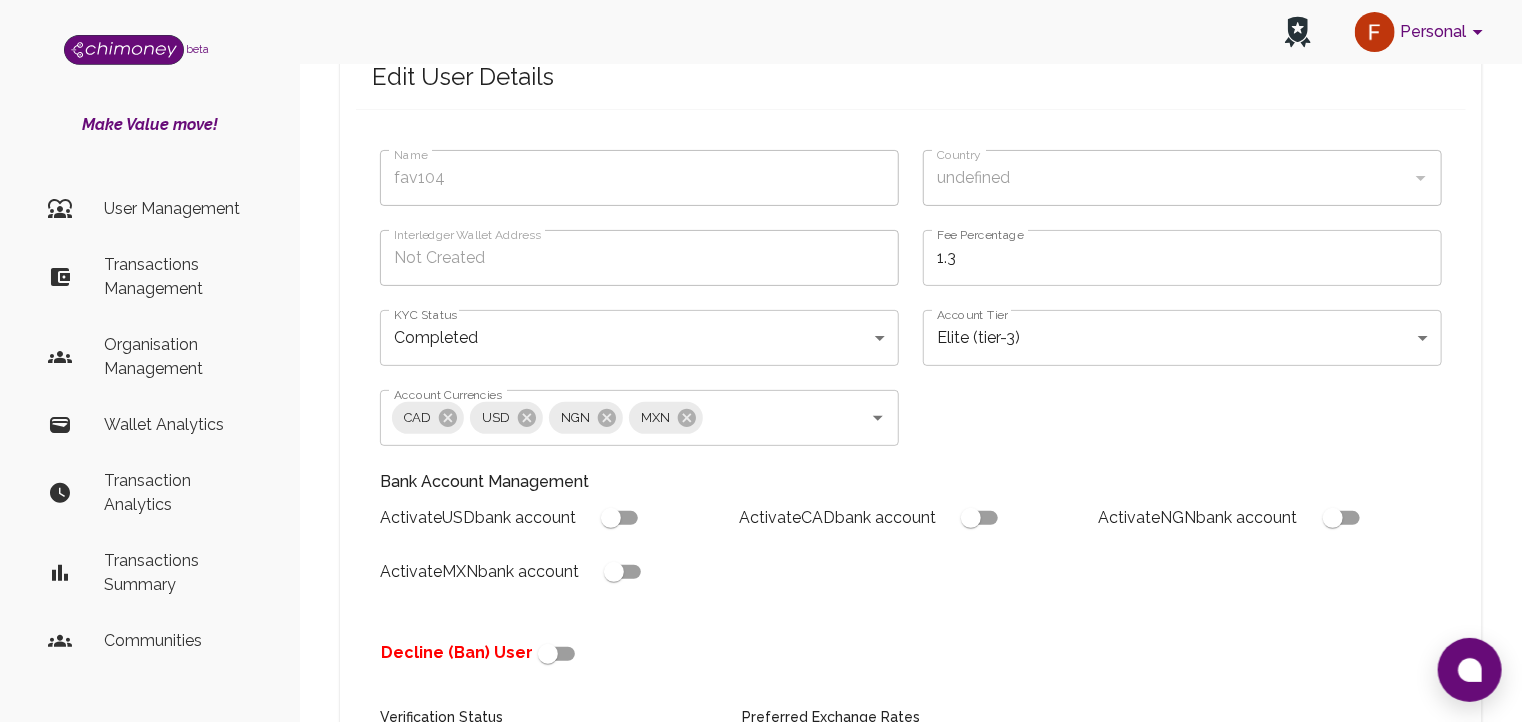 click on "Personal   beta Make Value move! User Management Transactions Management Organisation Management Wallet Analytics Transaction Analytics Transactions Summary Communities Dashboard ©  2025  Chi Technologies Inc.   Back Edit User Details Name fav104 Name Country undefined Country Interledger Wallet Address Not Created Interledger Wallet Address Fee Percentage 1.3 Fee Percentage KYC Status Completed completed KYC Status Account Tier Elite (tier-3)   tier-3 Account Tier Account Currencies CAD USD NGN MXN Account Currencies Bank Account Management Activate  USD  bank account Activate  CAD  bank account Activate  NGN  bank account Activate  MXN  bank account Decline (Ban) User     Verification Status Enabling this will automatically send the user a verification approved email   Approved      Verified     Preferred Exchange Rates This will give the user preferred rates for payouts in all currencies Wallets Enabled Interledger Wallet       Crypto Wallet       Reset Crypto Wallet   Manage Interledger Wallet   Account" at bounding box center (761, 637) 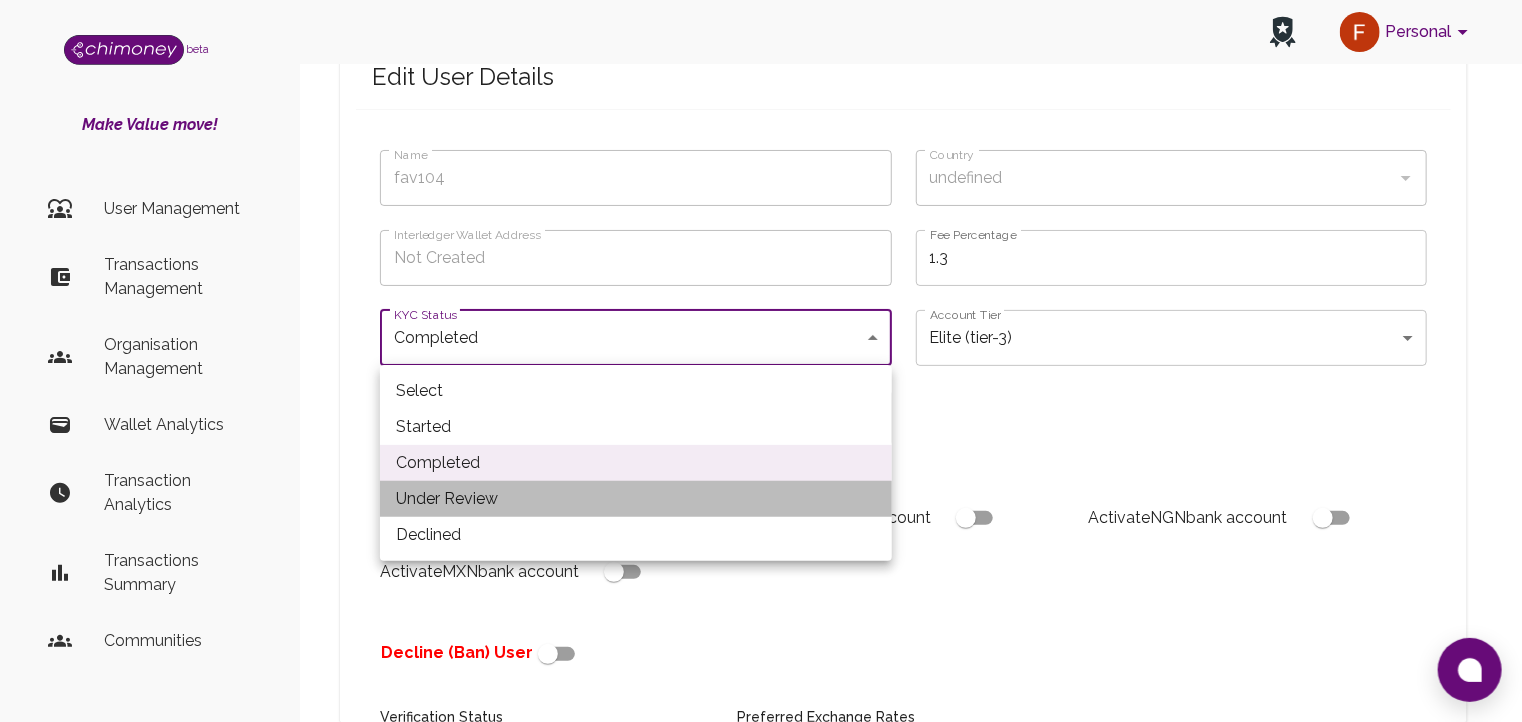 click on "Under Review" at bounding box center [636, 499] 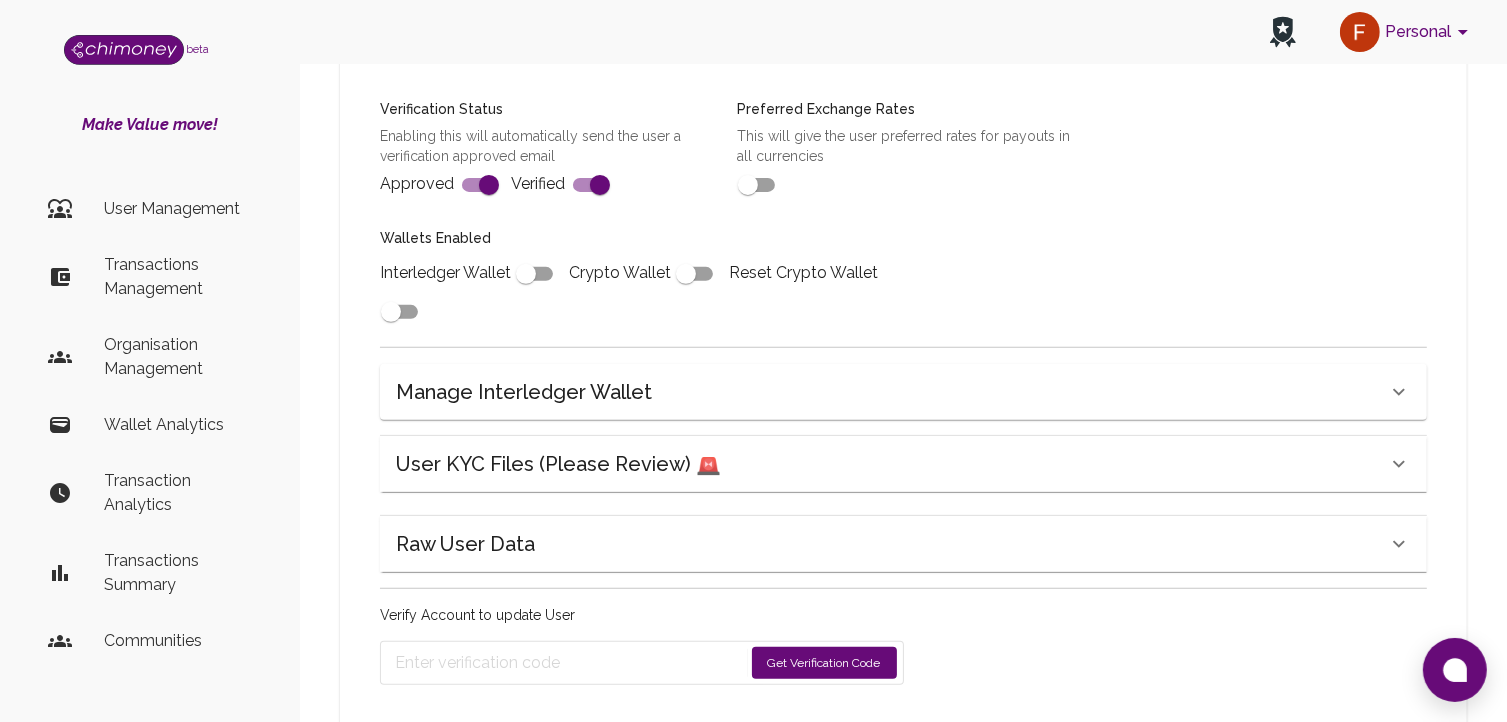 scroll, scrollTop: 795, scrollLeft: 0, axis: vertical 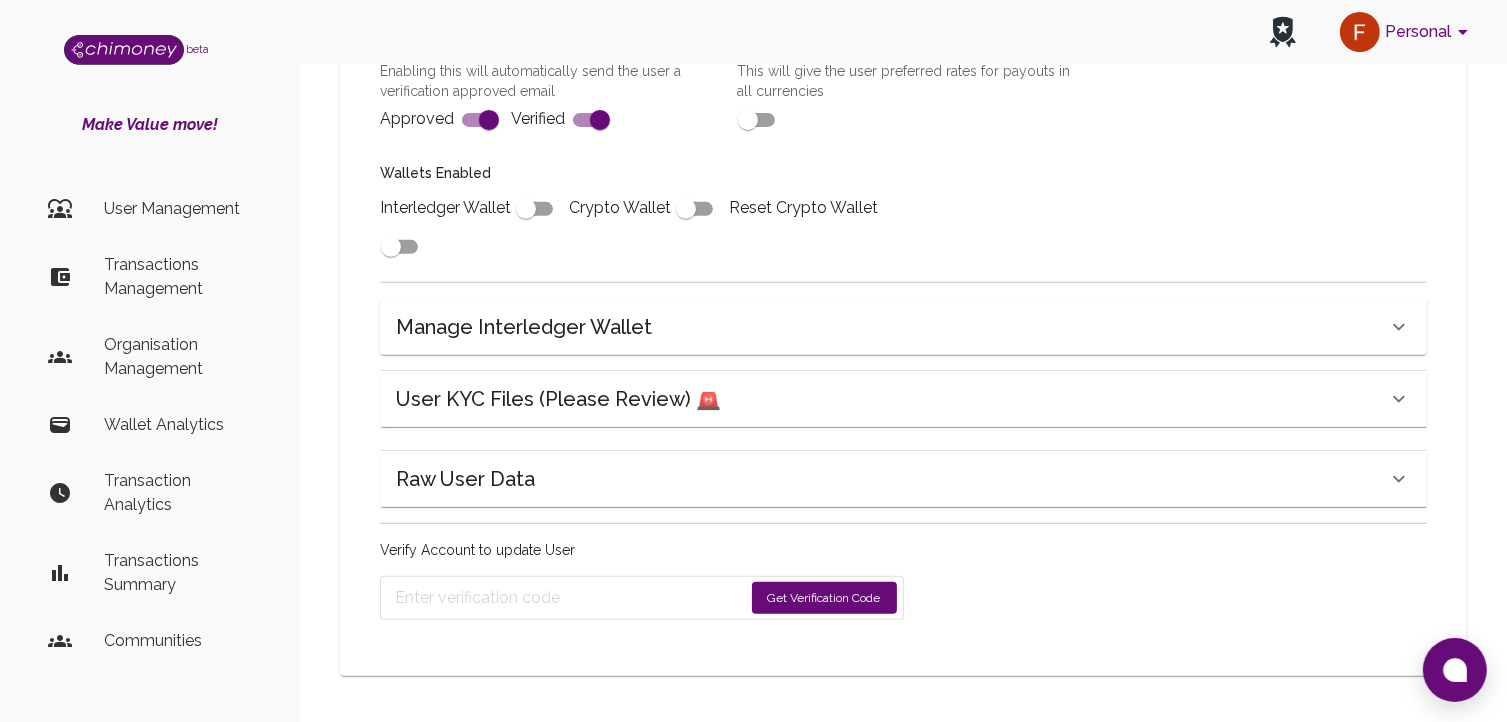 click on "Get Verification Code" at bounding box center (824, 598) 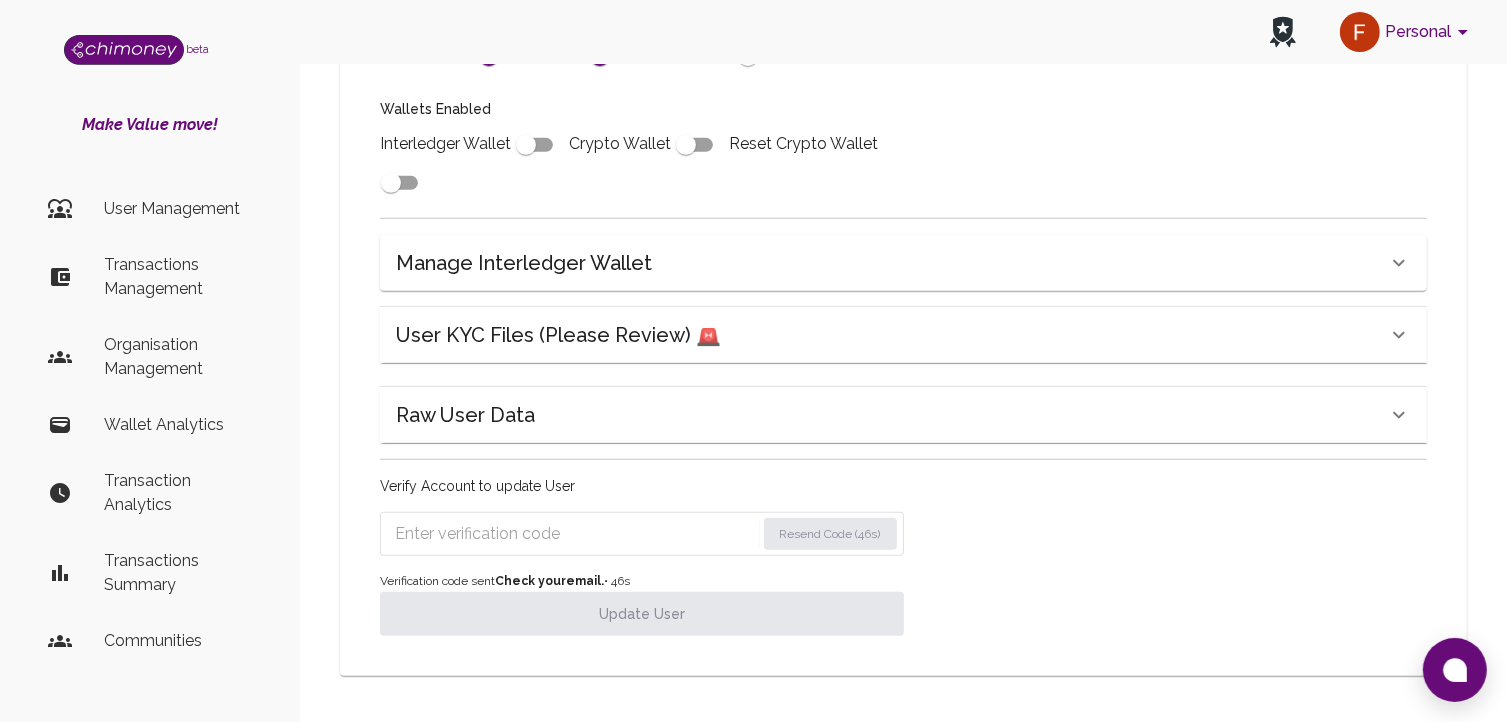 scroll, scrollTop: 858, scrollLeft: 0, axis: vertical 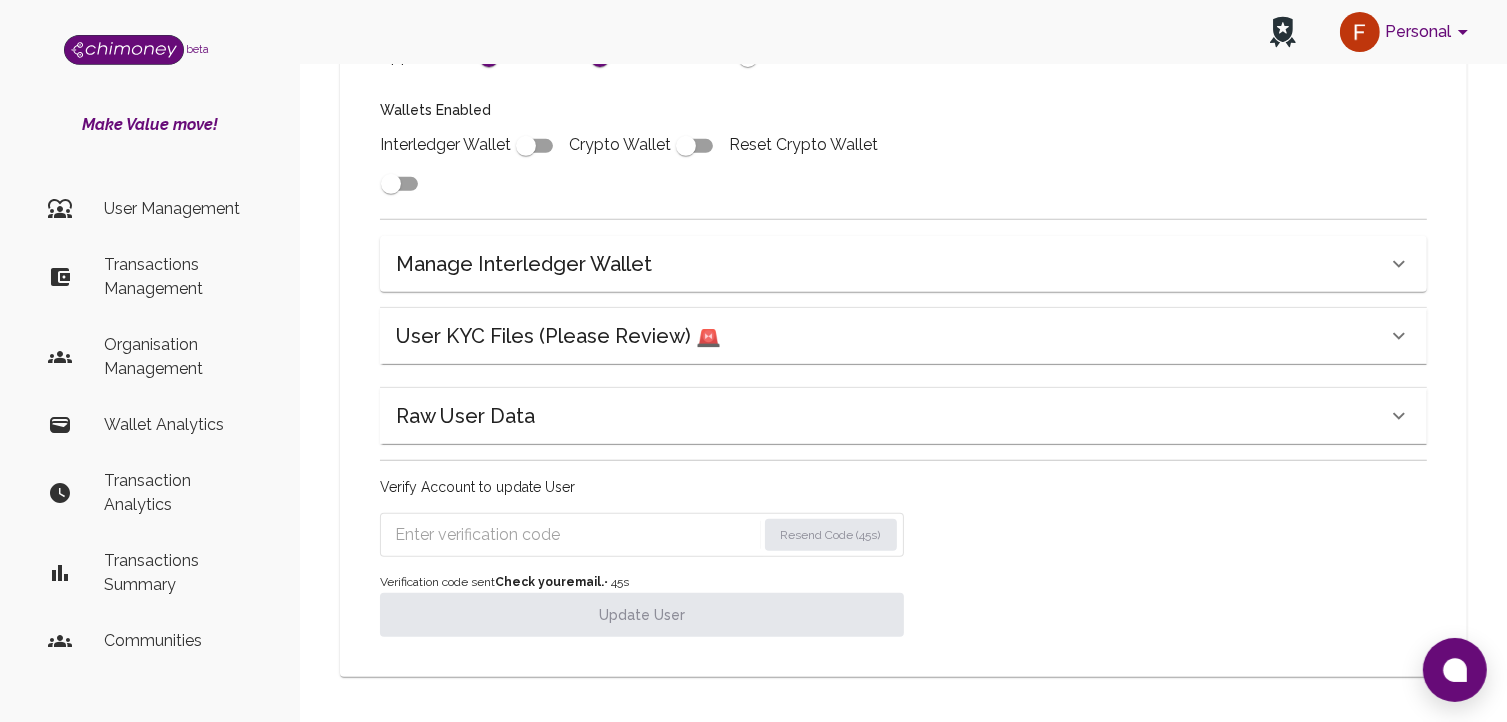 click at bounding box center [575, 535] 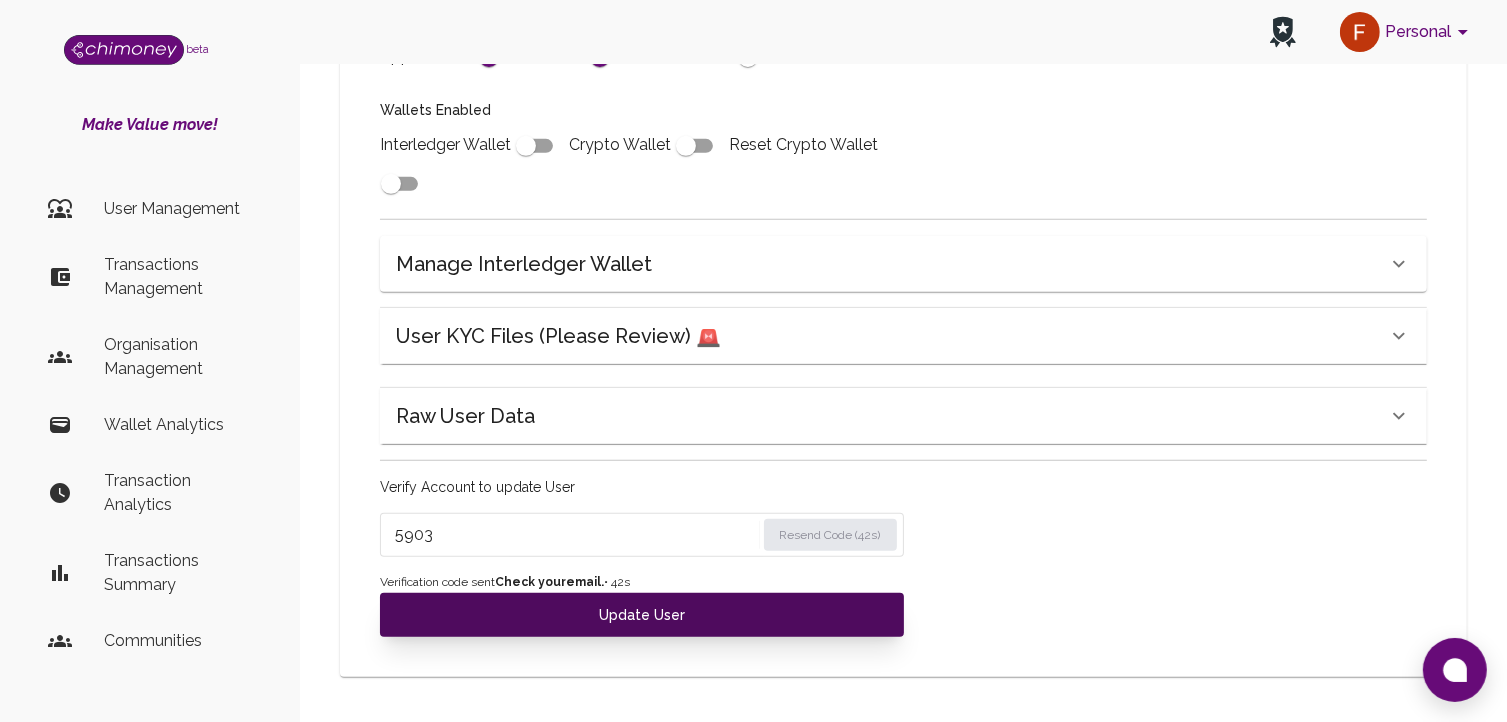 type on "5903" 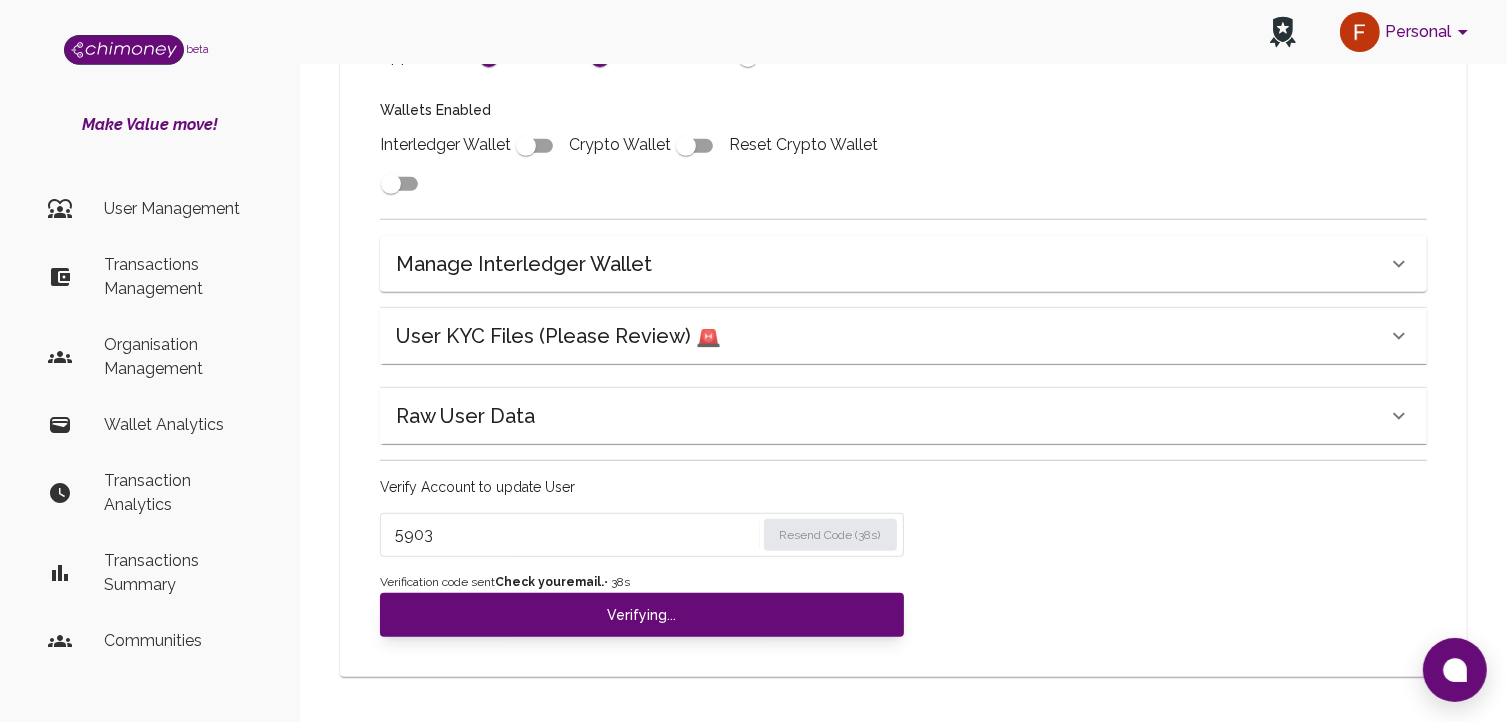 scroll, scrollTop: 780, scrollLeft: 0, axis: vertical 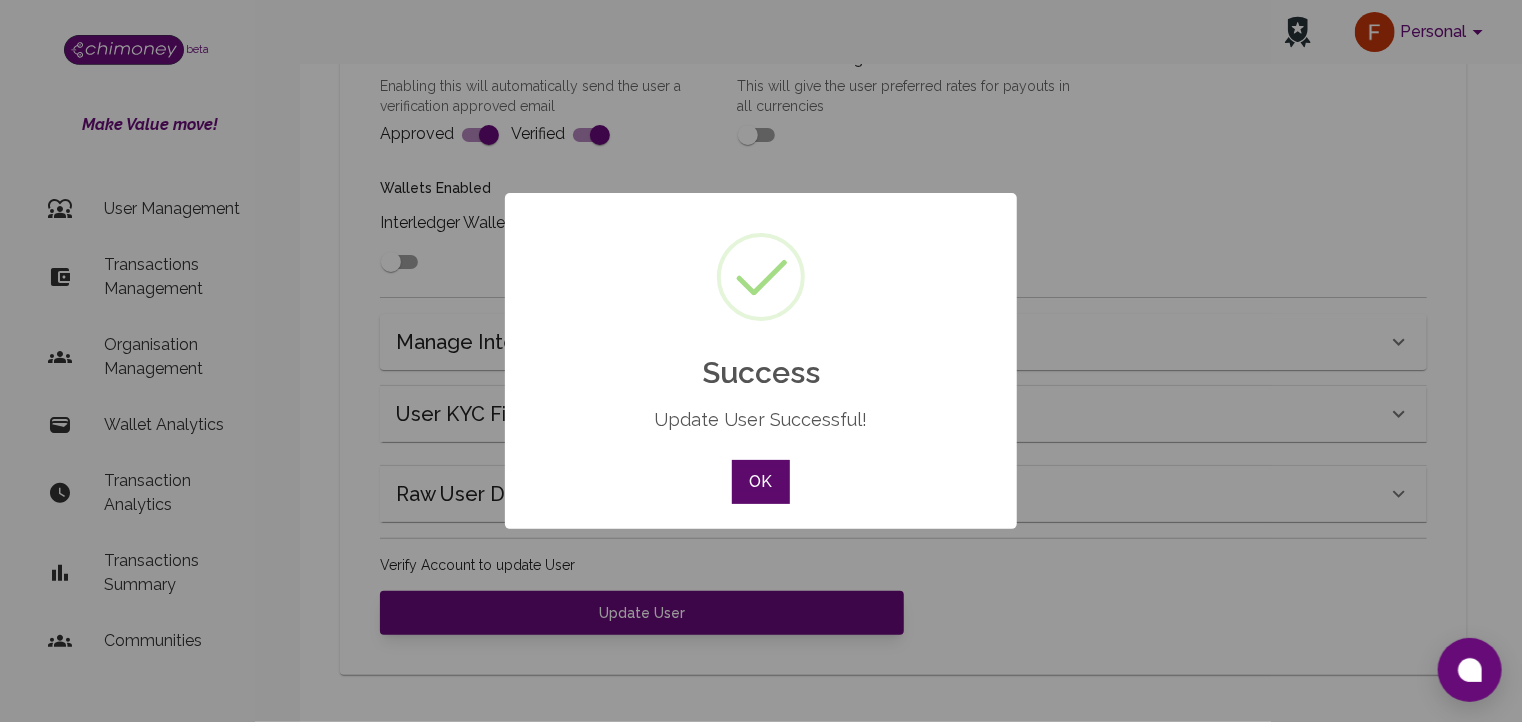 click on "OK" at bounding box center (761, 482) 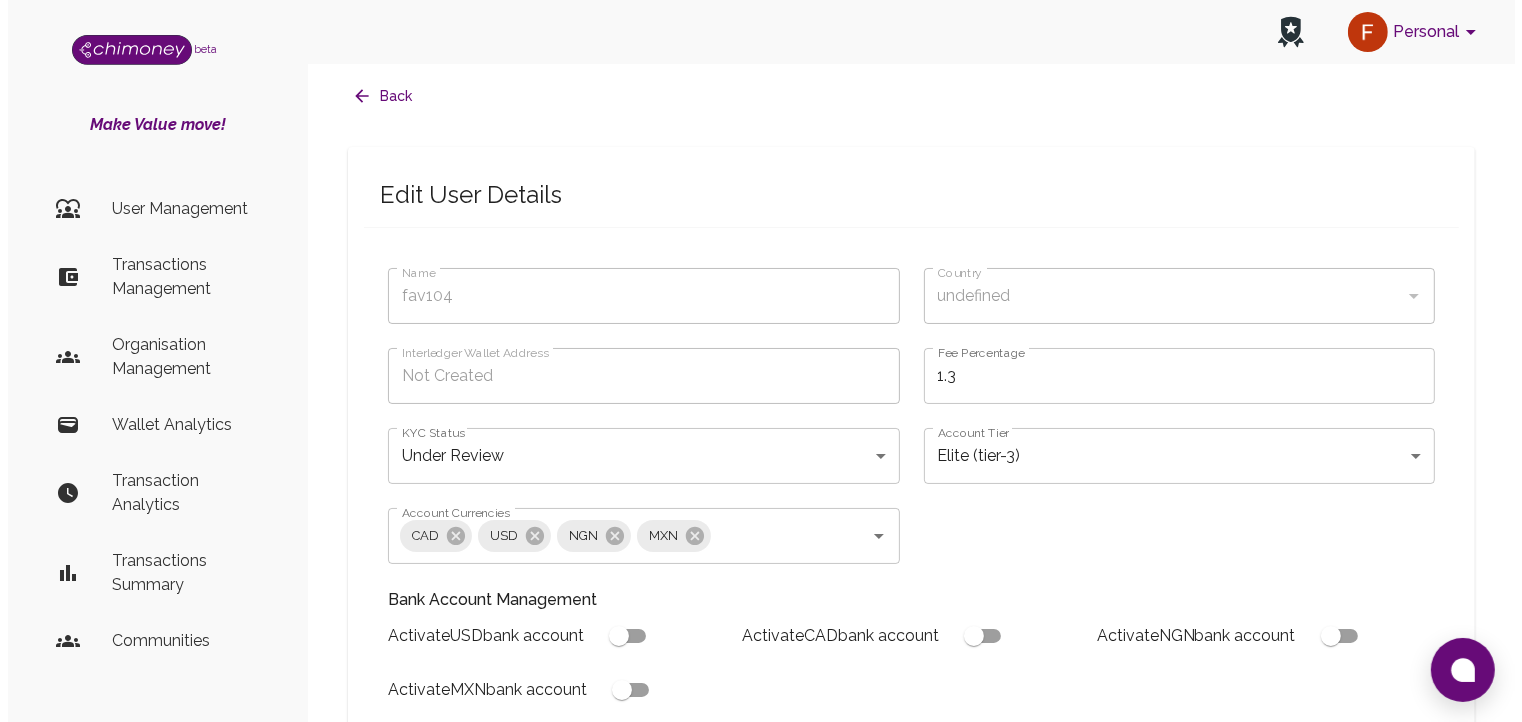 scroll, scrollTop: 0, scrollLeft: 0, axis: both 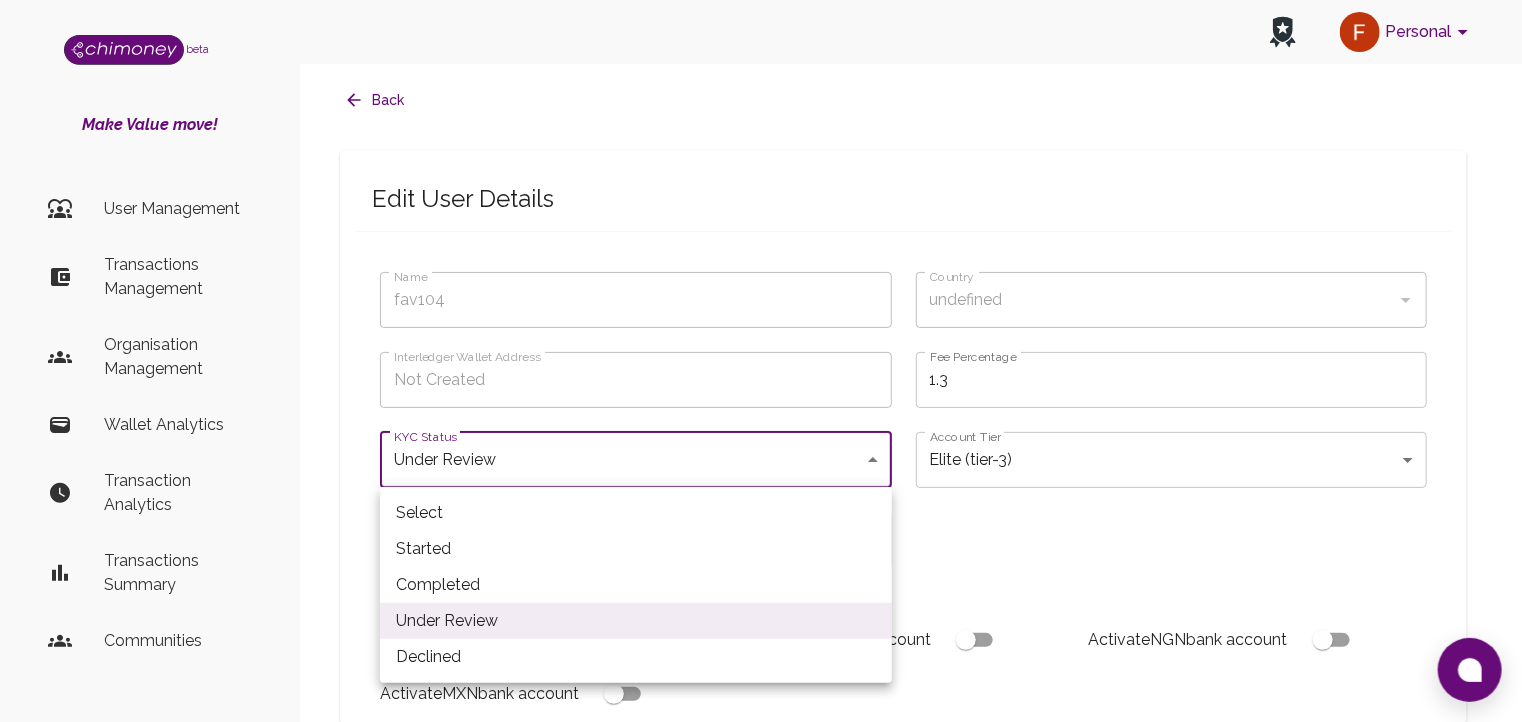 click on "Personal   beta Make Value move! User Management Transactions Management Organisation Management Wallet Analytics Transaction Analytics Transactions Summary Communities Dashboard ©  2025  Chi Technologies Inc.   Back Edit User Details Name fav104 Name Country undefined Country Interledger Wallet Address Not Created Interledger Wallet Address Fee Percentage 1.3 Fee Percentage KYC Status Under Review under_review KYC Status Account Tier Elite (tier-3)   tier-3 Account Tier Account Currencies CAD USD NGN MXN Account Currencies Bank Account Management Activate  USD  bank account Activate  CAD  bank account Activate  NGN  bank account Activate  MXN  bank account Decline (Ban) User     Verification Status Enabling this will automatically send the user a verification approved email   Approved      Verified     Preferred Exchange Rates This will give the user preferred rates for payouts in all currencies Wallets Enabled Interledger Wallet       Crypto Wallet       Reset Crypto Wallet   Manage Interledger Wallet" at bounding box center [761, 751] 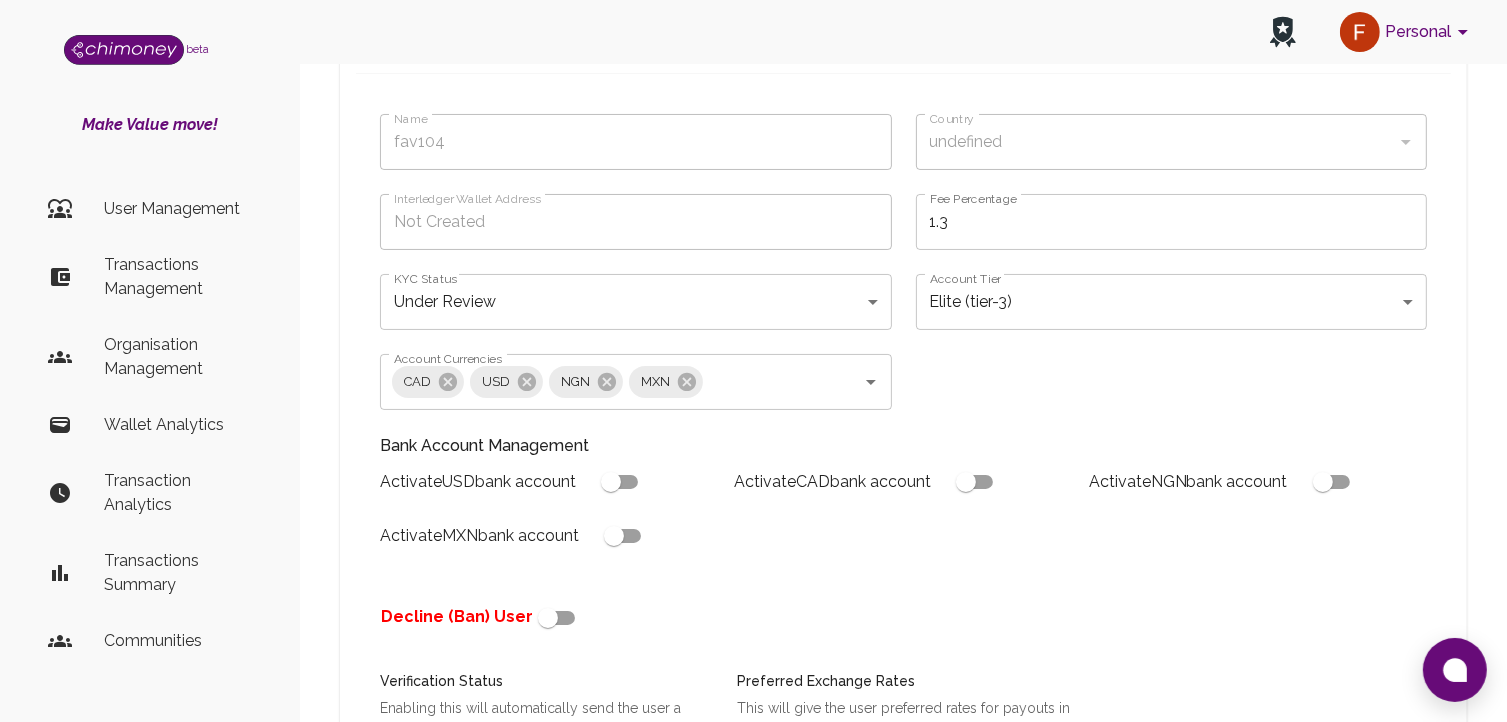scroll, scrollTop: 160, scrollLeft: 0, axis: vertical 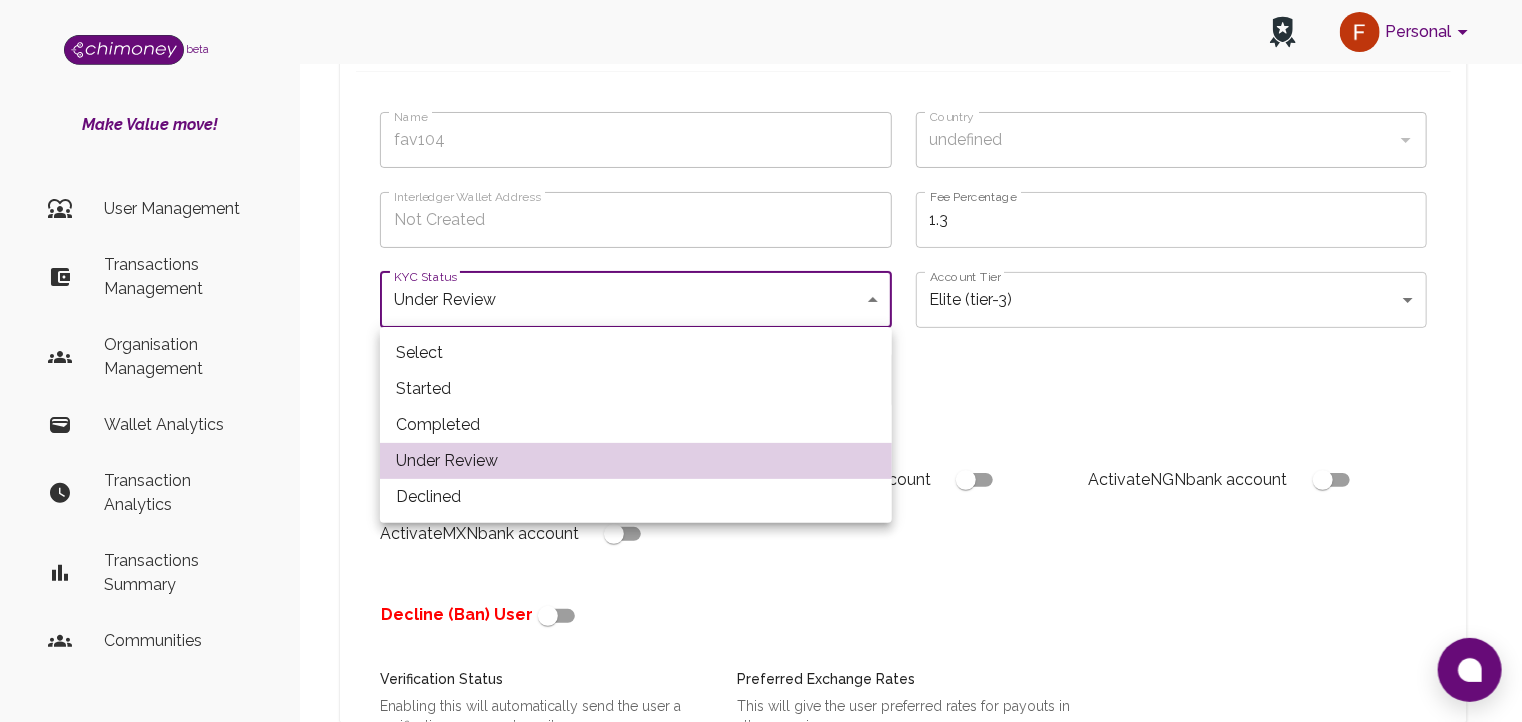 click on "Personal   beta Make Value move! User Management Transactions Management Organisation Management Wallet Analytics Transaction Analytics Transactions Summary Communities Dashboard ©  2025  Chi Technologies Inc.   Back Edit User Details Name fav104 Name Country undefined Country Interledger Wallet Address Not Created Interledger Wallet Address Fee Percentage 1.3 Fee Percentage KYC Status Under Review under_review KYC Status Account Tier Elite (tier-3)   tier-3 Account Tier Account Currencies CAD USD NGN MXN Account Currencies Bank Account Management Activate  USD  bank account Activate  CAD  bank account Activate  NGN  bank account Activate  MXN  bank account Decline (Ban) User     Verification Status Enabling this will automatically send the user a verification approved email   Approved      Verified     Preferred Exchange Rates This will give the user preferred rates for payouts in all currencies Wallets Enabled Interledger Wallet       Crypto Wallet       Reset Crypto Wallet   Manage Interledger Wallet ." at bounding box center [761, 631] 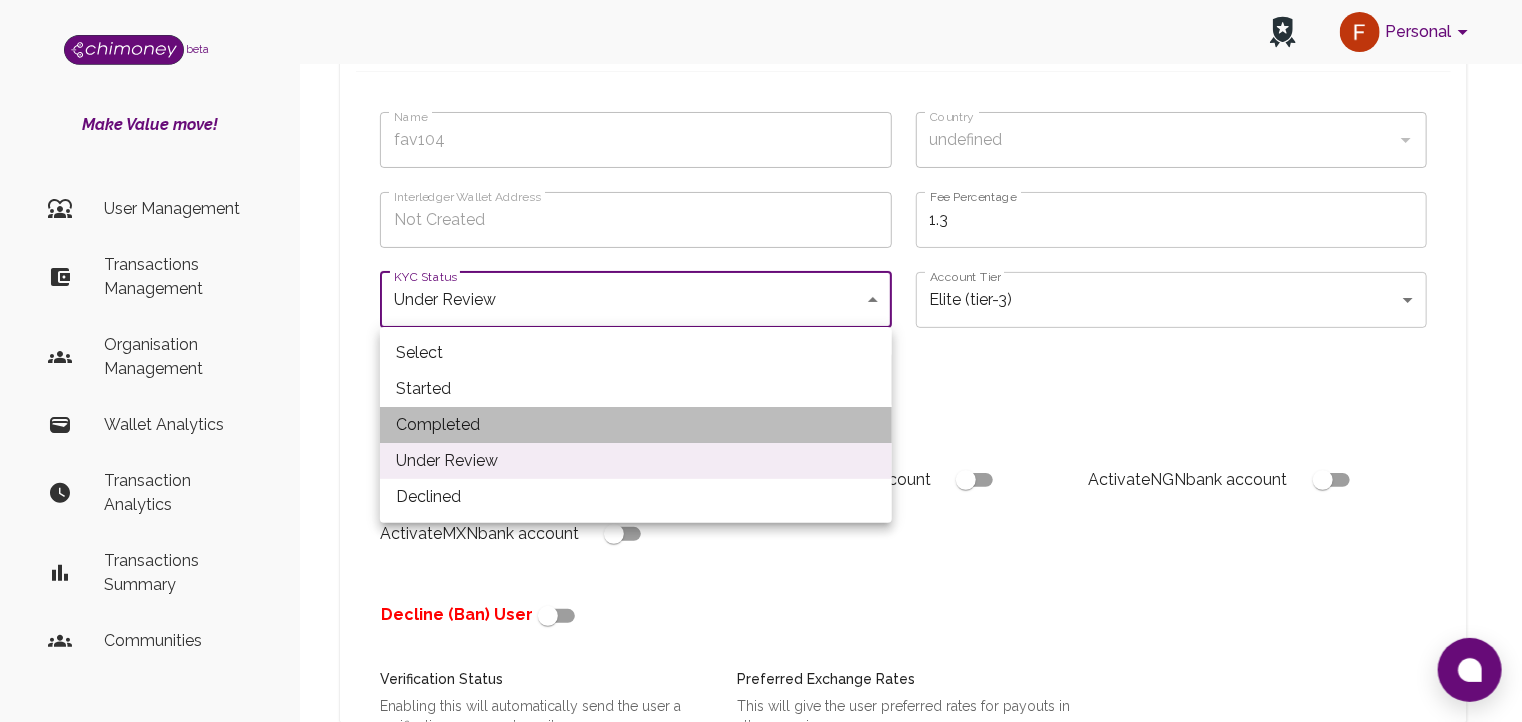 click on "Completed" at bounding box center (636, 425) 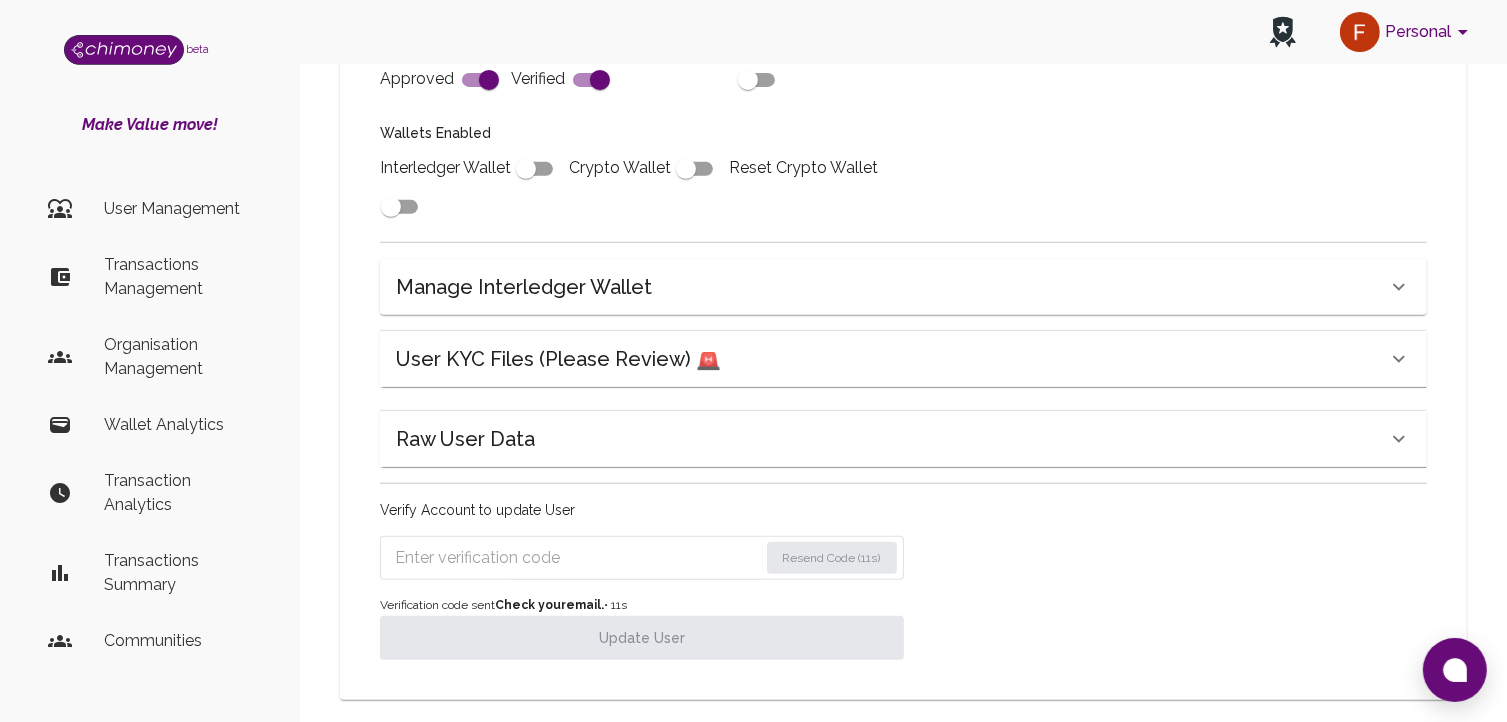 scroll, scrollTop: 859, scrollLeft: 0, axis: vertical 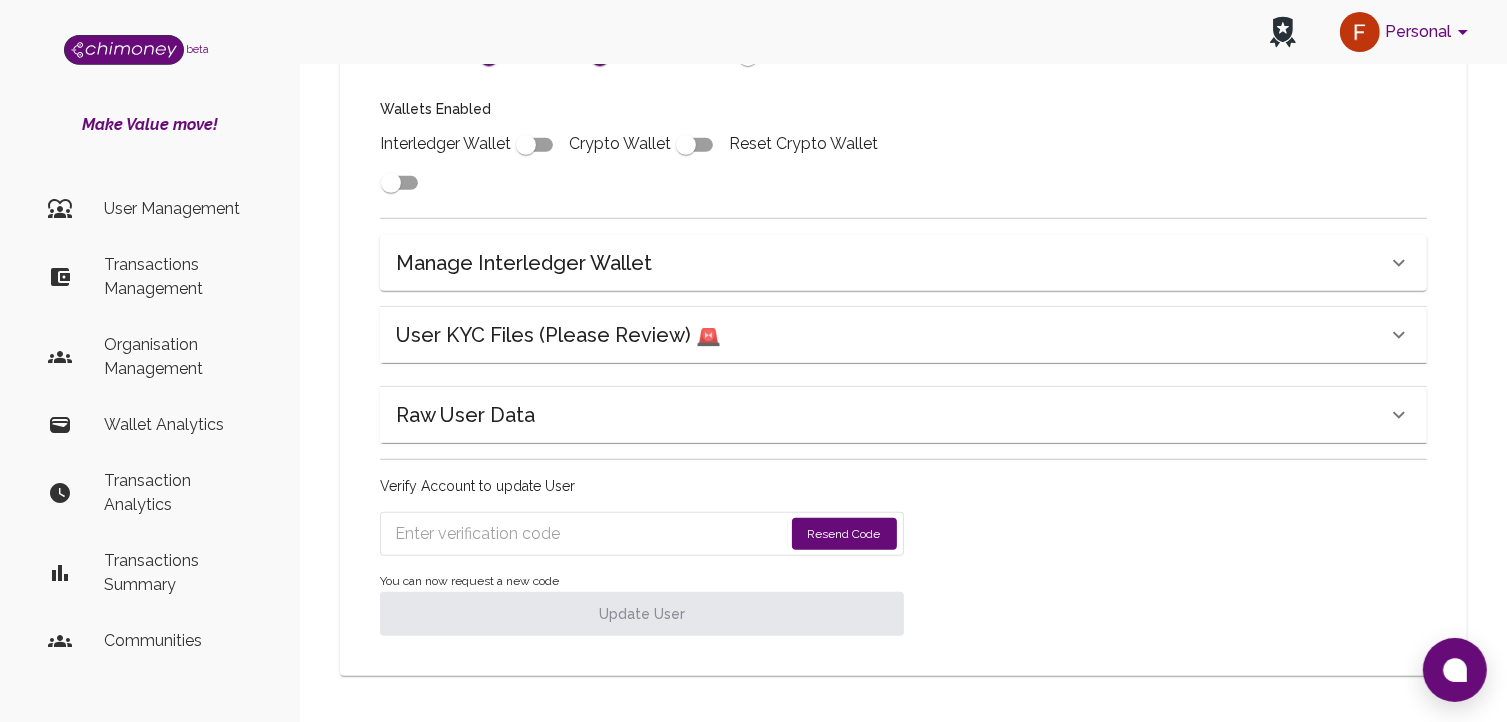 click at bounding box center [589, 534] 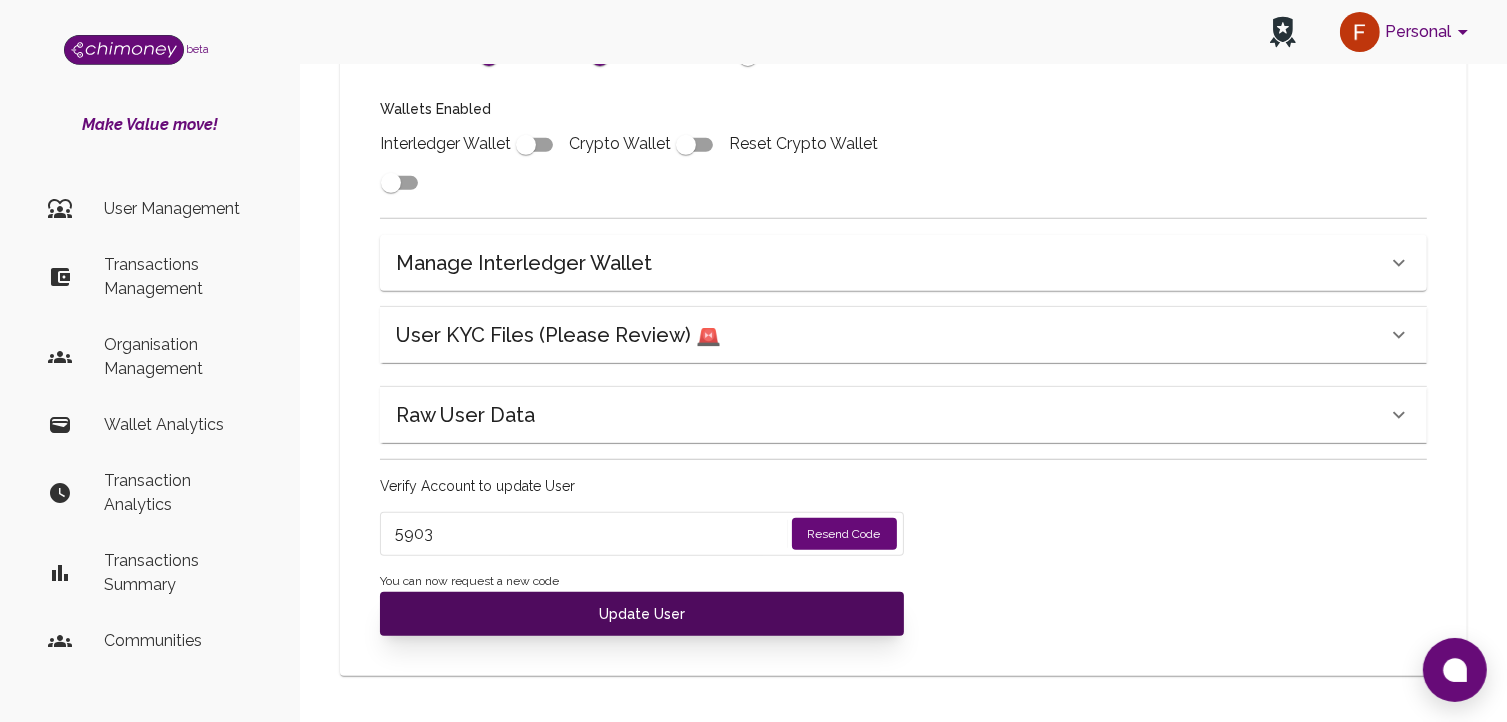 type on "5903" 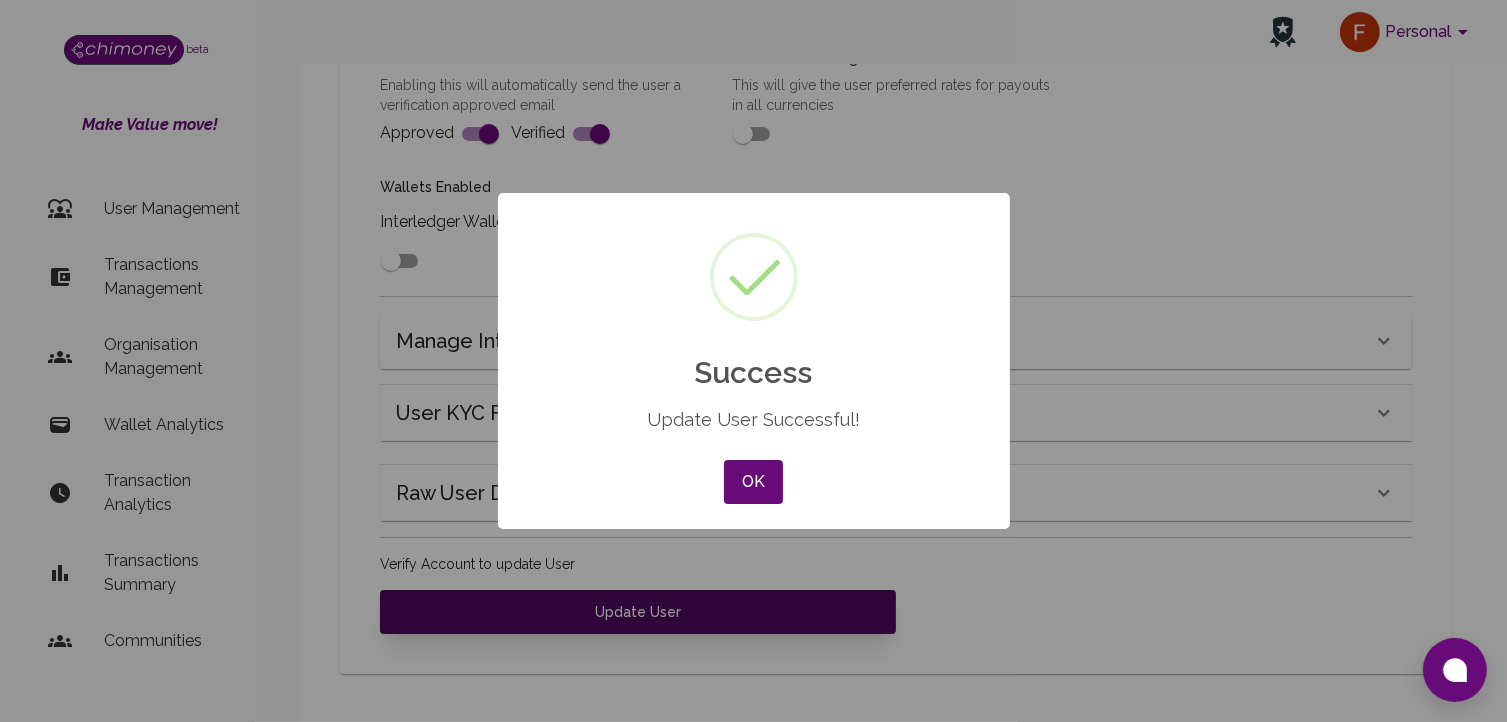 scroll, scrollTop: 780, scrollLeft: 0, axis: vertical 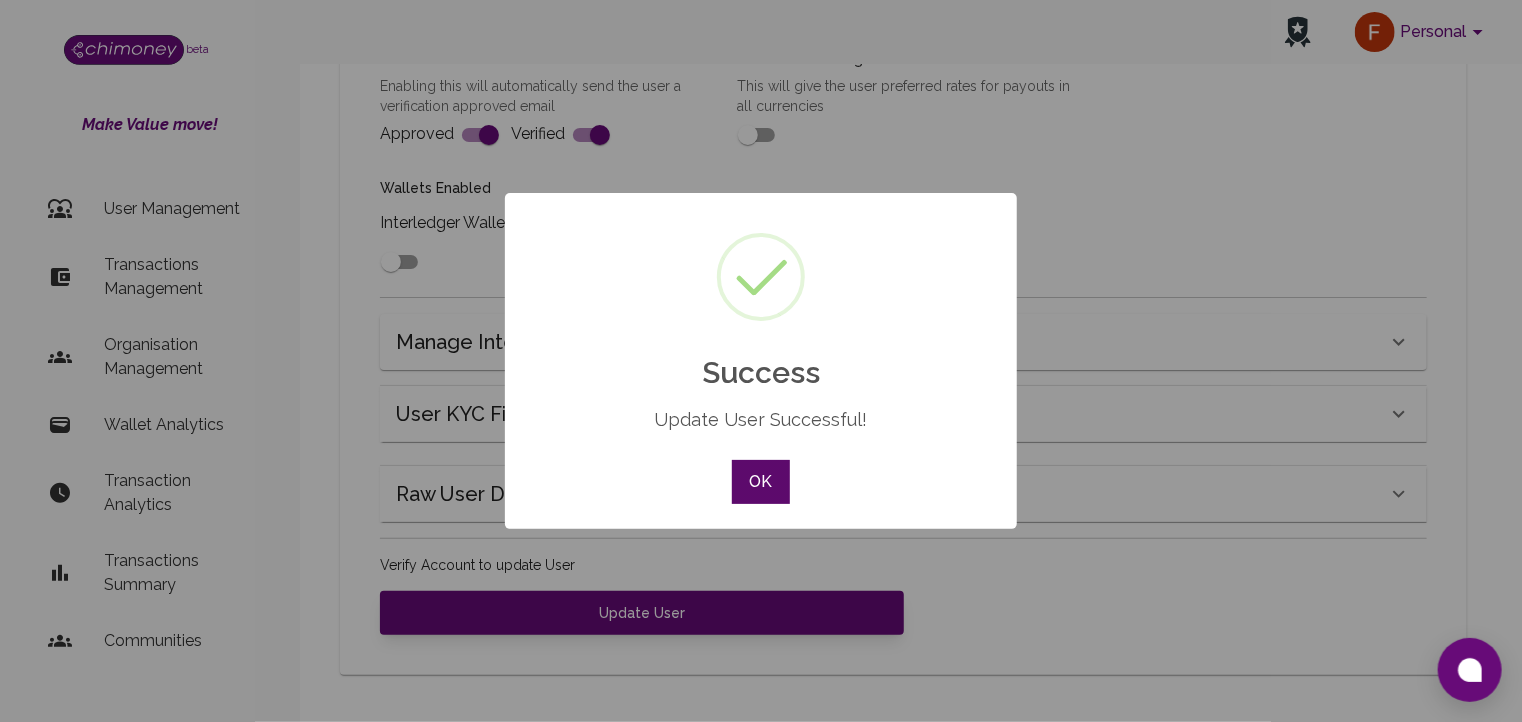 click on "OK" at bounding box center [761, 482] 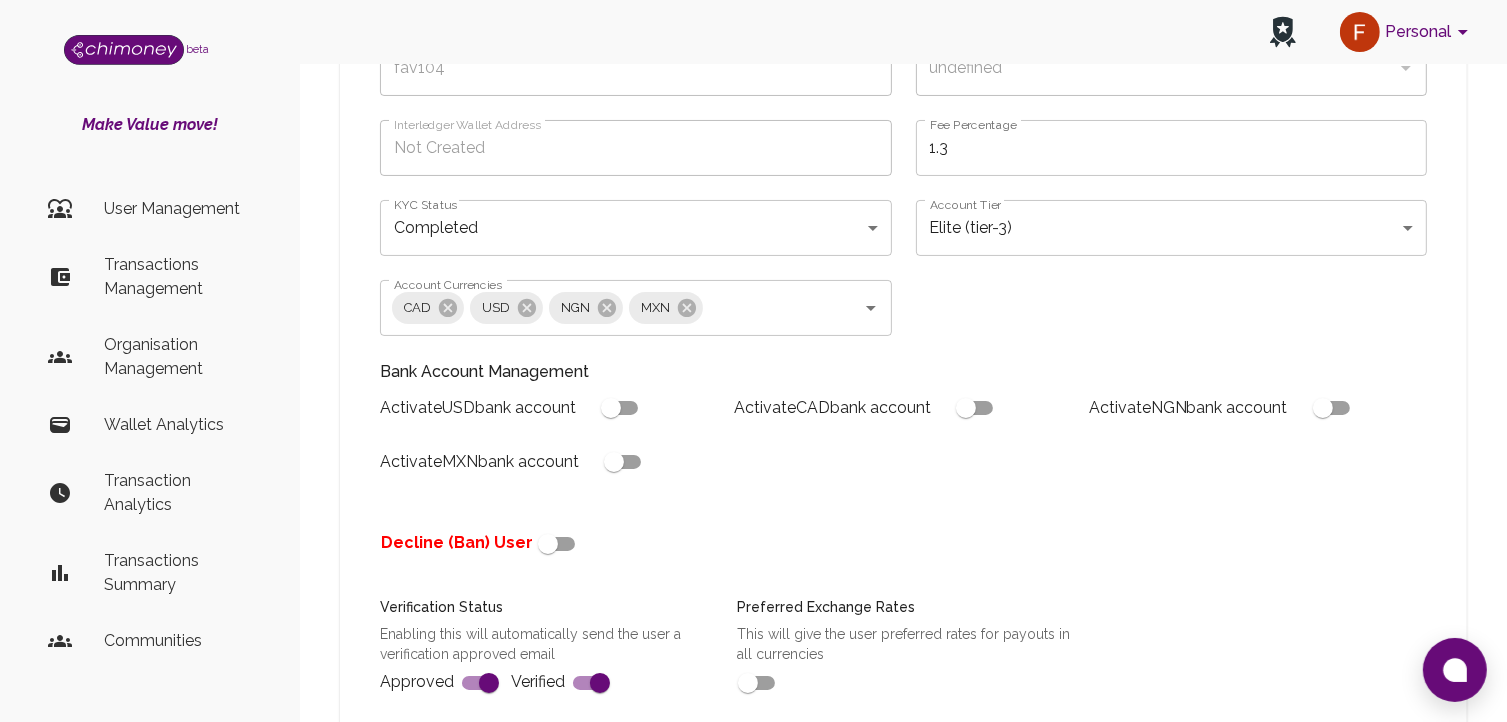 scroll, scrollTop: 206, scrollLeft: 0, axis: vertical 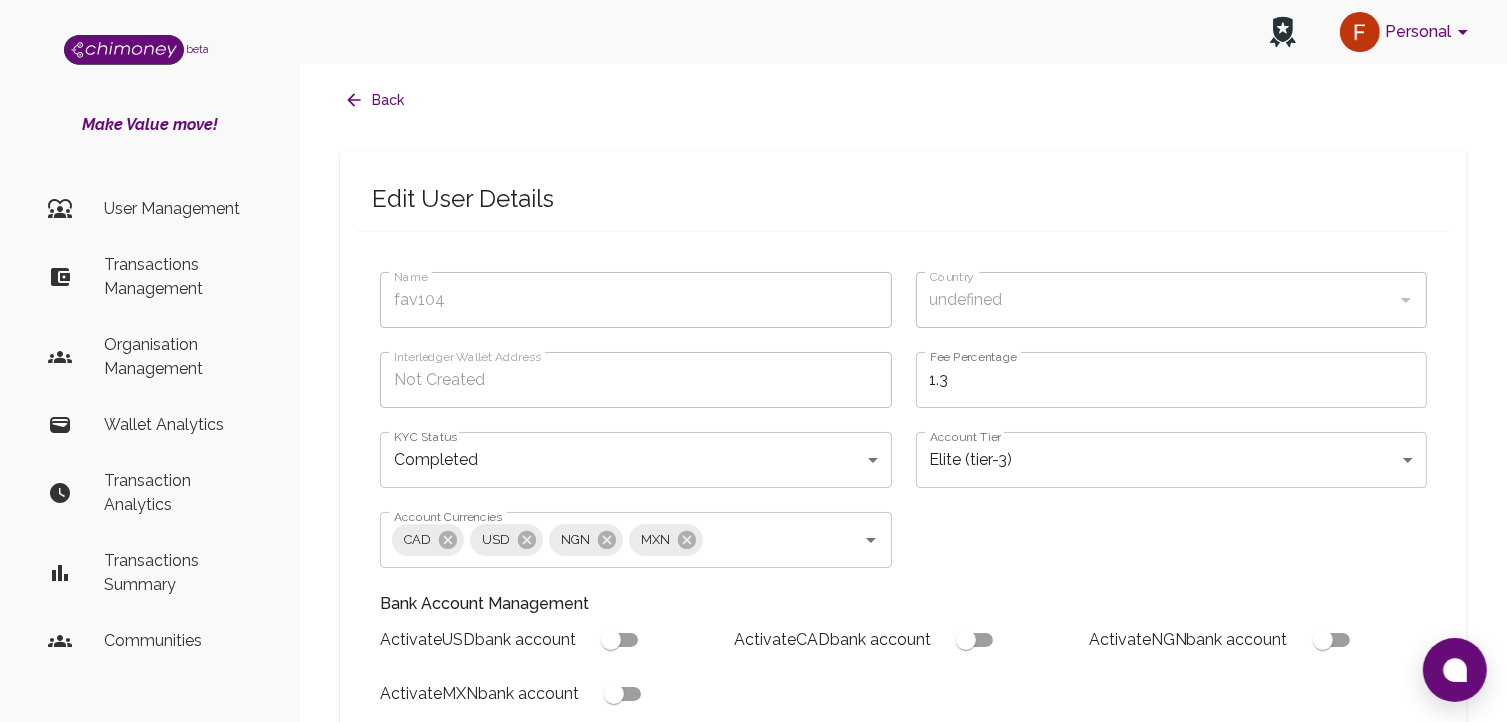 type on "fav104" 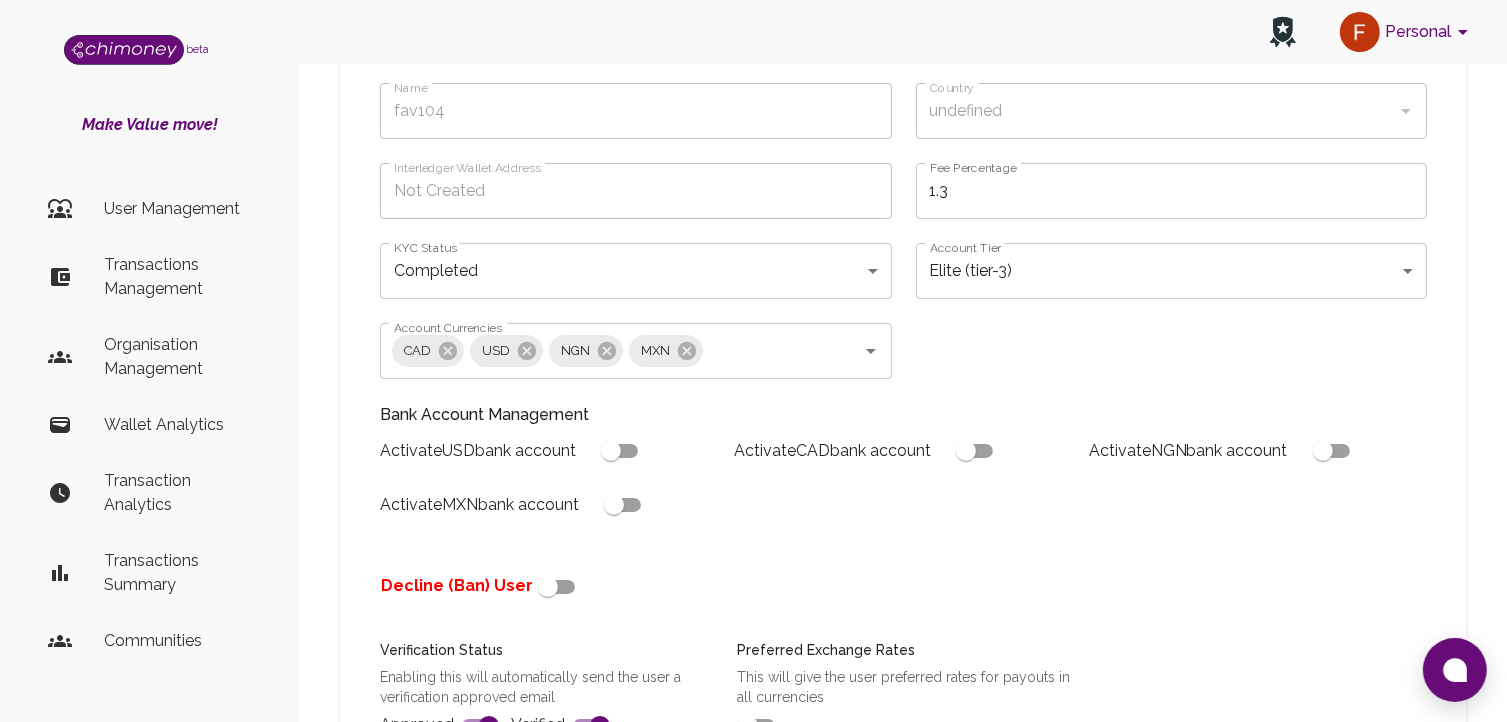 scroll, scrollTop: 163, scrollLeft: 0, axis: vertical 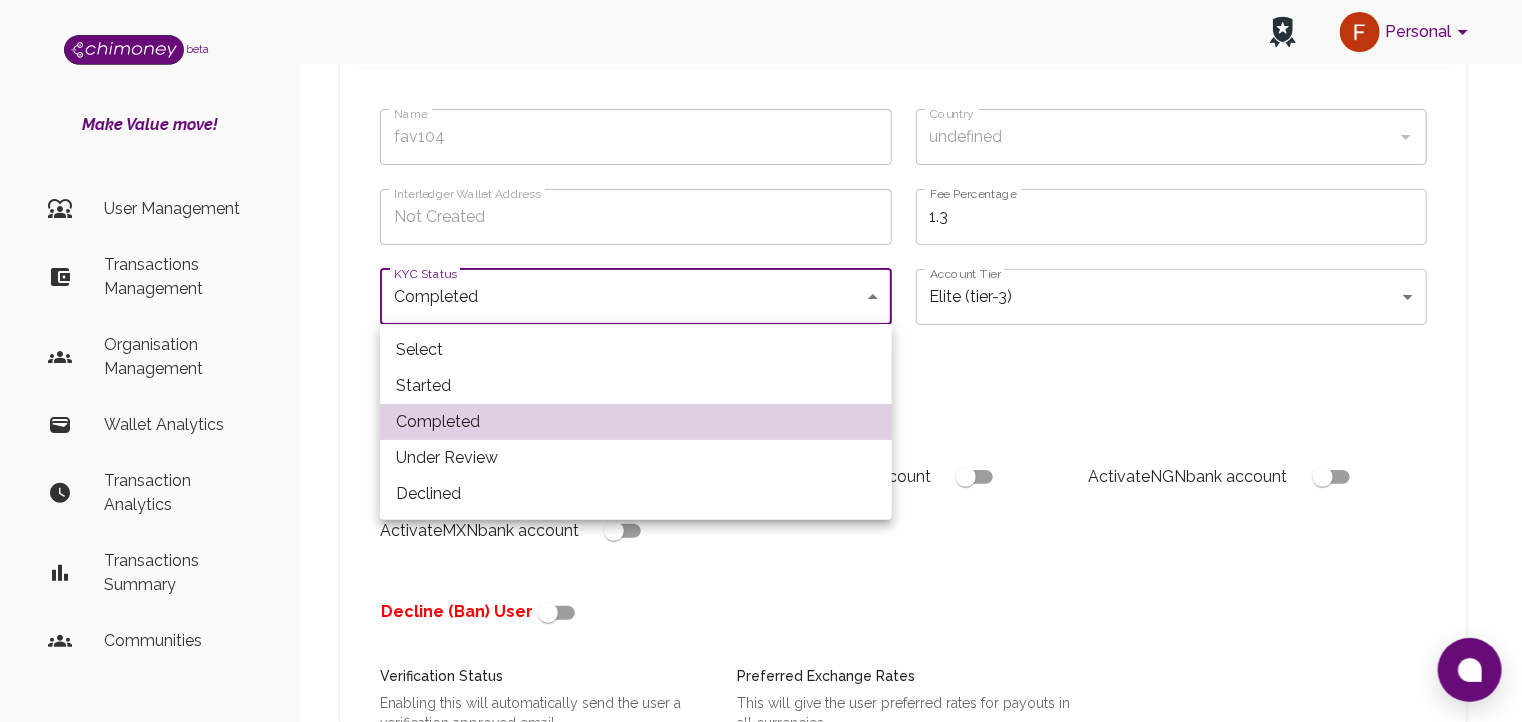 click on "Personal   beta Make Value move! User Management Transactions Management Organisation Management Wallet Analytics Transaction Analytics Transactions Summary Communities Dashboard ©  2025  Chi Technologies Inc.   Back Edit User Details Name fav104 Name Country undefined Country Interledger Wallet Address Not Created Interledger Wallet Address Fee Percentage 1.3 Fee Percentage KYC Status Completed completed KYC Status Account Tier Elite (tier-3)   tier-3 Account Tier Account Currencies CAD USD NGN MXN Account Currencies Bank Account Management Activate  USD  bank account Activate  CAD  bank account Activate  NGN  bank account Activate  MXN  bank account Decline (Ban) User     Verification Status Enabling this will automatically send the user a verification approved email   Approved      Verified     Preferred Exchange Rates This will give the user preferred rates for payouts in all currencies Wallets Enabled Interledger Wallet       Crypto Wallet       Reset Crypto Wallet   Manage Interledger Wallet   Account" at bounding box center (761, 596) 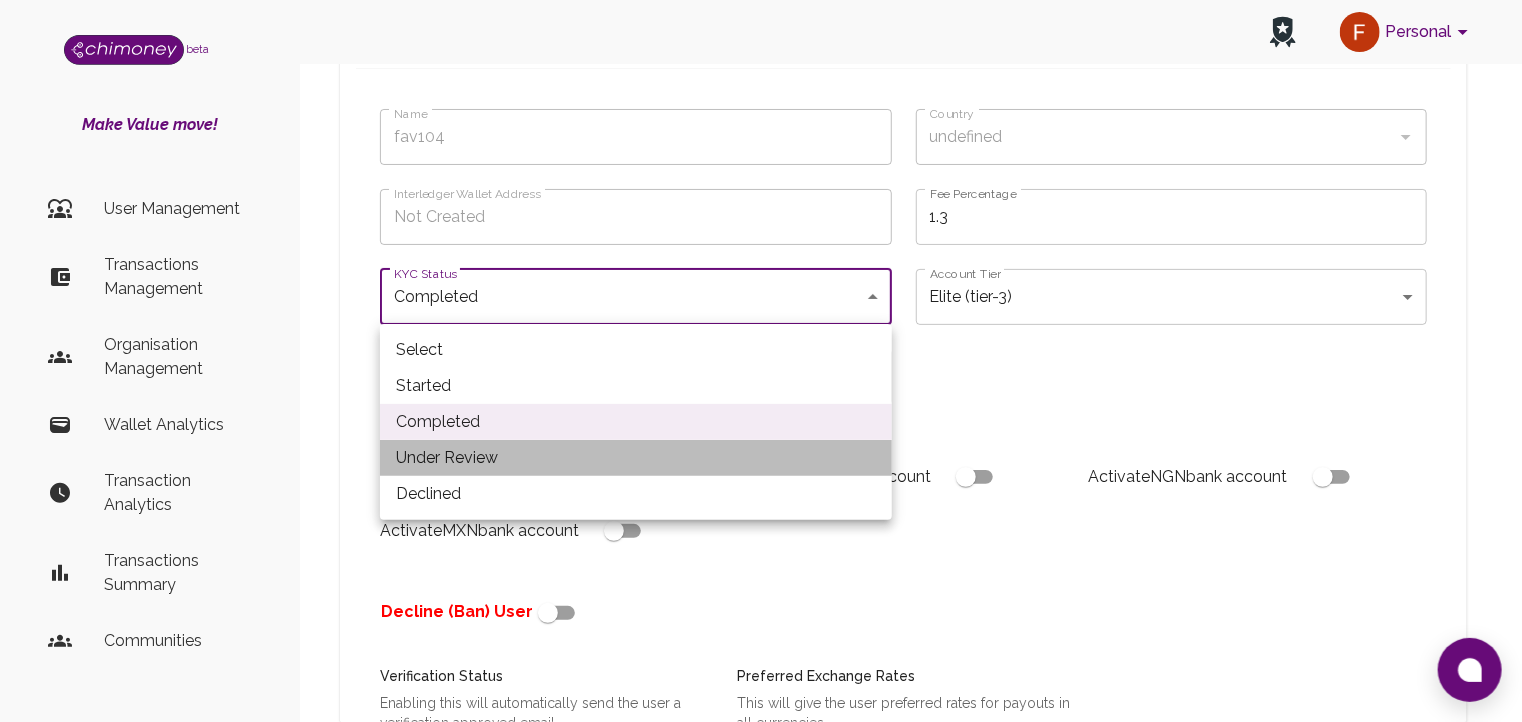 click on "Under Review" at bounding box center (636, 458) 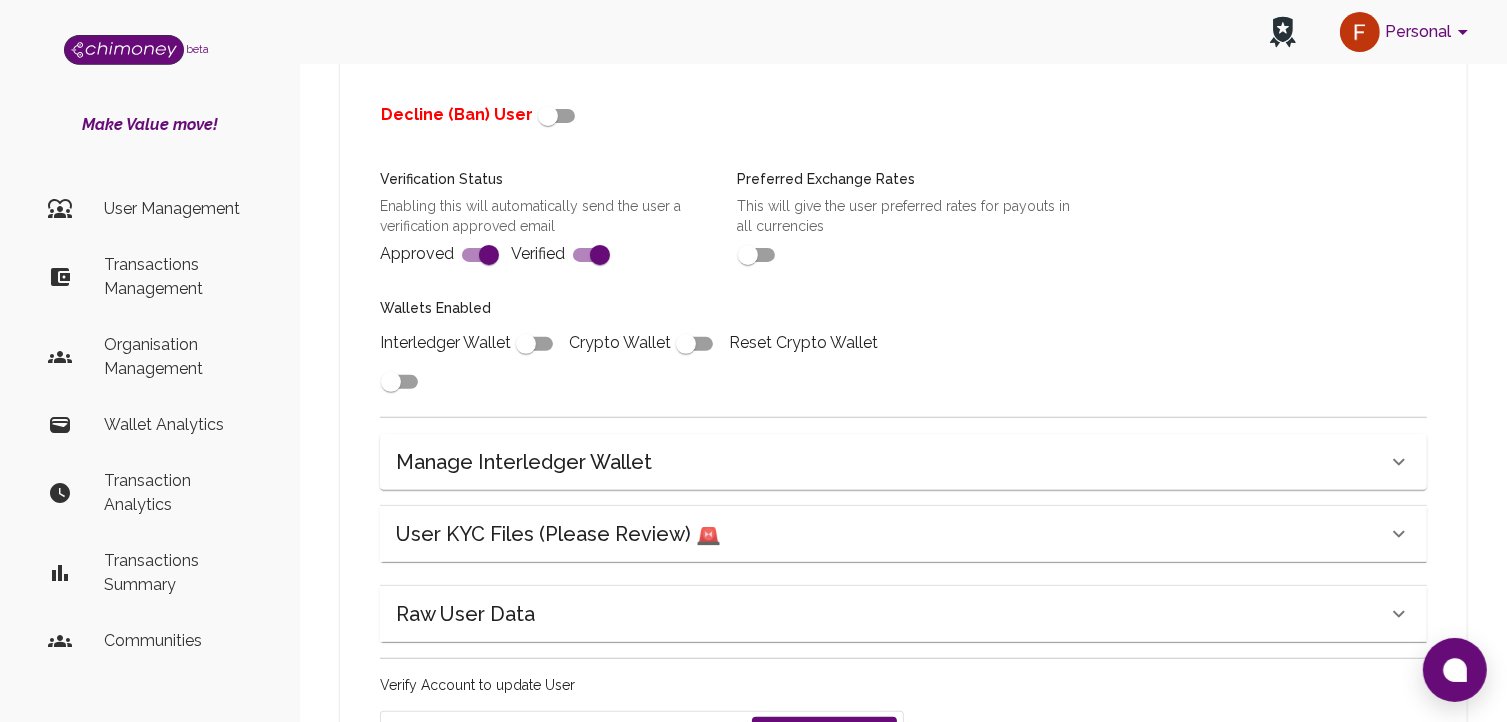 scroll, scrollTop: 795, scrollLeft: 0, axis: vertical 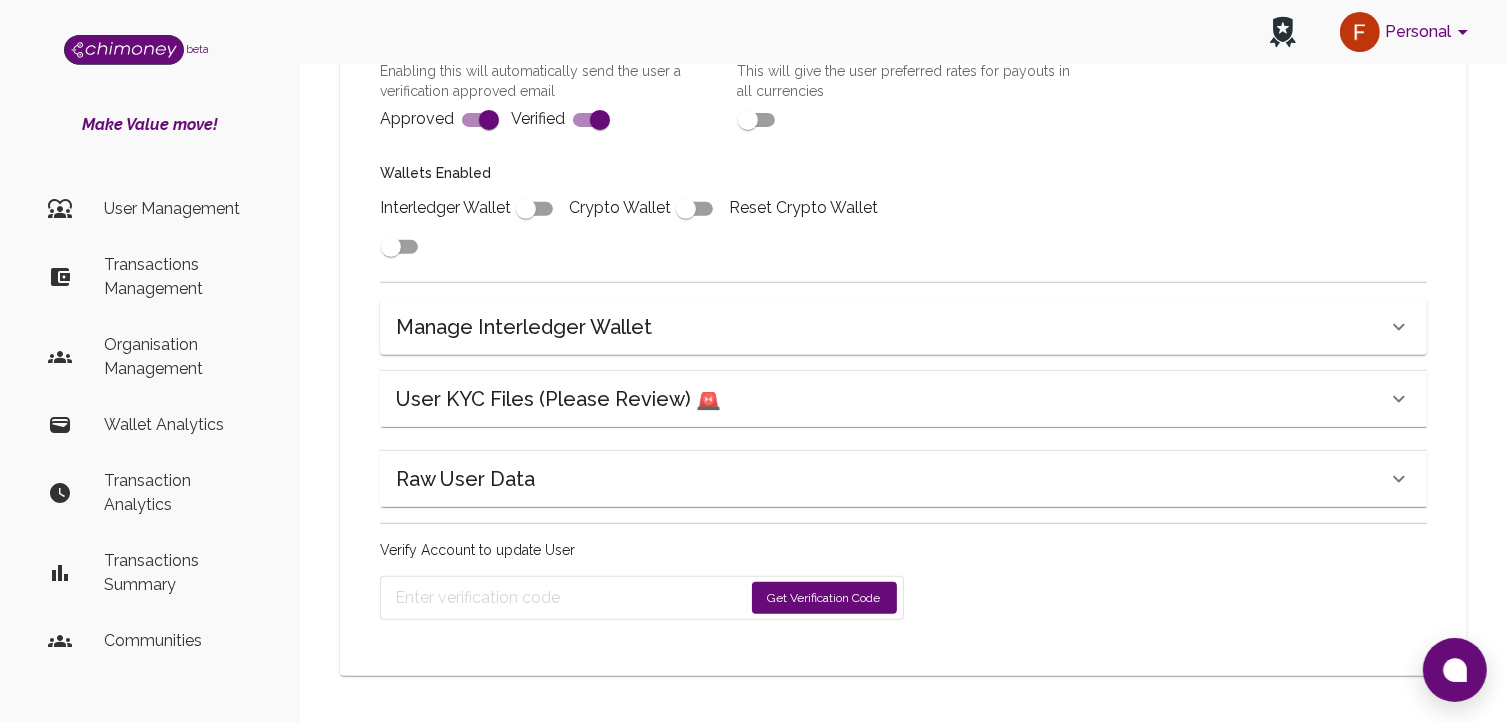 click on "Get Verification Code" at bounding box center [824, 598] 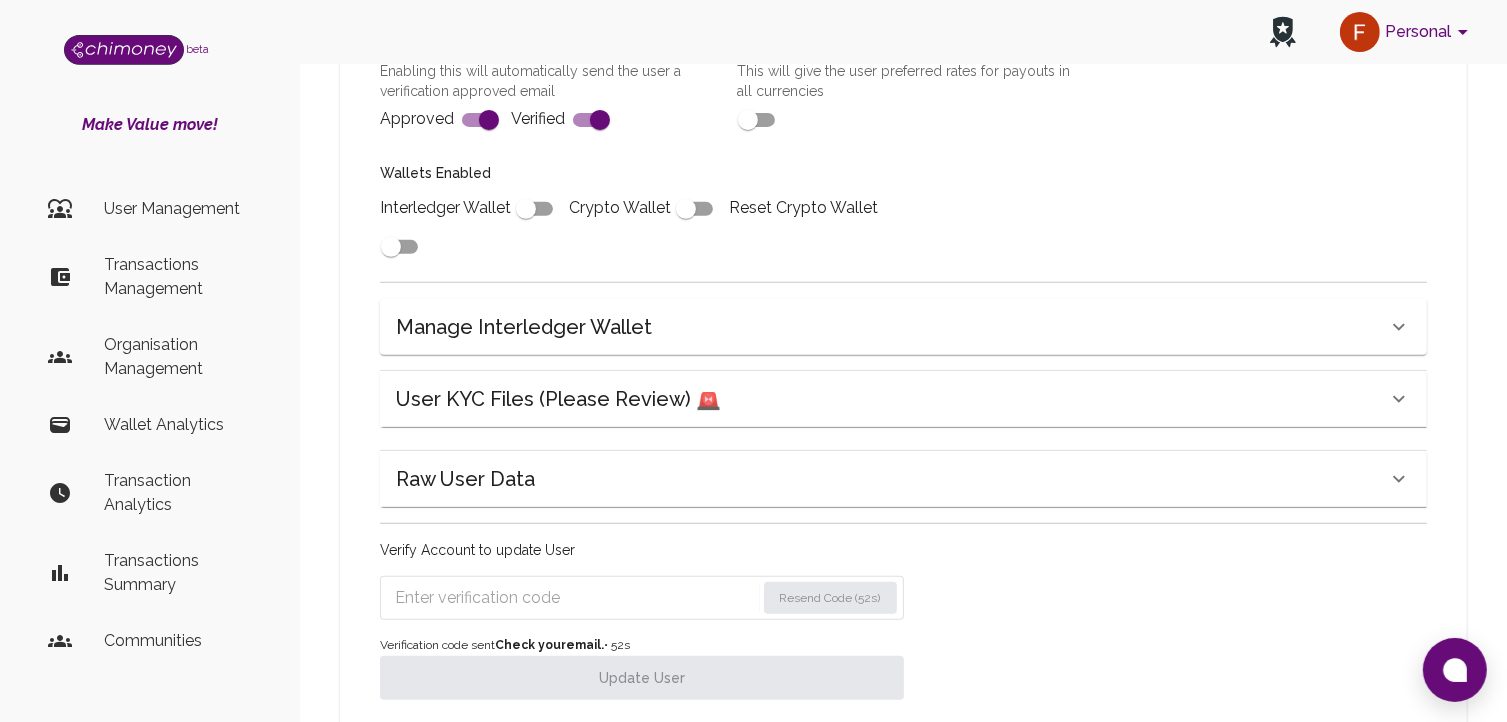click at bounding box center [575, 598] 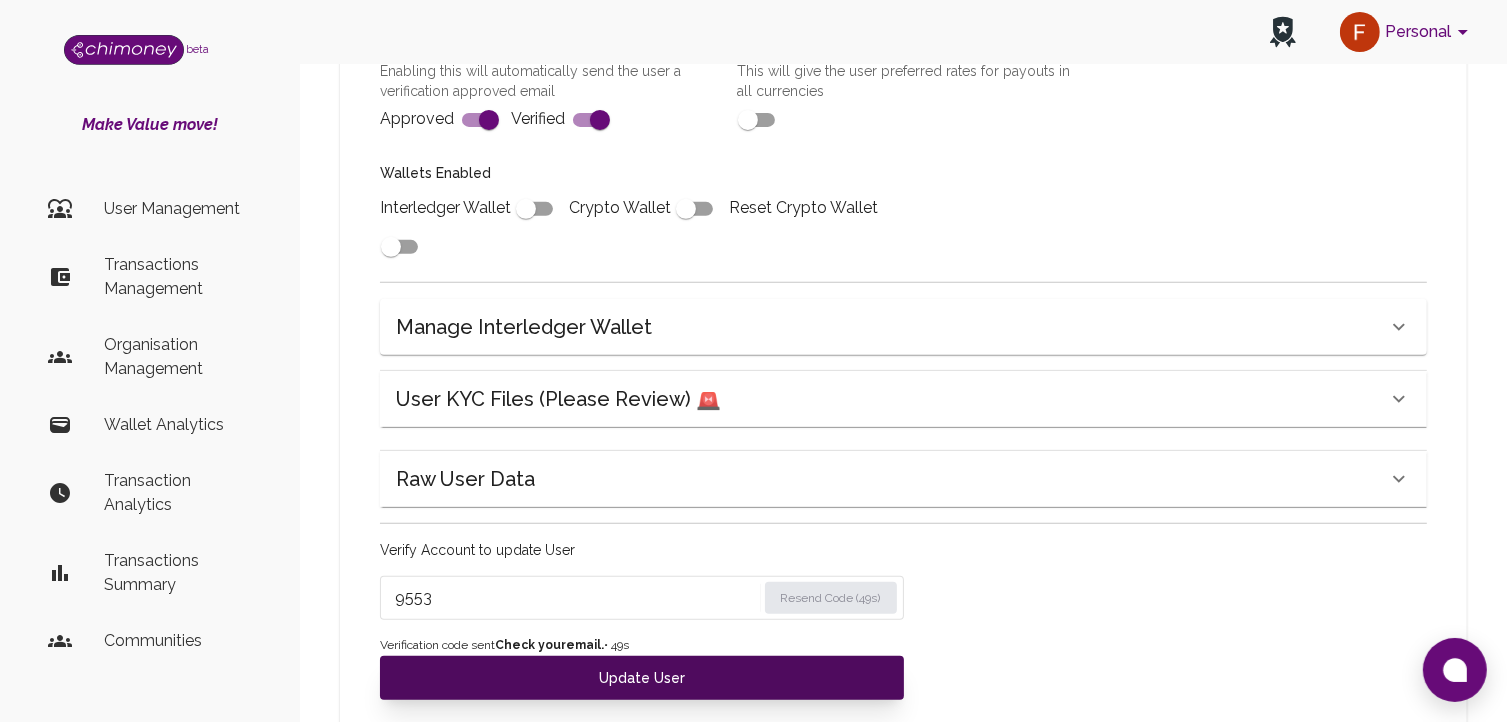 type on "9553" 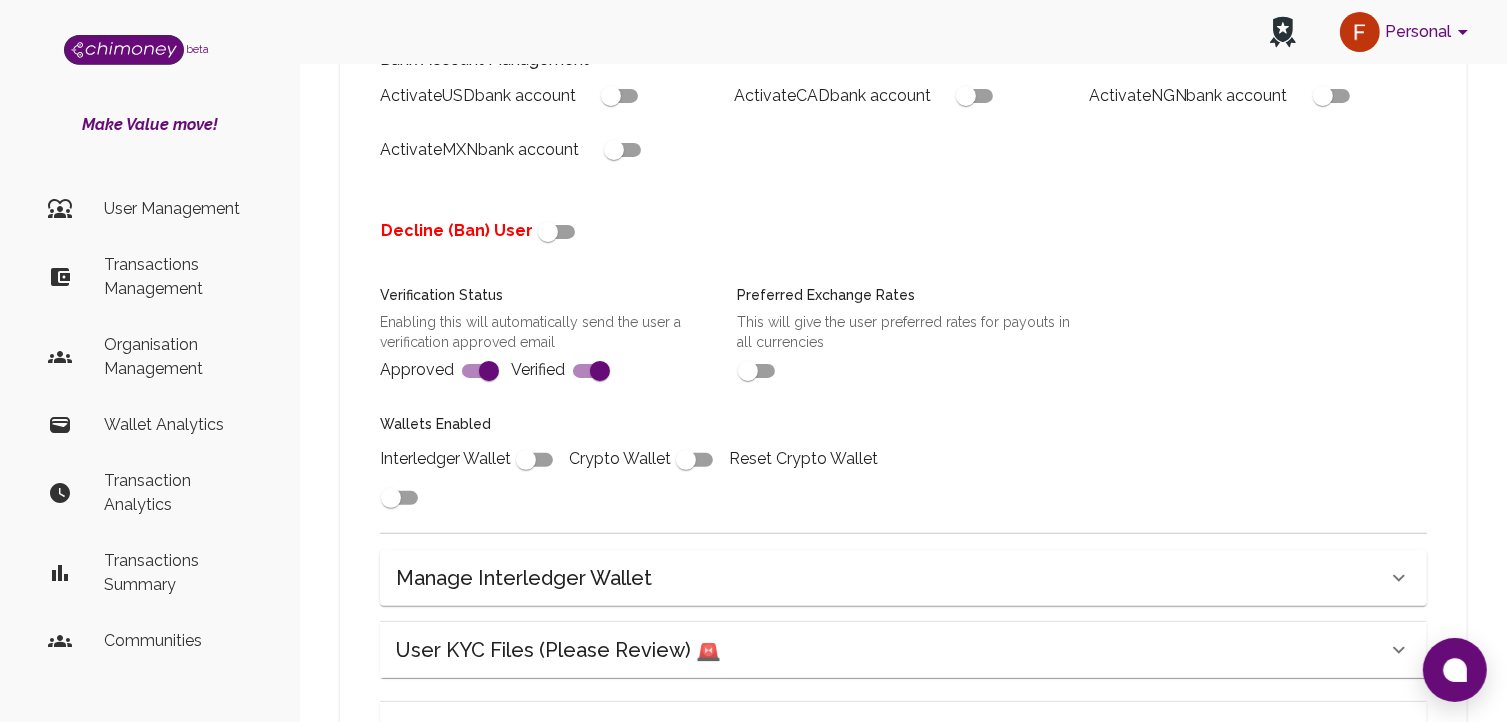 scroll, scrollTop: 553, scrollLeft: 0, axis: vertical 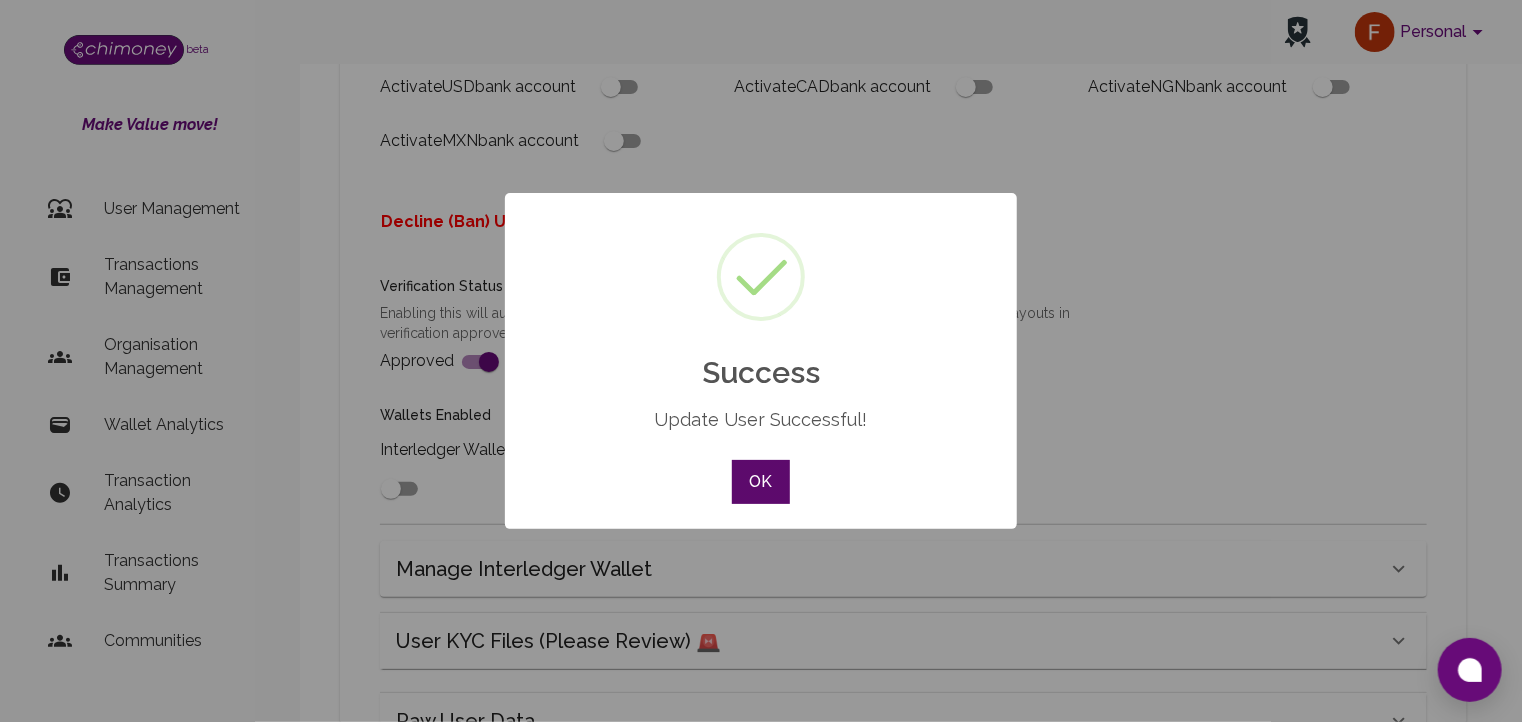 click on "OK" at bounding box center (761, 482) 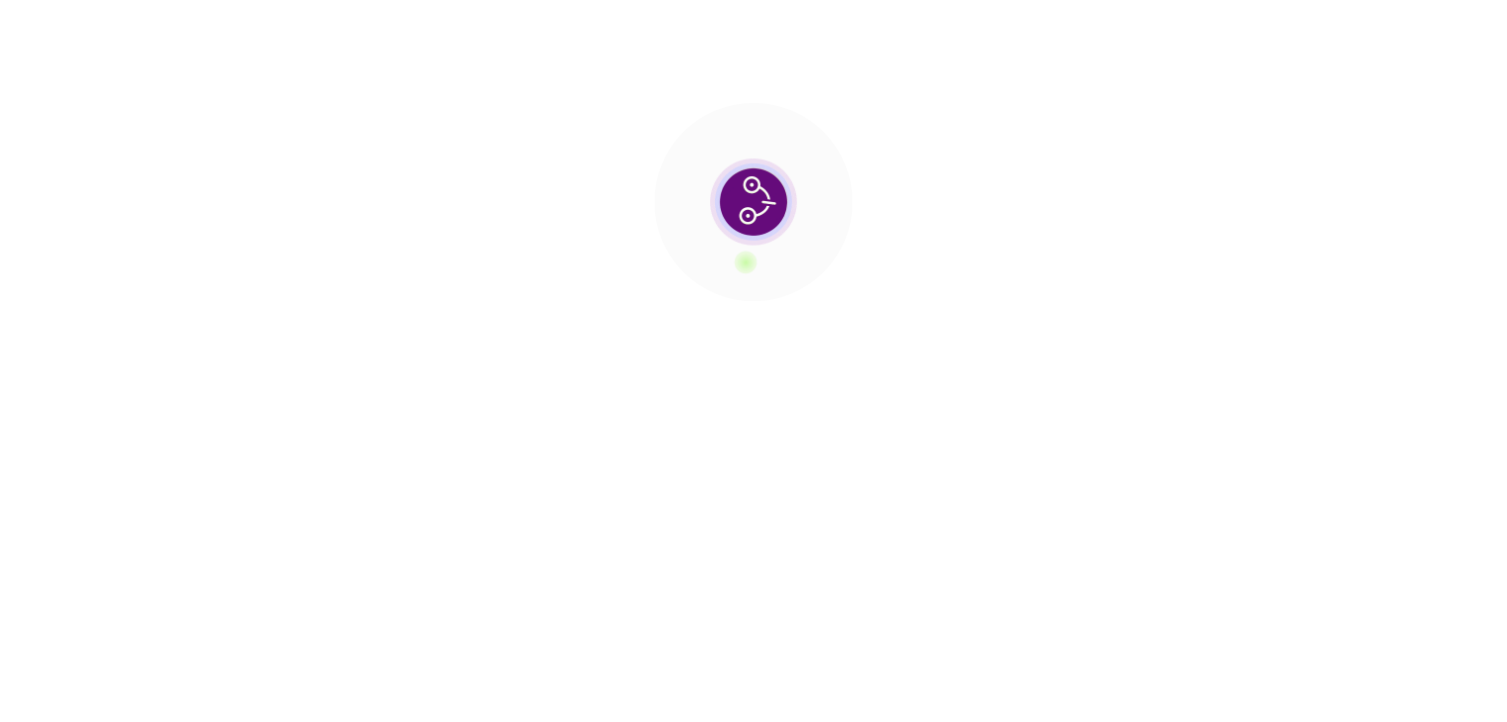 scroll, scrollTop: 0, scrollLeft: 0, axis: both 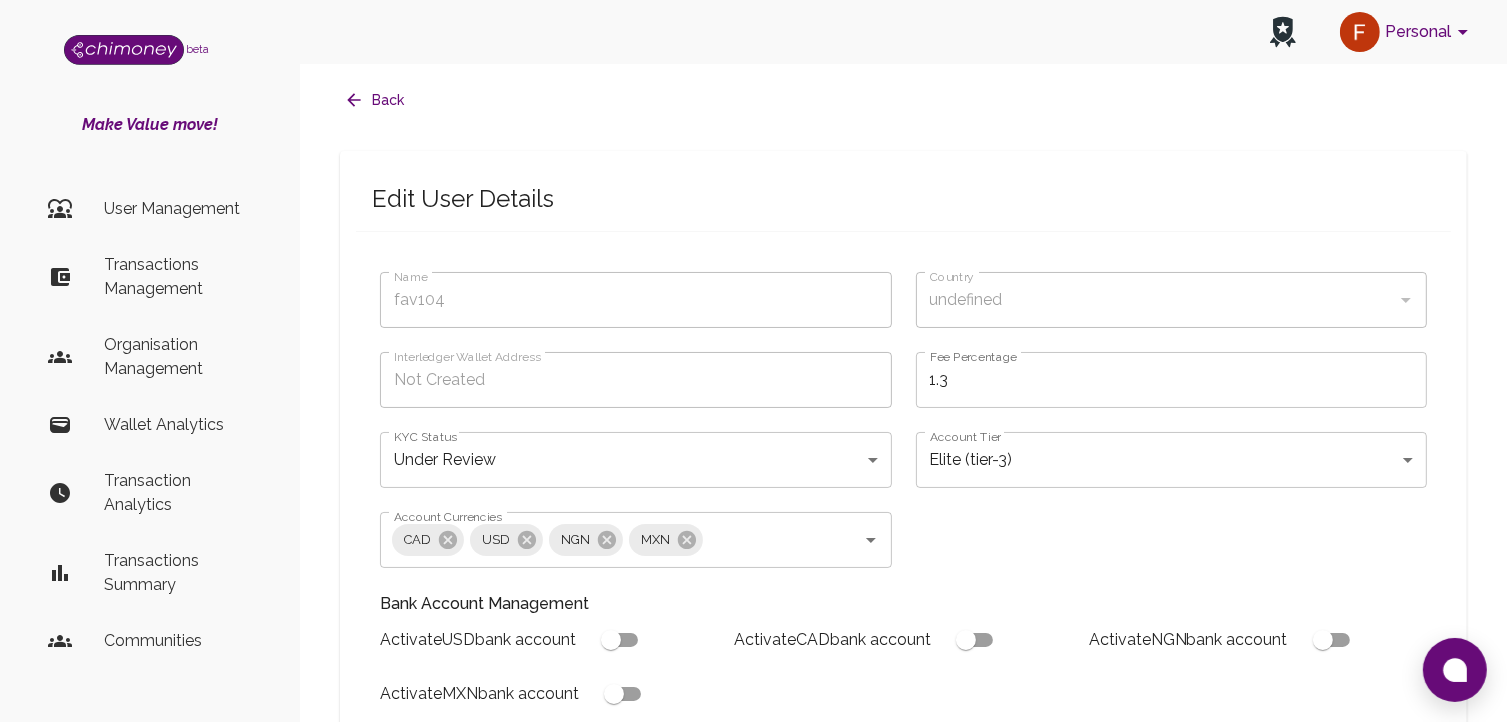 type on "fav104" 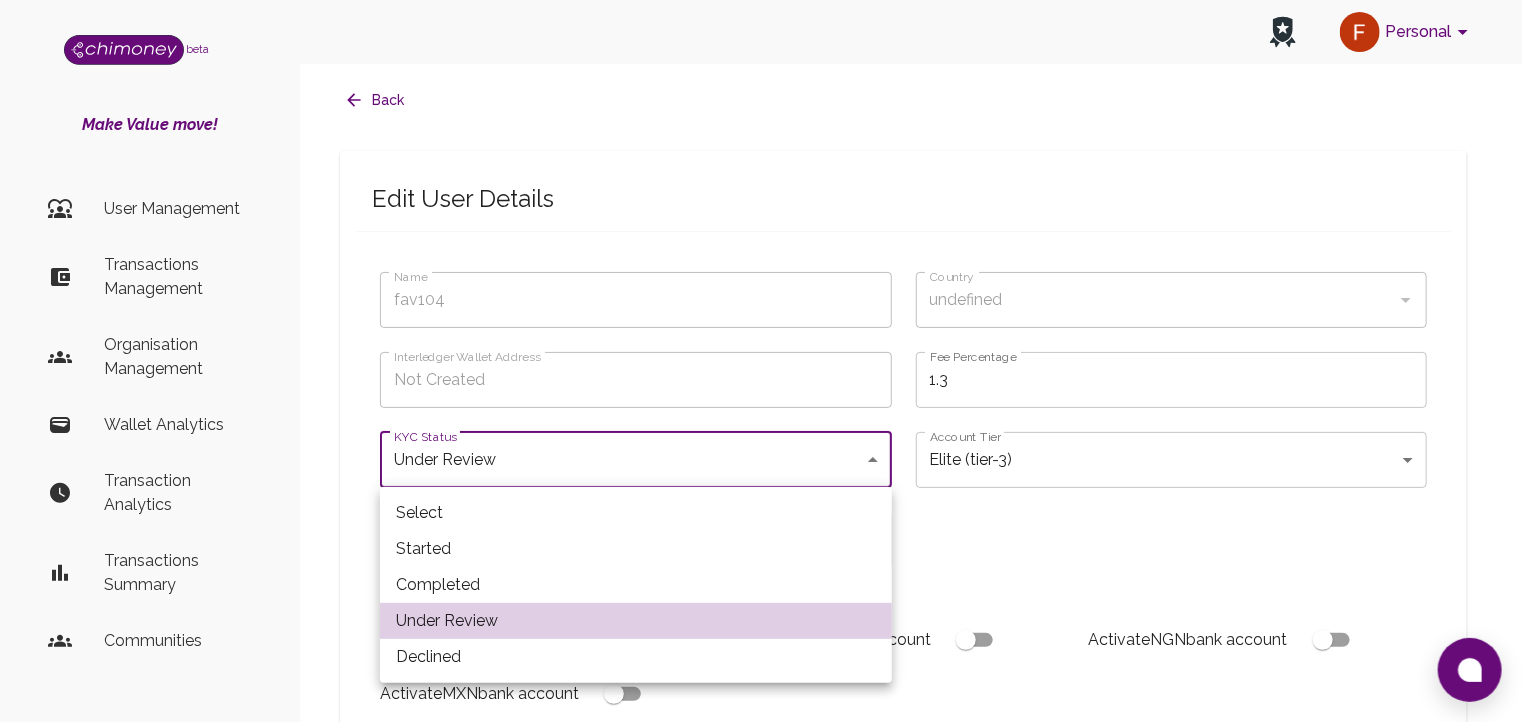 click on "Personal   beta Make Value move! User Management Transactions Management Organisation Management Wallet Analytics Transaction Analytics Transactions Summary Communities Dashboard ©  2025  Chi Technologies Inc.   Back Edit User Details Name fav104 Name Country undefined Country Interledger Wallet Address Not Created Interledger Wallet Address Fee Percentage 1.3 Fee Percentage KYC Status Under Review under_review KYC Status Account Tier Elite (tier-3)   tier-3 Account Tier Account Currencies CAD USD NGN MXN Account Currencies Bank Account Management Activate  USD  bank account Activate  CAD  bank account Activate  NGN  bank account Activate  MXN  bank account Decline (Ban) User     Verification Status Enabling this will automatically send the user a verification approved email   Approved      Verified     Preferred Exchange Rates This will give the user preferred rates for payouts in all currencies Wallets Enabled Interledger Wallet       Crypto Wallet       Reset Crypto Wallet   Manage Interledger Wallet ." at bounding box center [761, 791] 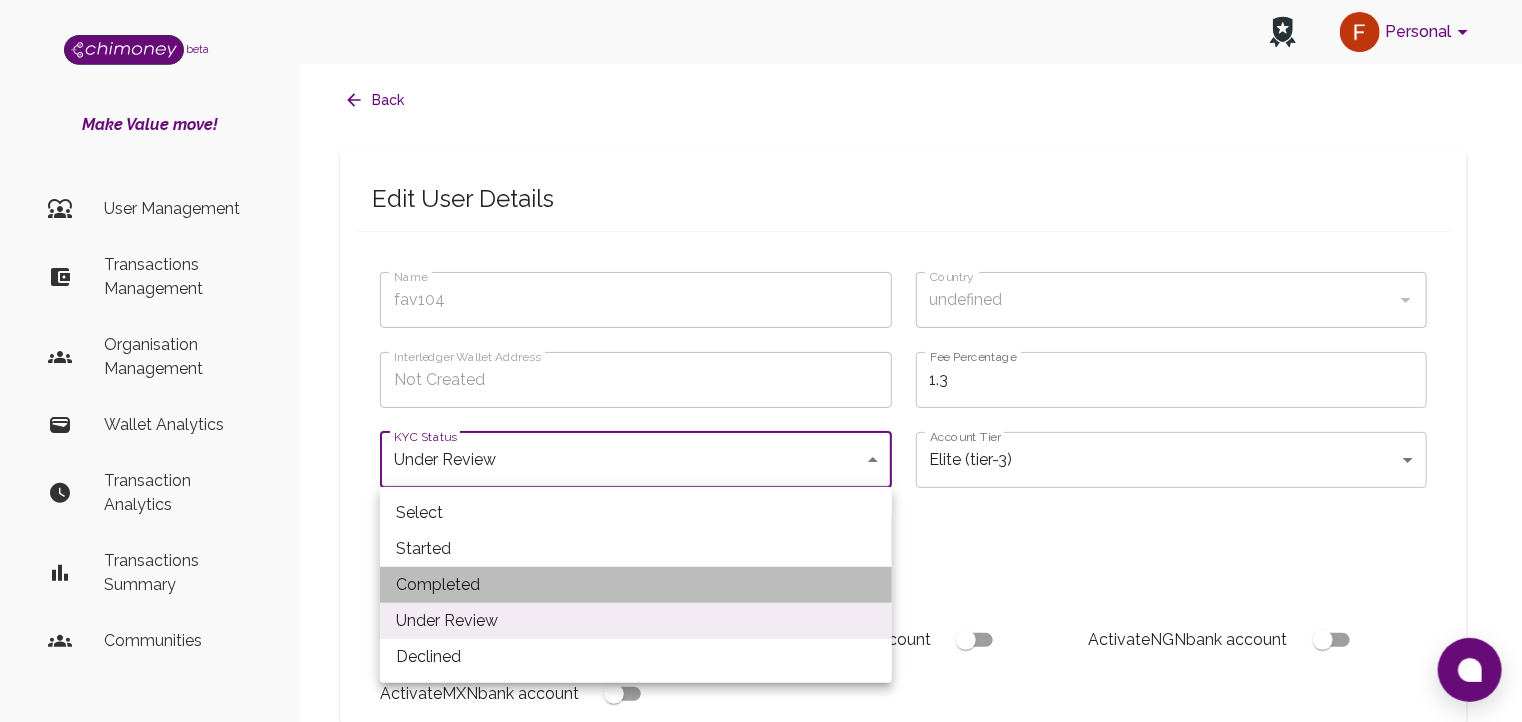click on "Completed" at bounding box center (636, 585) 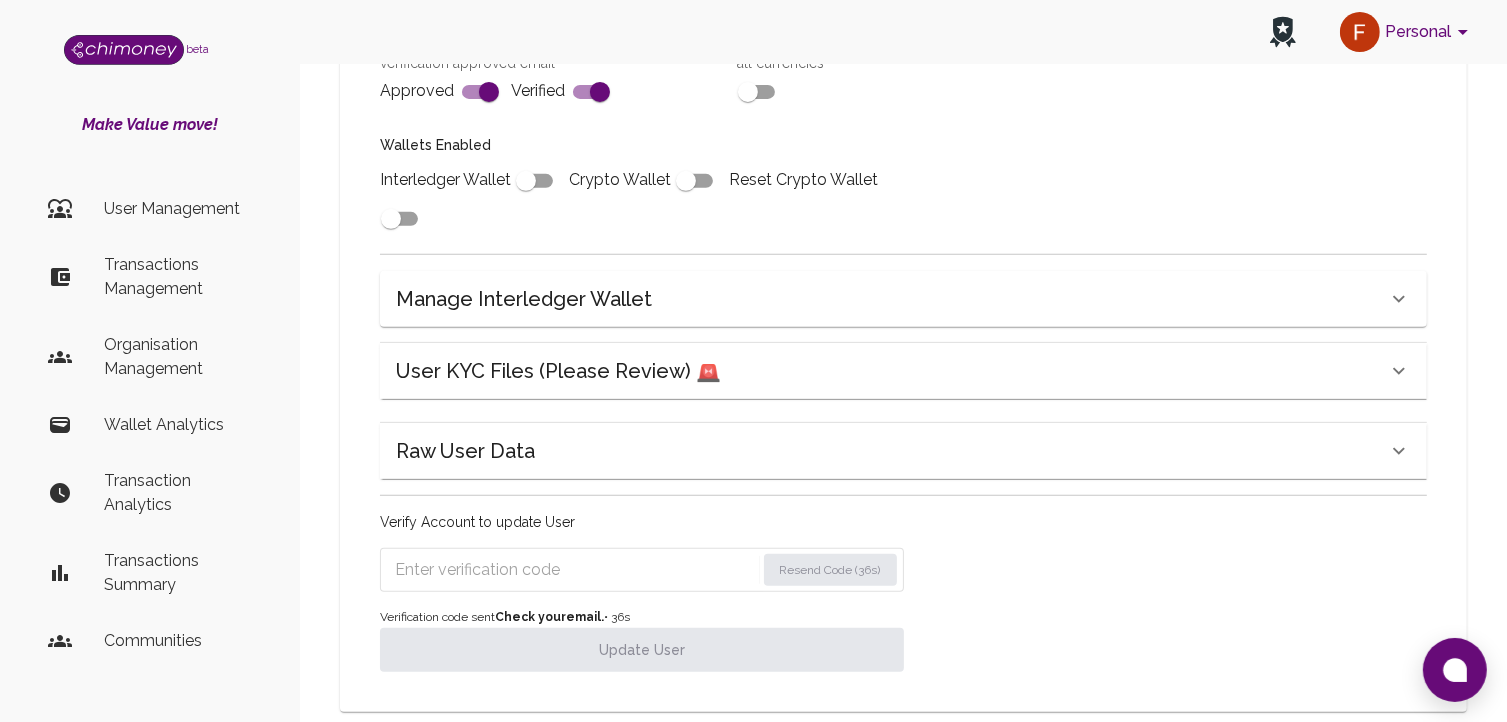 scroll, scrollTop: 859, scrollLeft: 0, axis: vertical 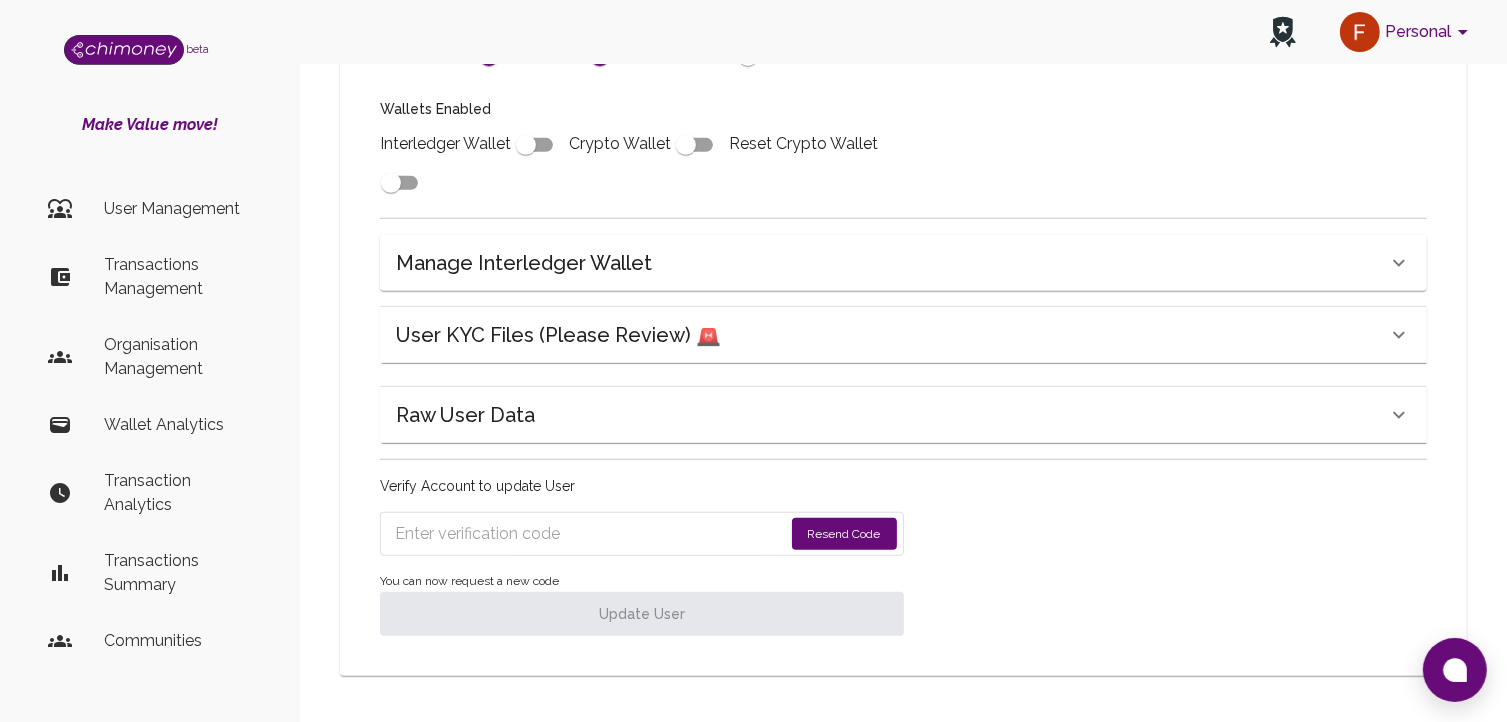 click on "Resend Code" at bounding box center [844, 534] 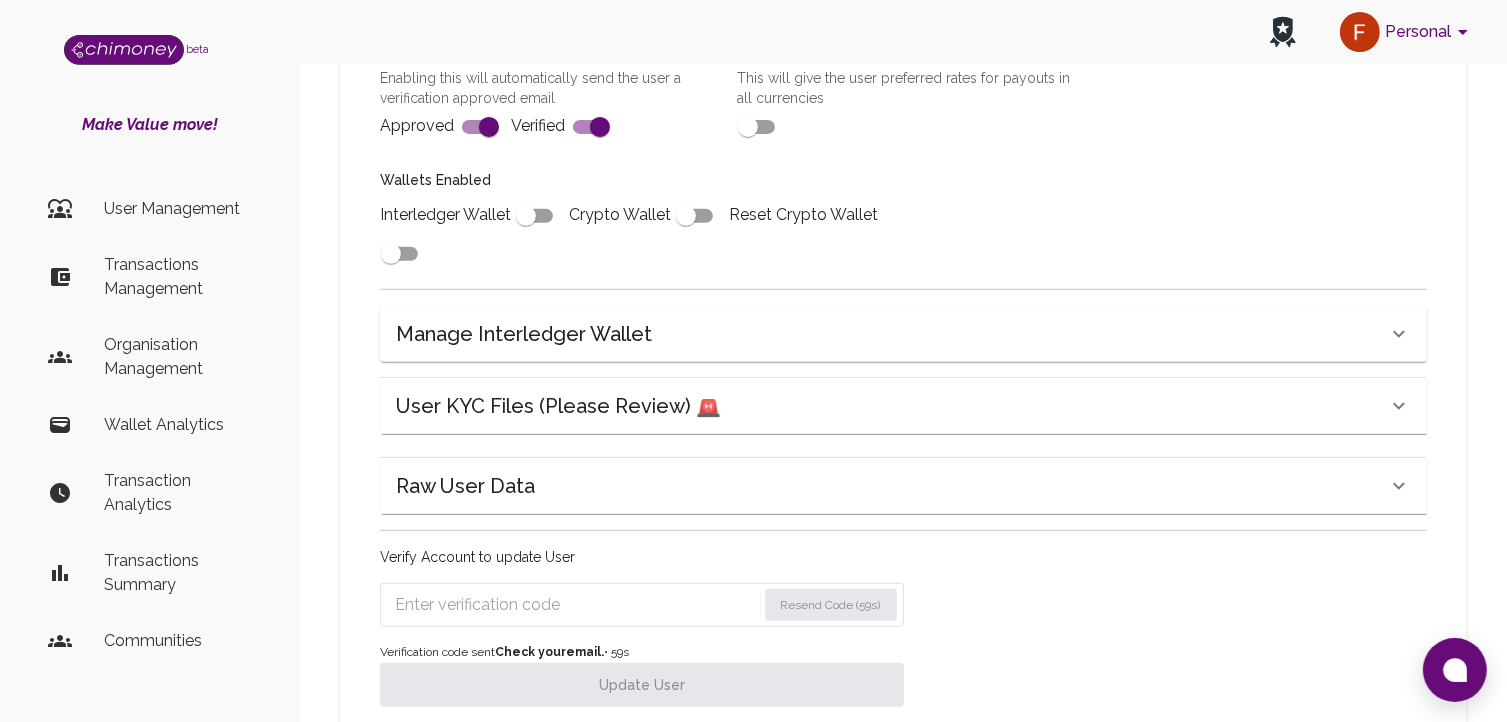 scroll, scrollTop: 787, scrollLeft: 0, axis: vertical 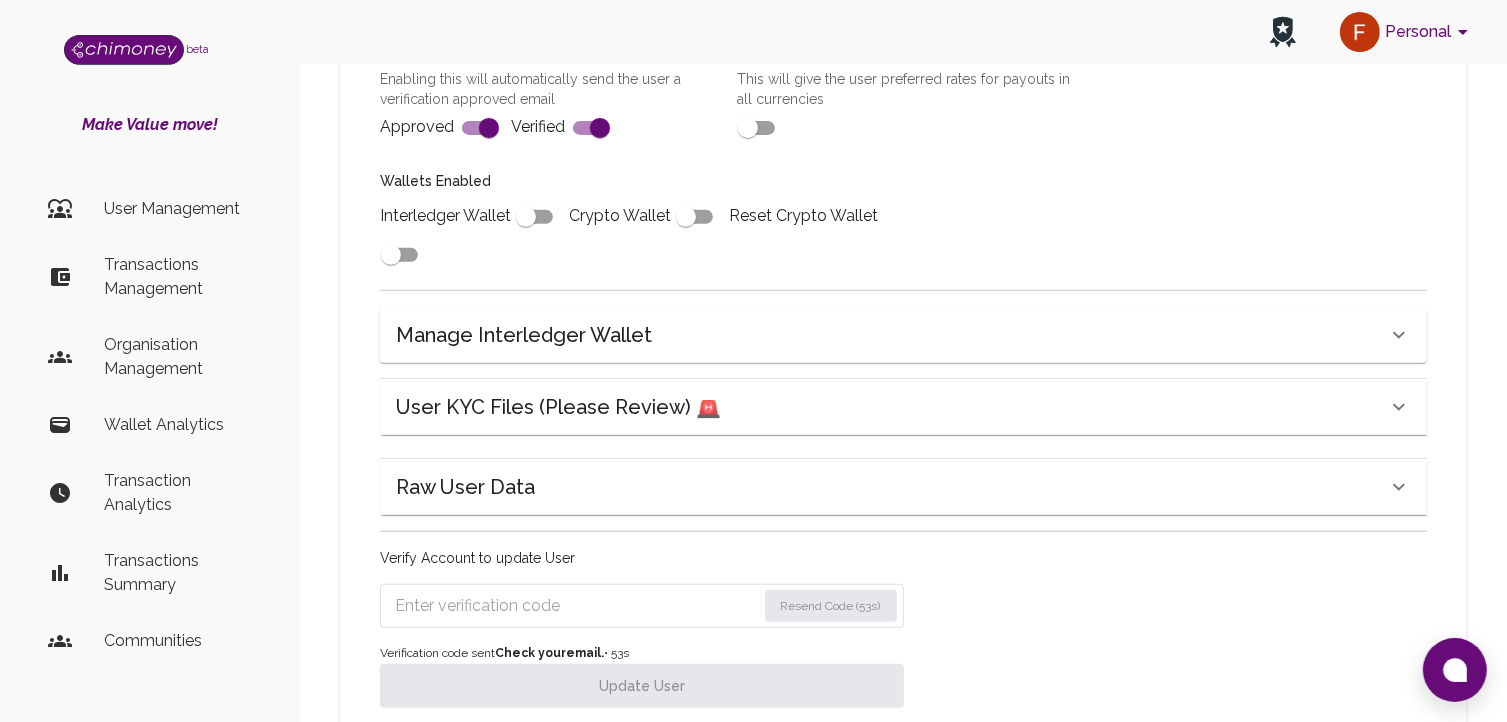 click at bounding box center [575, 606] 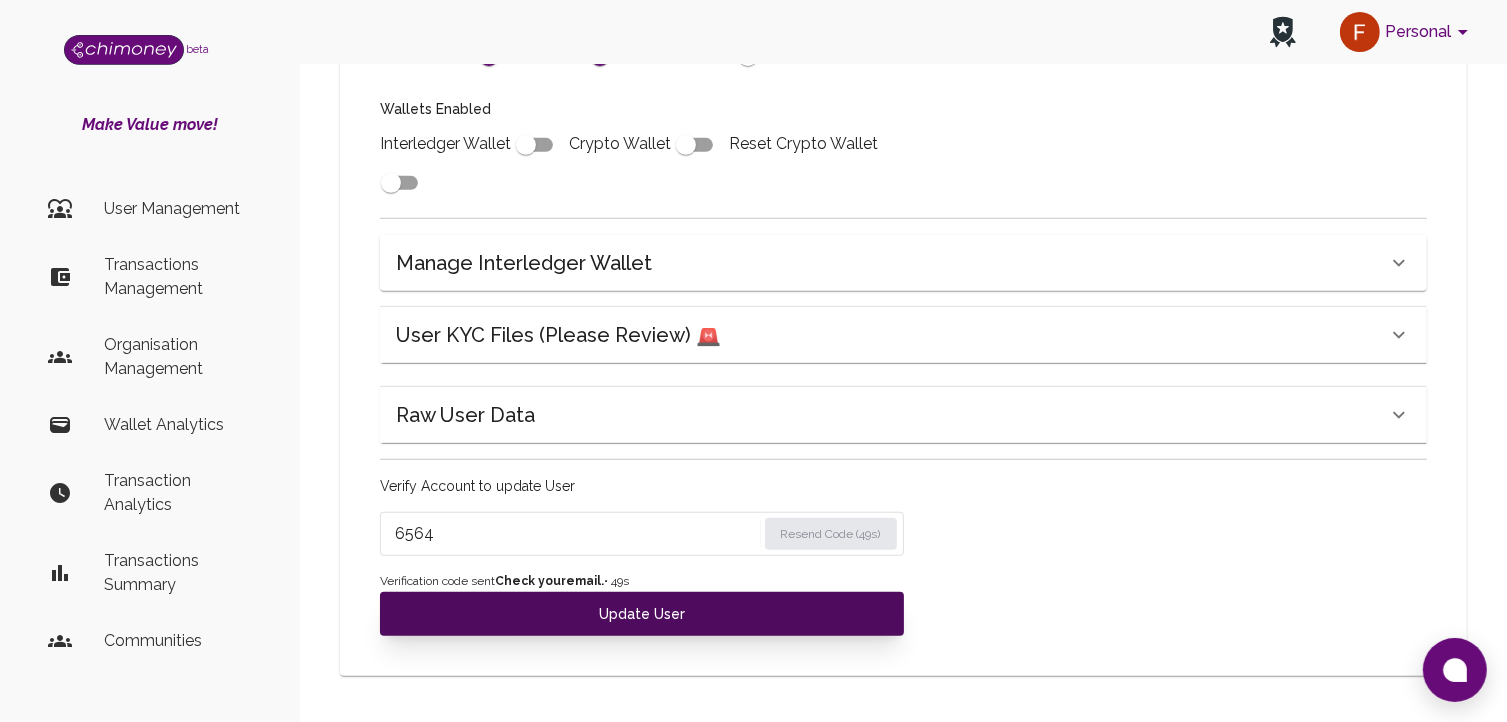 scroll, scrollTop: 858, scrollLeft: 0, axis: vertical 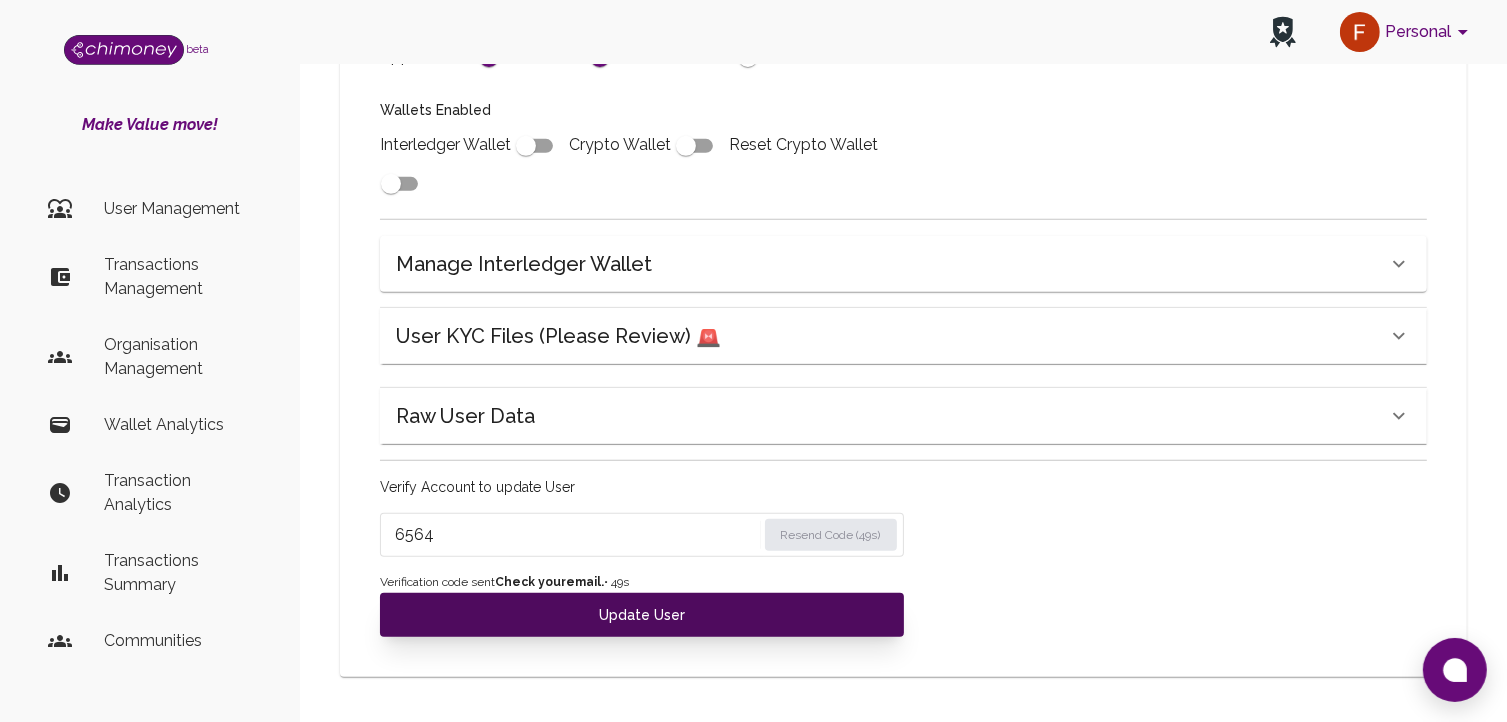 type on "6564" 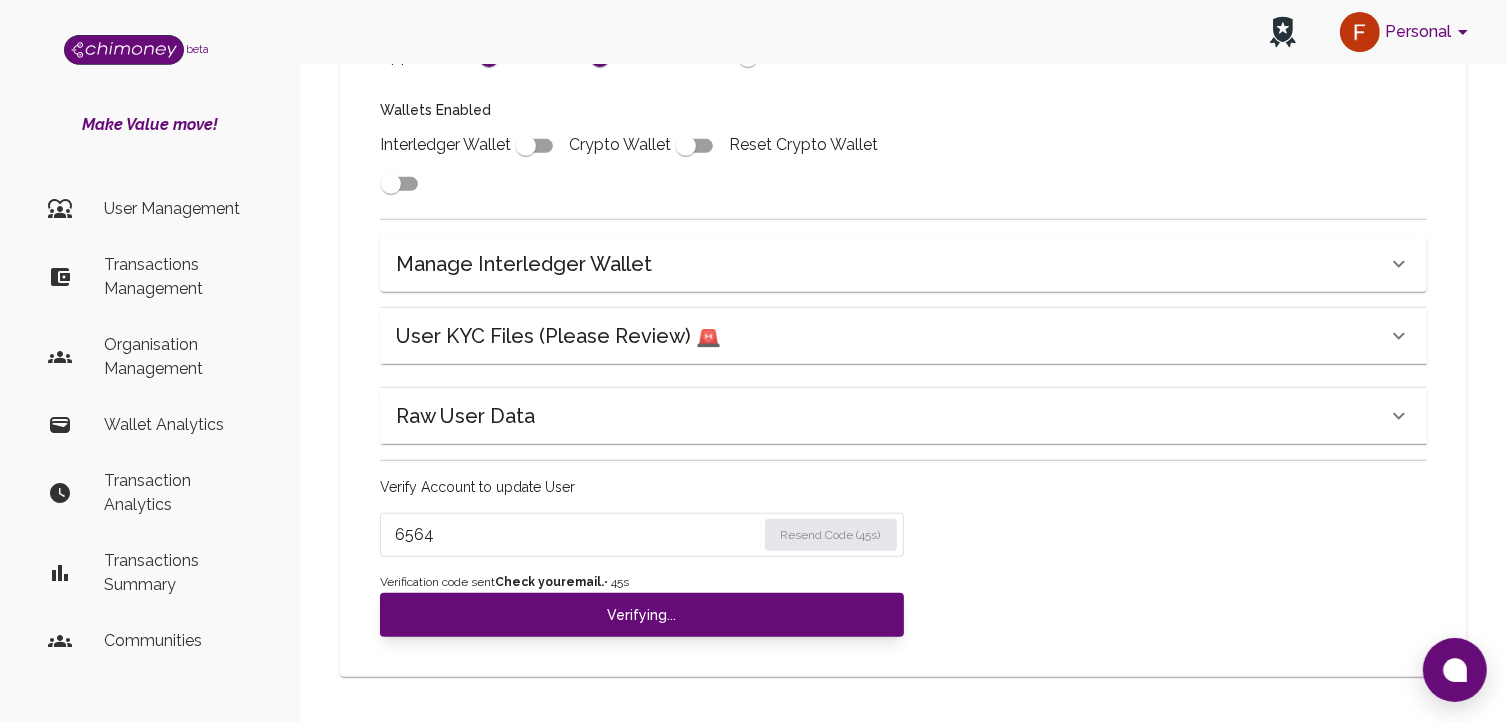 scroll, scrollTop: 780, scrollLeft: 0, axis: vertical 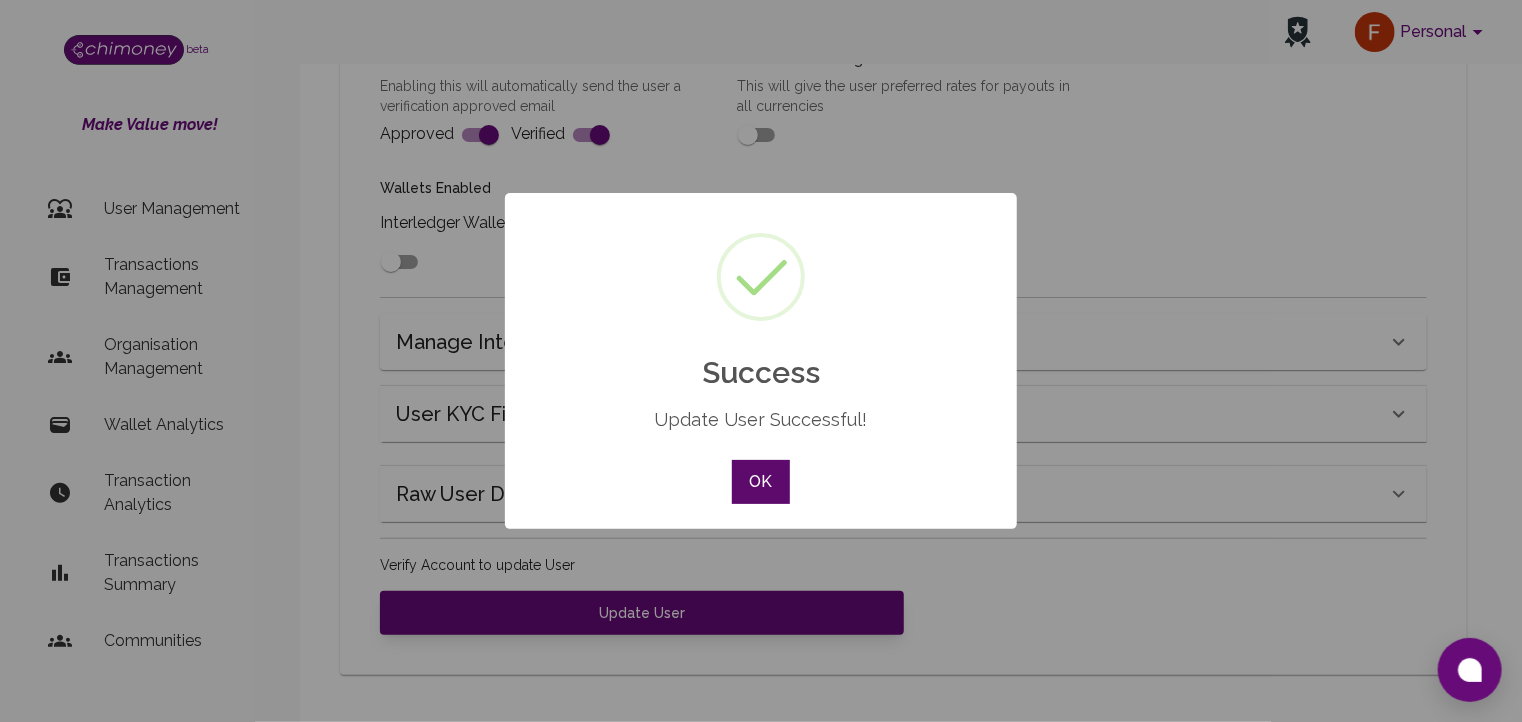 click on "OK" at bounding box center [761, 482] 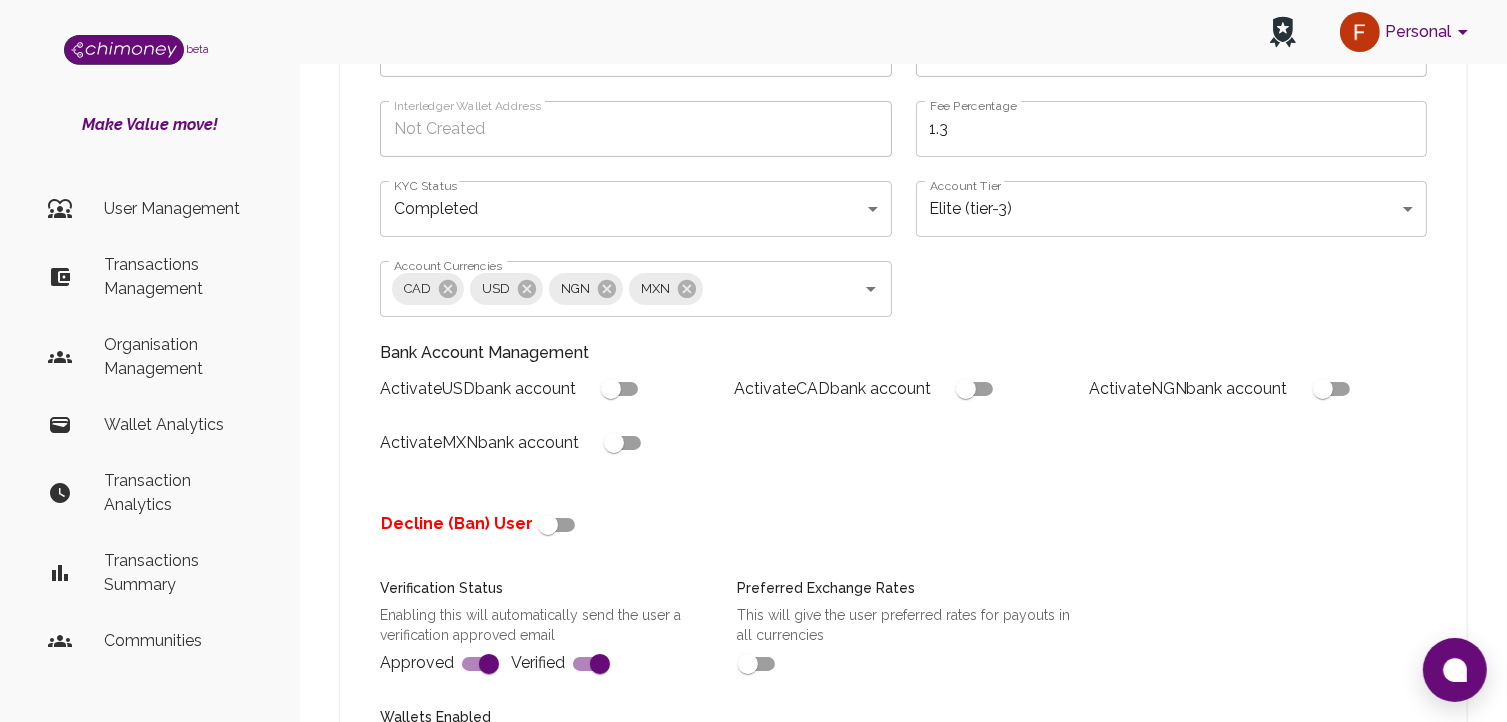 scroll, scrollTop: 239, scrollLeft: 0, axis: vertical 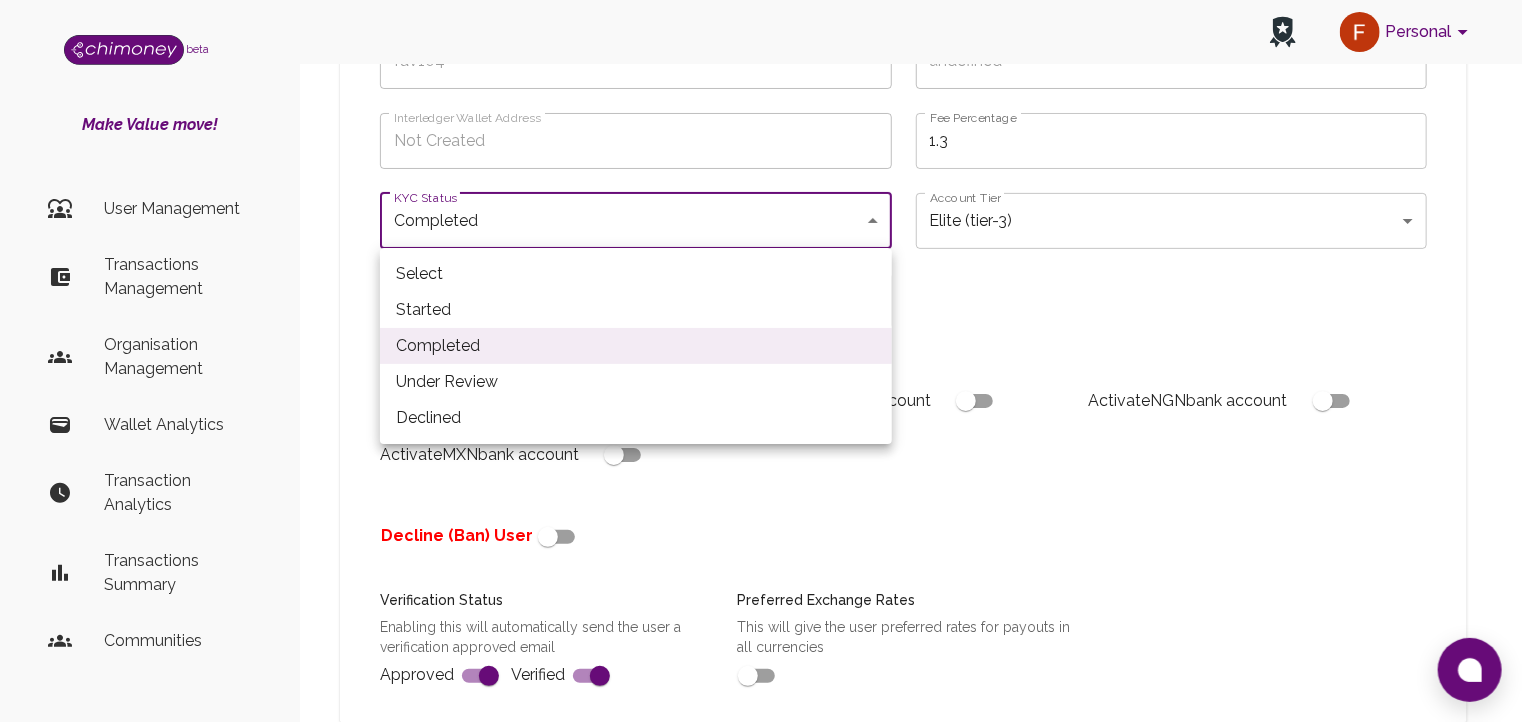 click on "Personal   beta Make Value move! User Management Transactions Management Organisation Management Wallet Analytics Transaction Analytics Transactions Summary Communities Dashboard ©  2025  Chi Technologies Inc.   Back Edit User Details Name fav104 Name Country undefined Country Interledger Wallet Address Not Created Interledger Wallet Address Fee Percentage 1.3 Fee Percentage KYC Status Completed completed KYC Status Account Tier Elite (tier-3)   tier-3 Account Tier Account Currencies CAD USD NGN MXN Account Currencies Bank Account Management Activate  USD  bank account Activate  CAD  bank account Activate  NGN  bank account Activate  MXN  bank account Decline (Ban) User     Verification Status Enabling this will automatically send the user a verification approved email   Approved      Verified     Preferred Exchange Rates This will give the user preferred rates for payouts in all currencies Wallets Enabled Interledger Wallet       Crypto Wallet       Reset Crypto Wallet   Manage Interledger Wallet   Account" at bounding box center (761, 512) 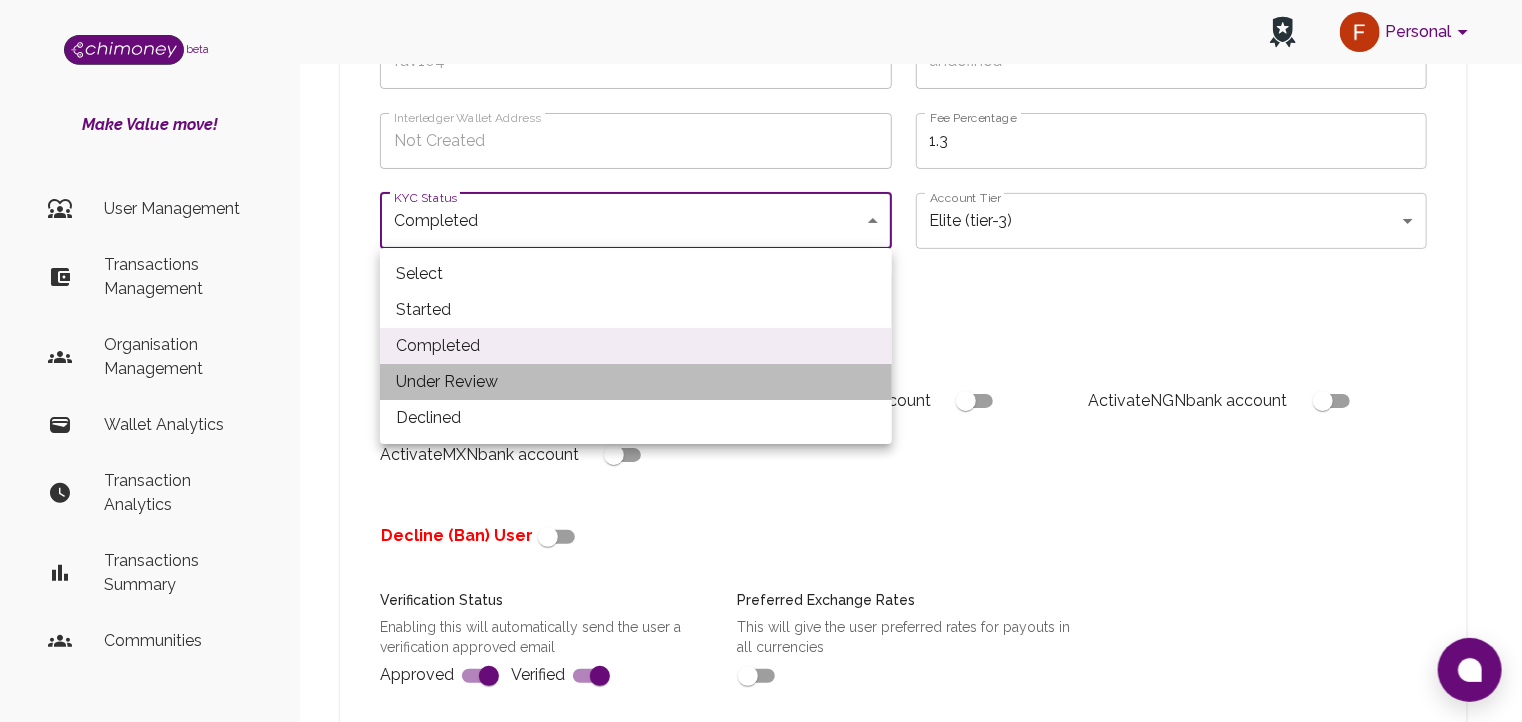 click on "Under Review" at bounding box center (636, 382) 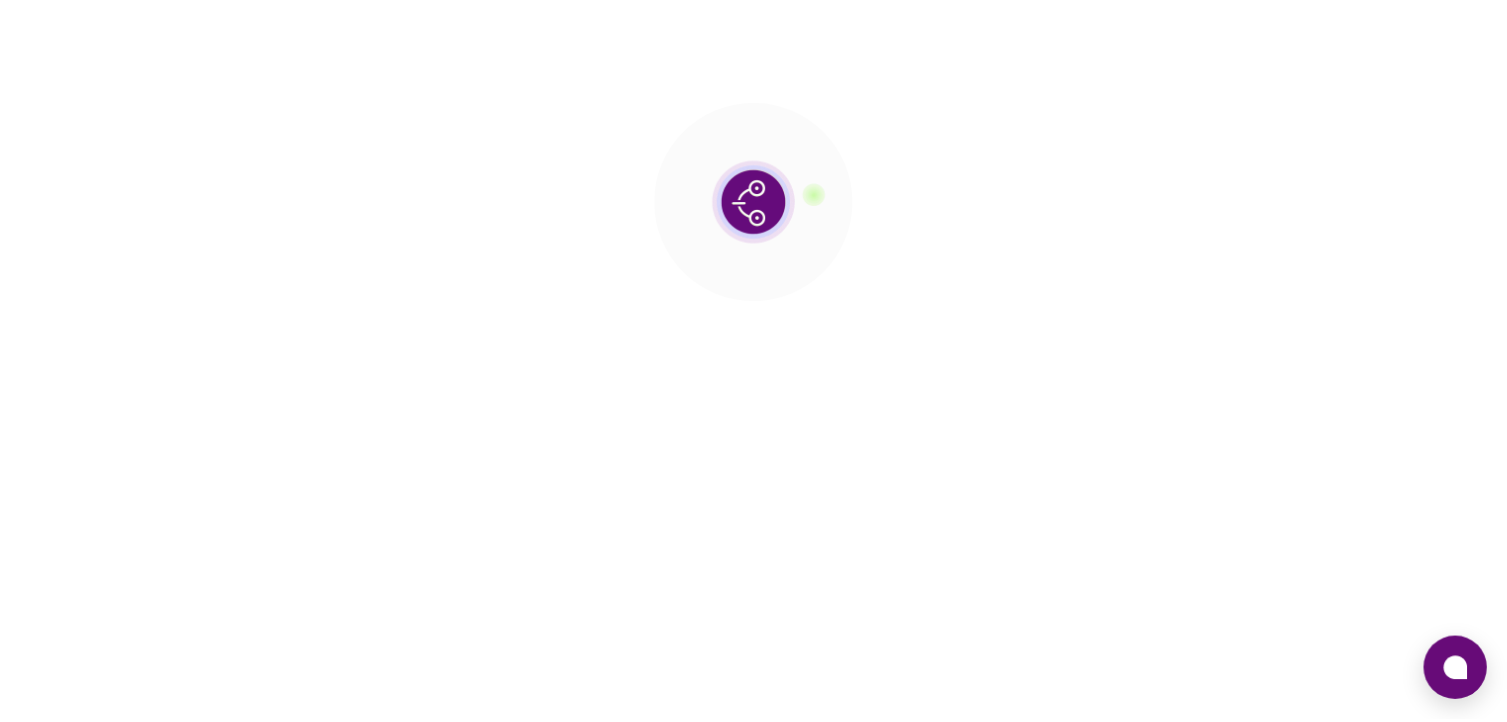 scroll, scrollTop: 239, scrollLeft: 0, axis: vertical 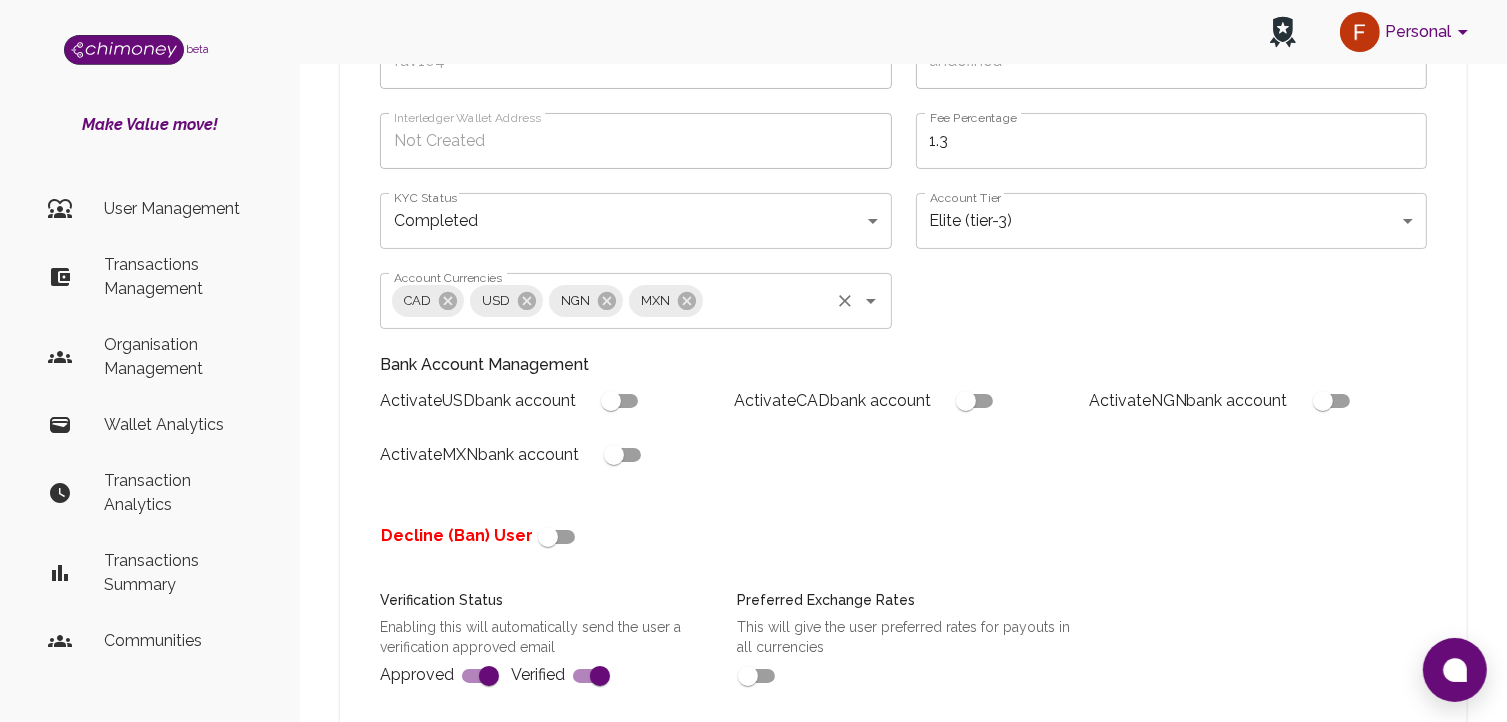 type on "fav104" 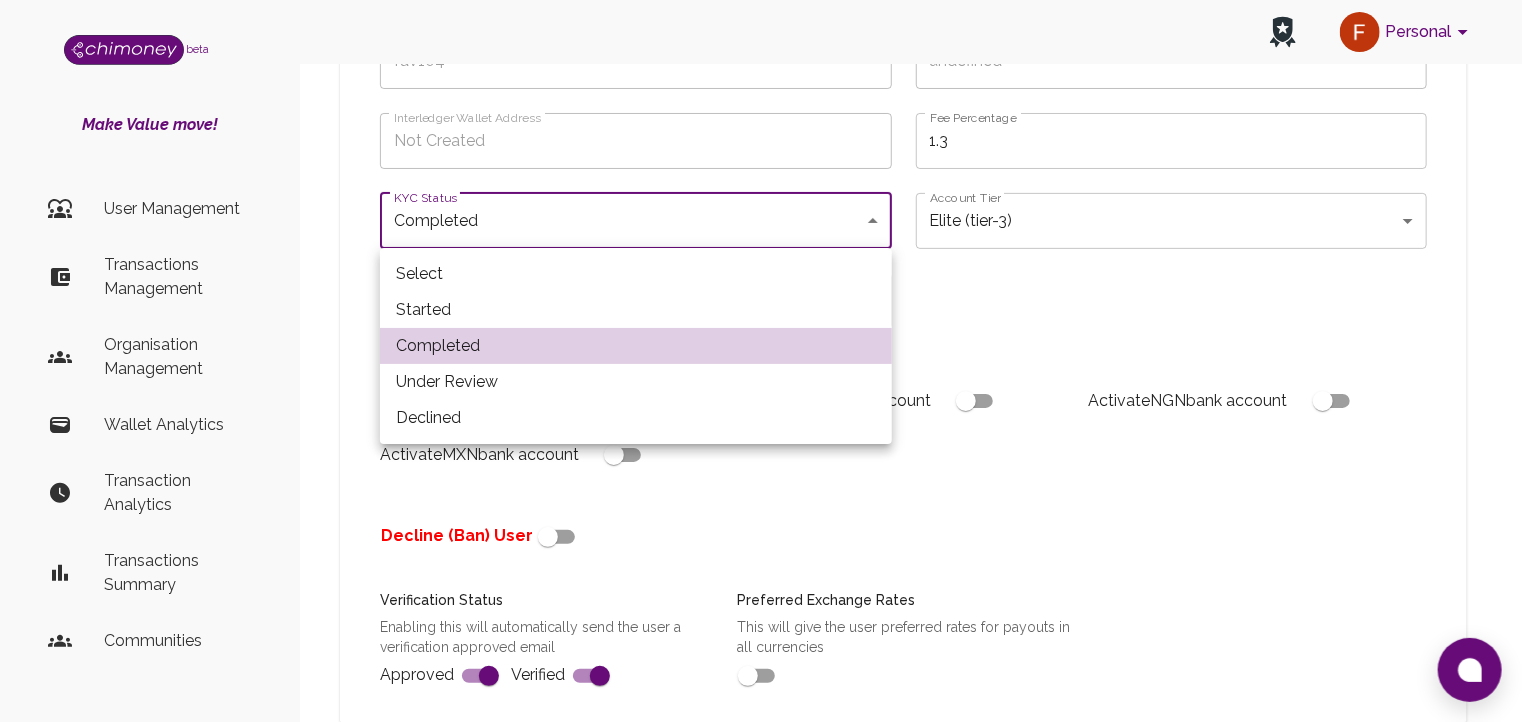 click on "Personal   beta Make Value move! User Management Transactions Management Organisation Management Wallet Analytics Transaction Analytics Transactions Summary Communities Dashboard ©  2025  Chi Technologies Inc.   Back Edit User Details Name fav104 Name Country undefined Country Interledger Wallet Address Not Created Interledger Wallet Address Fee Percentage 1.3 Fee Percentage KYC Status Completed completed KYC Status Account Tier Elite (tier-3)   tier-3 Account Tier Account Currencies CAD USD NGN MXN Account Currencies Bank Account Management Activate  USD  bank account Activate  CAD  bank account Activate  NGN  bank account Activate  MXN  bank account Decline (Ban) User     Verification Status Enabling this will automatically send the user a verification approved email   Approved      Verified     Preferred Exchange Rates This will give the user preferred rates for payouts in all currencies Wallets Enabled Interledger Wallet       Crypto Wallet       Reset Crypto Wallet   Manage Interledger Wallet   Account" at bounding box center [761, 520] 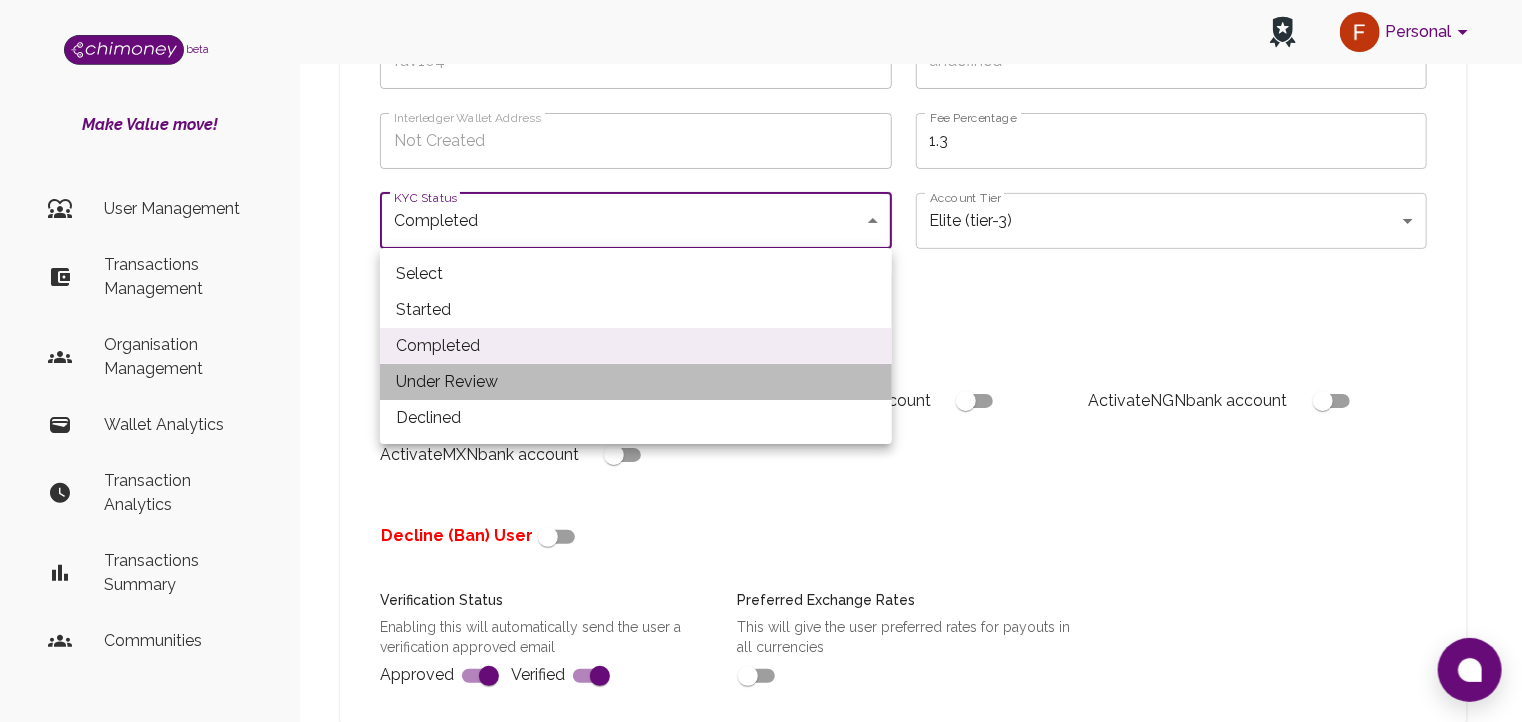click on "Under Review" at bounding box center [636, 382] 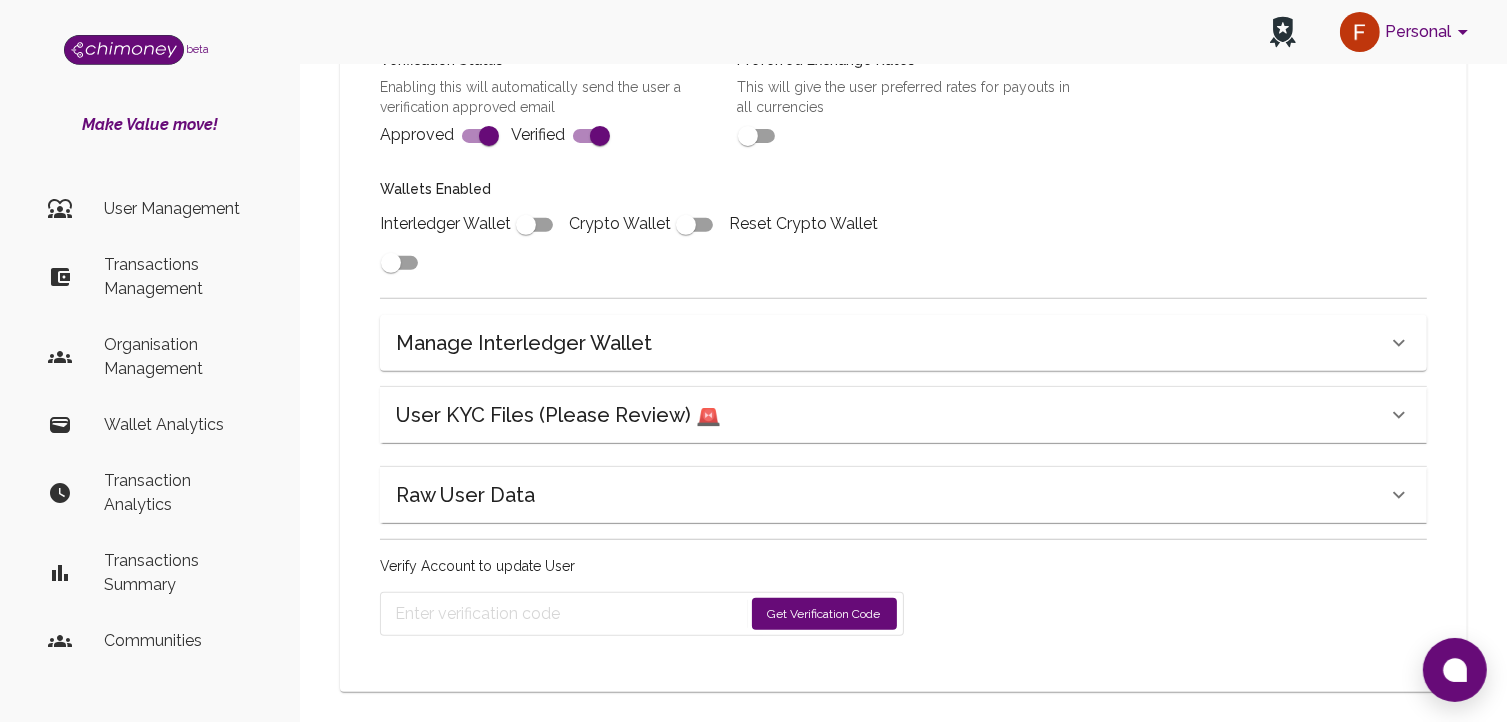 scroll, scrollTop: 795, scrollLeft: 0, axis: vertical 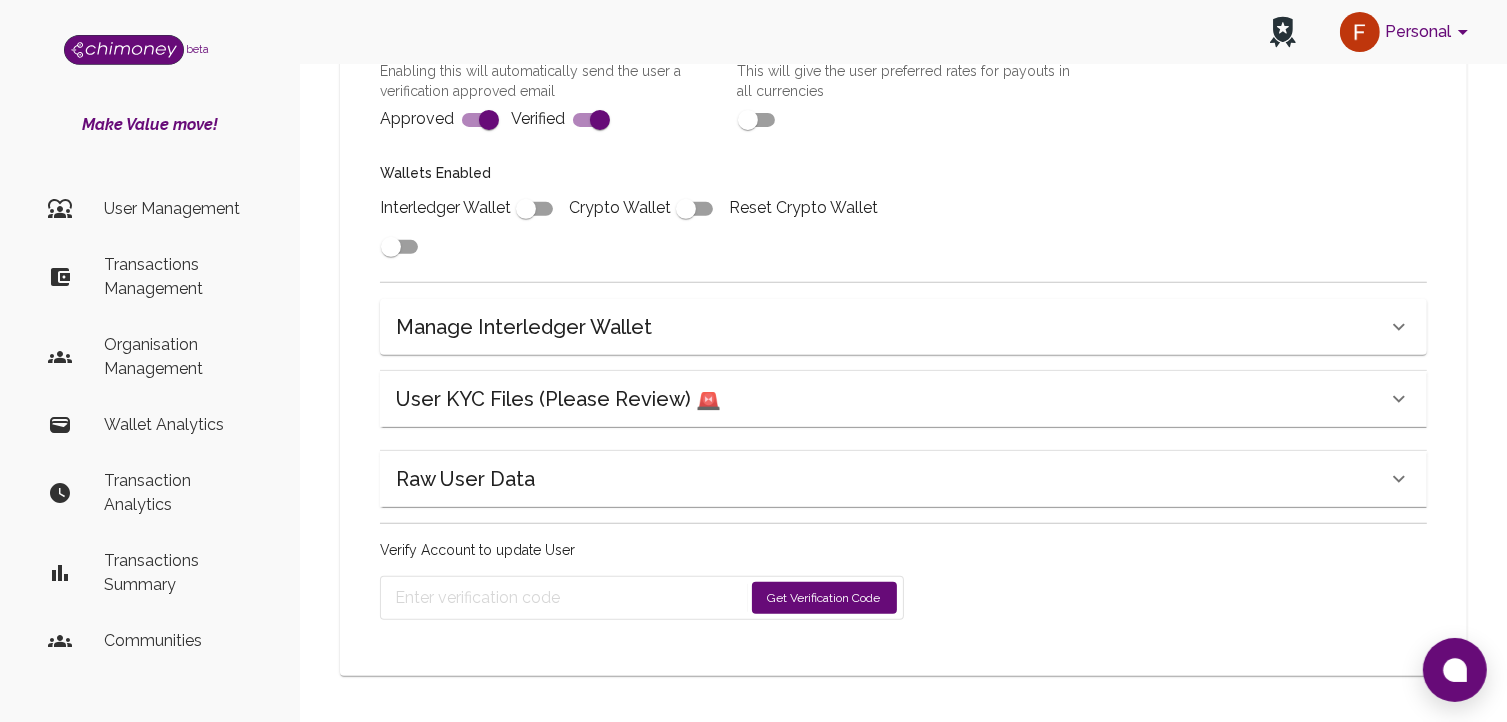 click on "Get Verification Code" at bounding box center (824, 598) 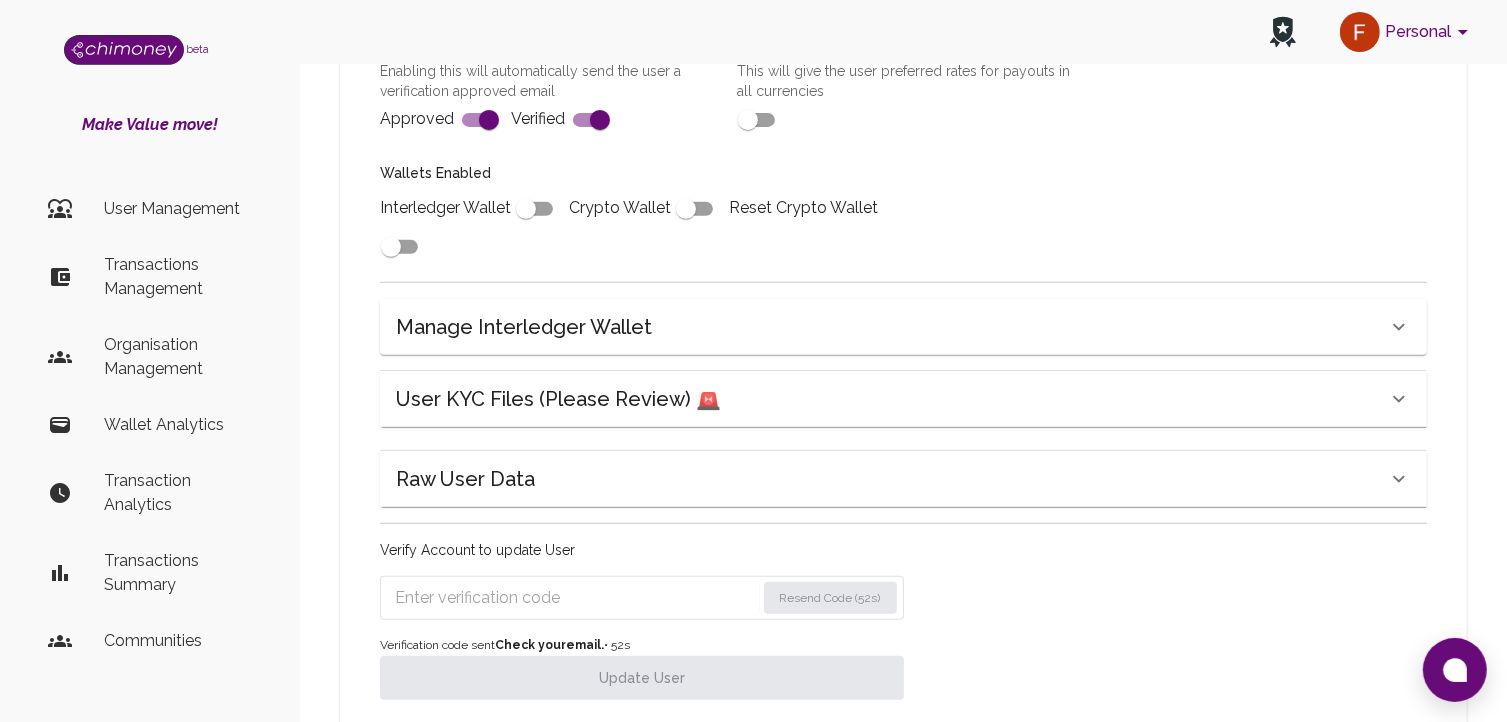 click at bounding box center (575, 598) 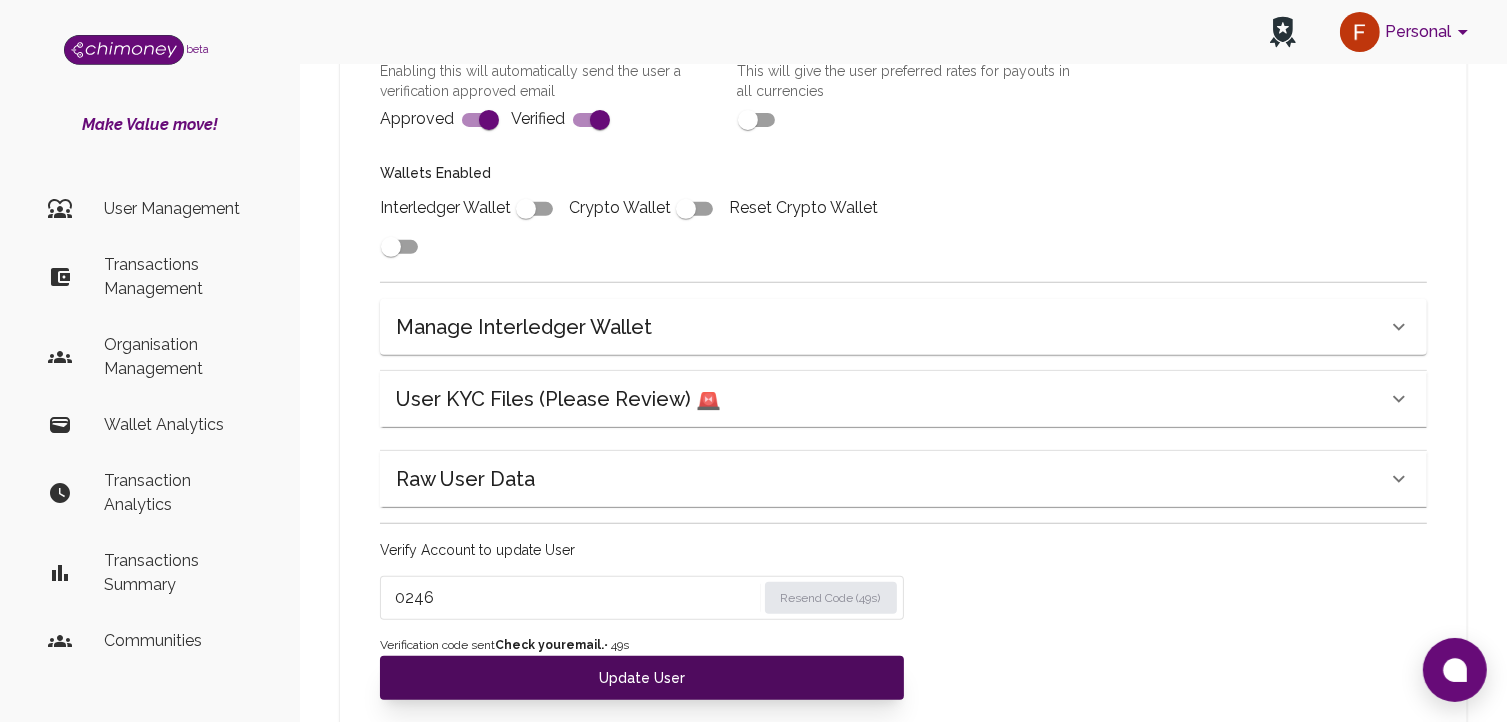 type on "0246" 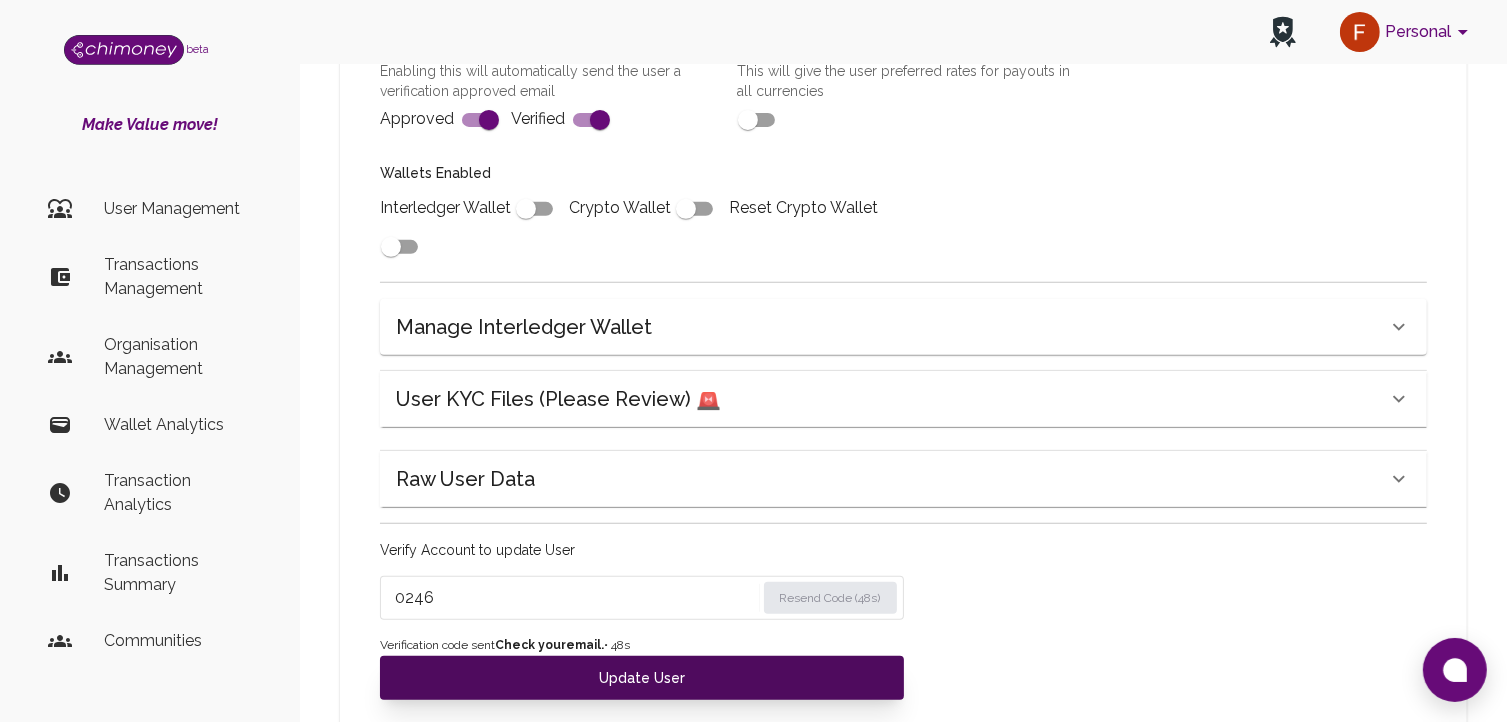 click on "Update User" at bounding box center [642, 678] 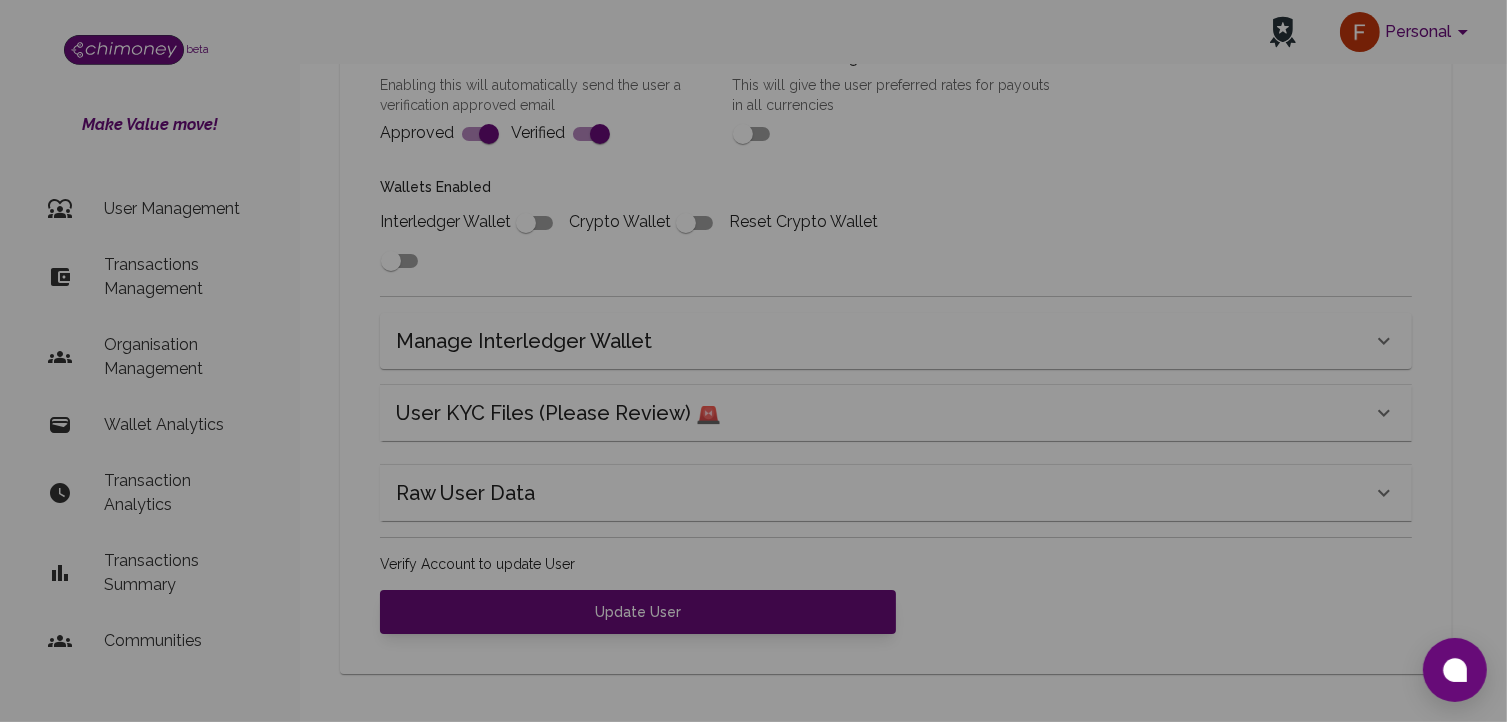 scroll, scrollTop: 780, scrollLeft: 0, axis: vertical 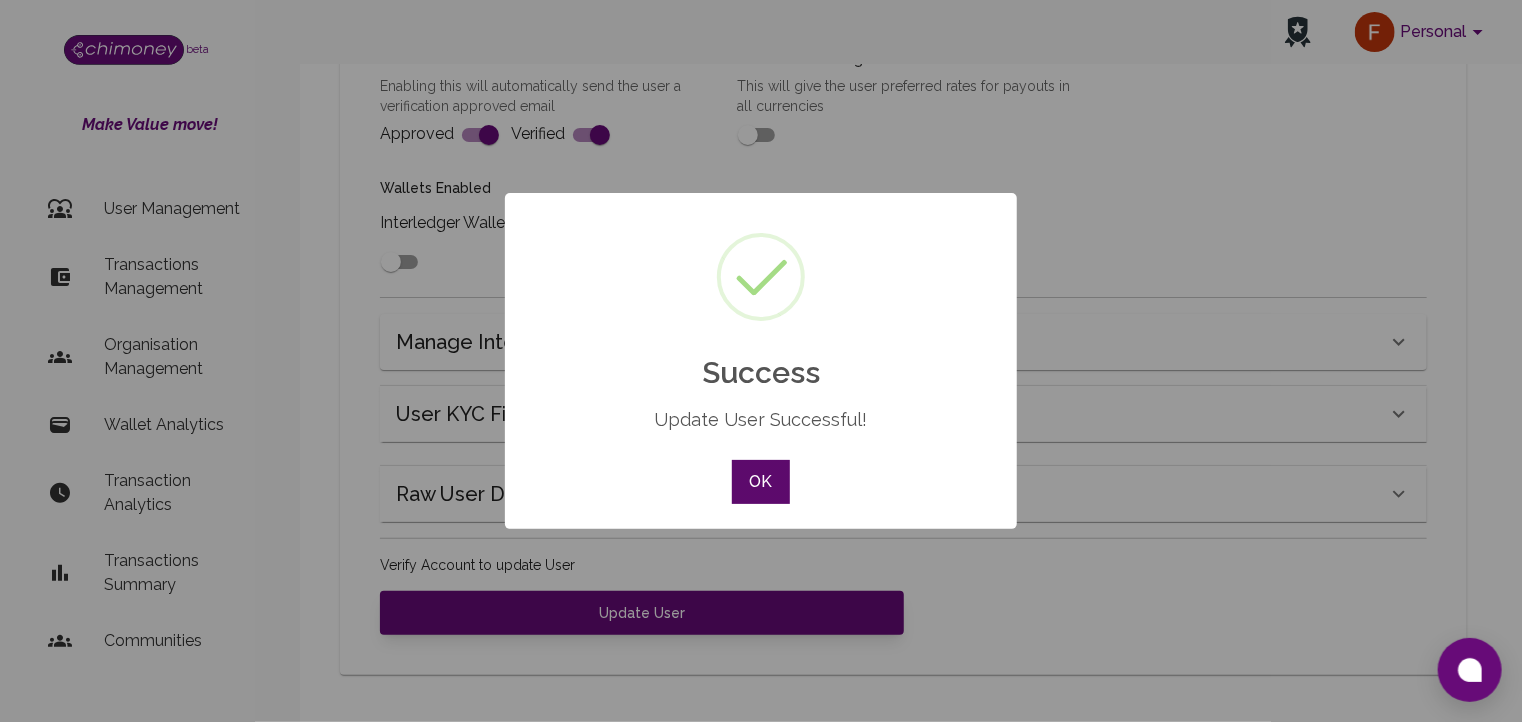 click on "OK" at bounding box center [761, 482] 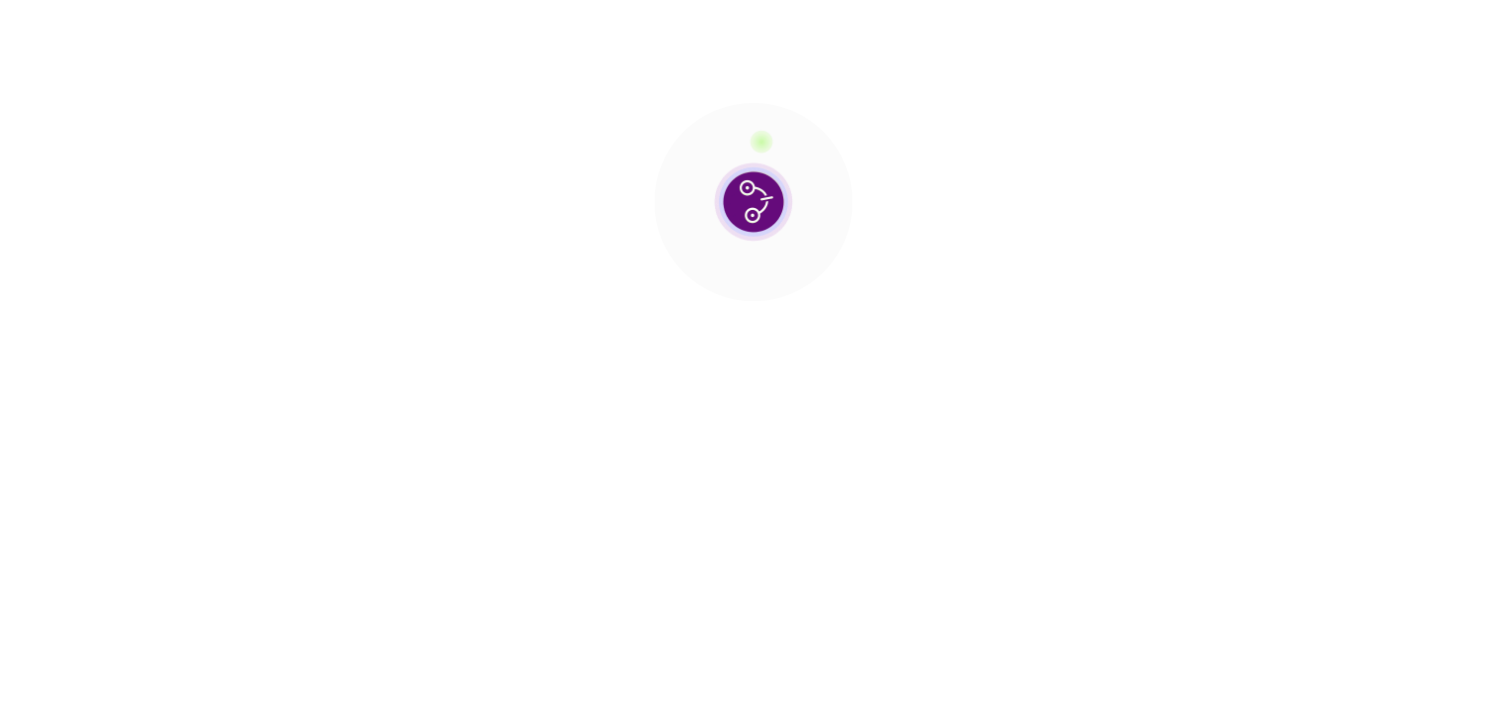 scroll, scrollTop: 0, scrollLeft: 0, axis: both 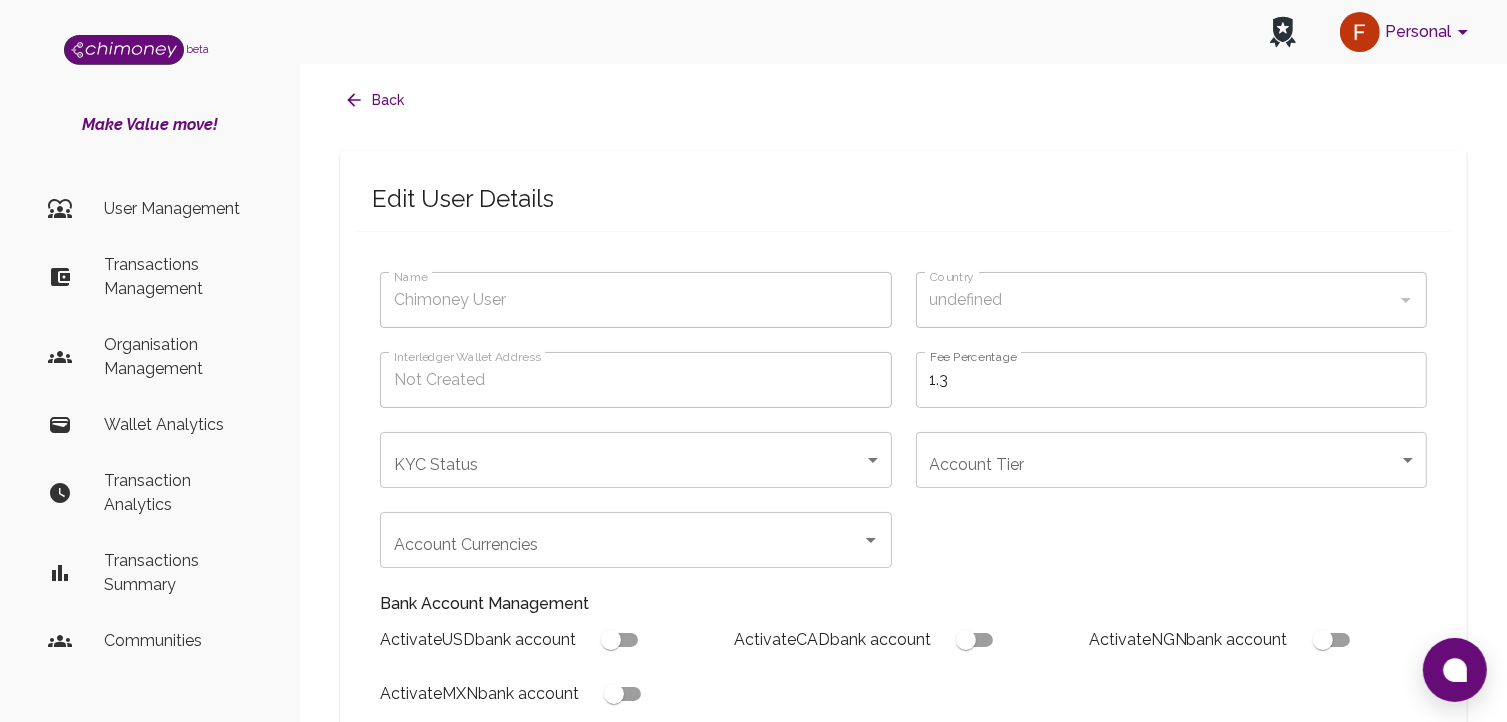 type on "fav104" 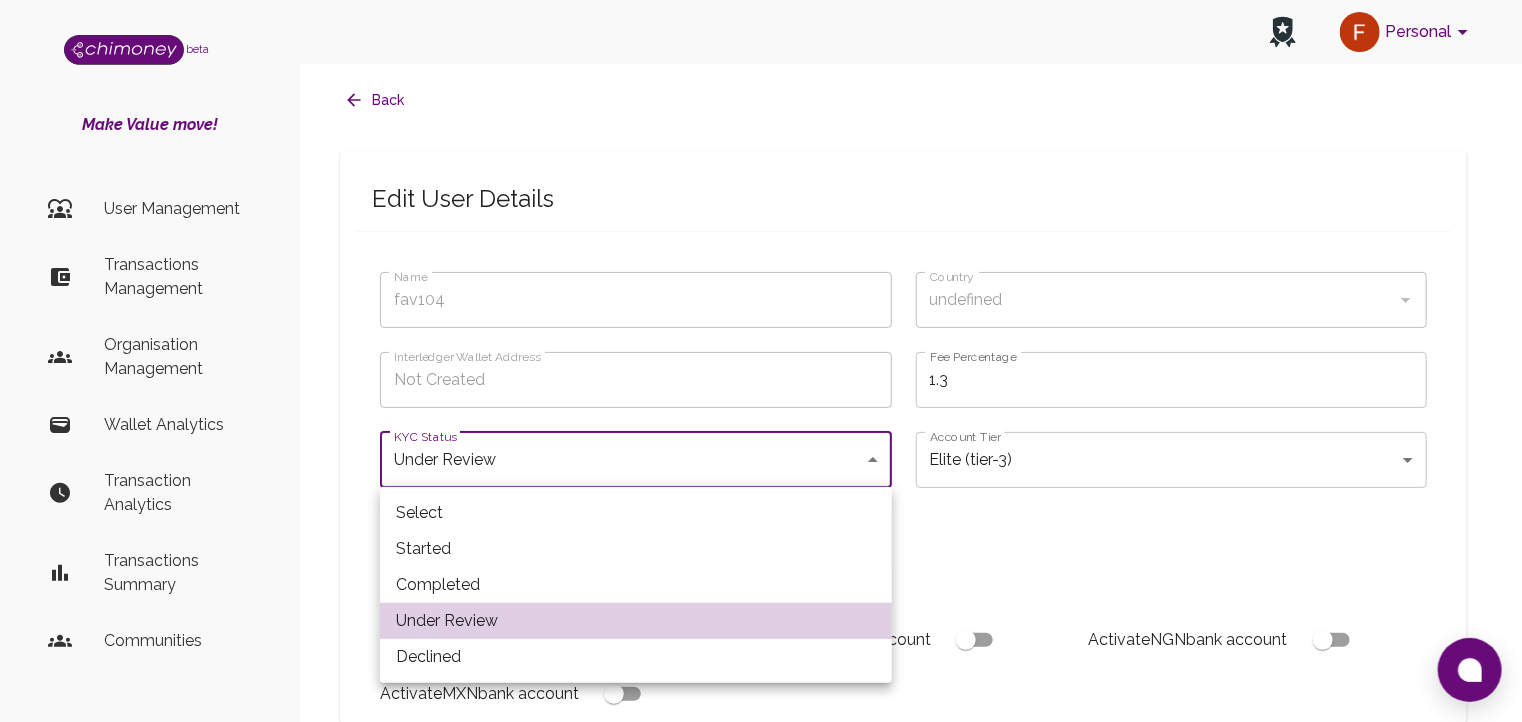click on "Personal   beta Make Value move! User Management Transactions Management Organisation Management Wallet Analytics Transaction Analytics Transactions Summary Communities Dashboard ©  2025  Chi Technologies Inc.   Back Edit User Details Name fav104 Name Country undefined Country Interledger Wallet Address Not Created Interledger Wallet Address Fee Percentage 1.3 Fee Percentage KYC Status Under Review under_review KYC Status Account Tier Elite (tier-3)   tier-3 Account Tier Account Currencies CAD USD NGN MXN Account Currencies Bank Account Management Activate  USD  bank account Activate  CAD  bank account Activate  NGN  bank account Activate  MXN  bank account Decline (Ban) User     Verification Status Enabling this will automatically send the user a verification approved email   Approved      Verified     Preferred Exchange Rates This will give the user preferred rates for payouts in all currencies Wallets Enabled Interledger Wallet       Crypto Wallet       Reset Crypto Wallet   Manage Interledger Wallet ." at bounding box center (761, 791) 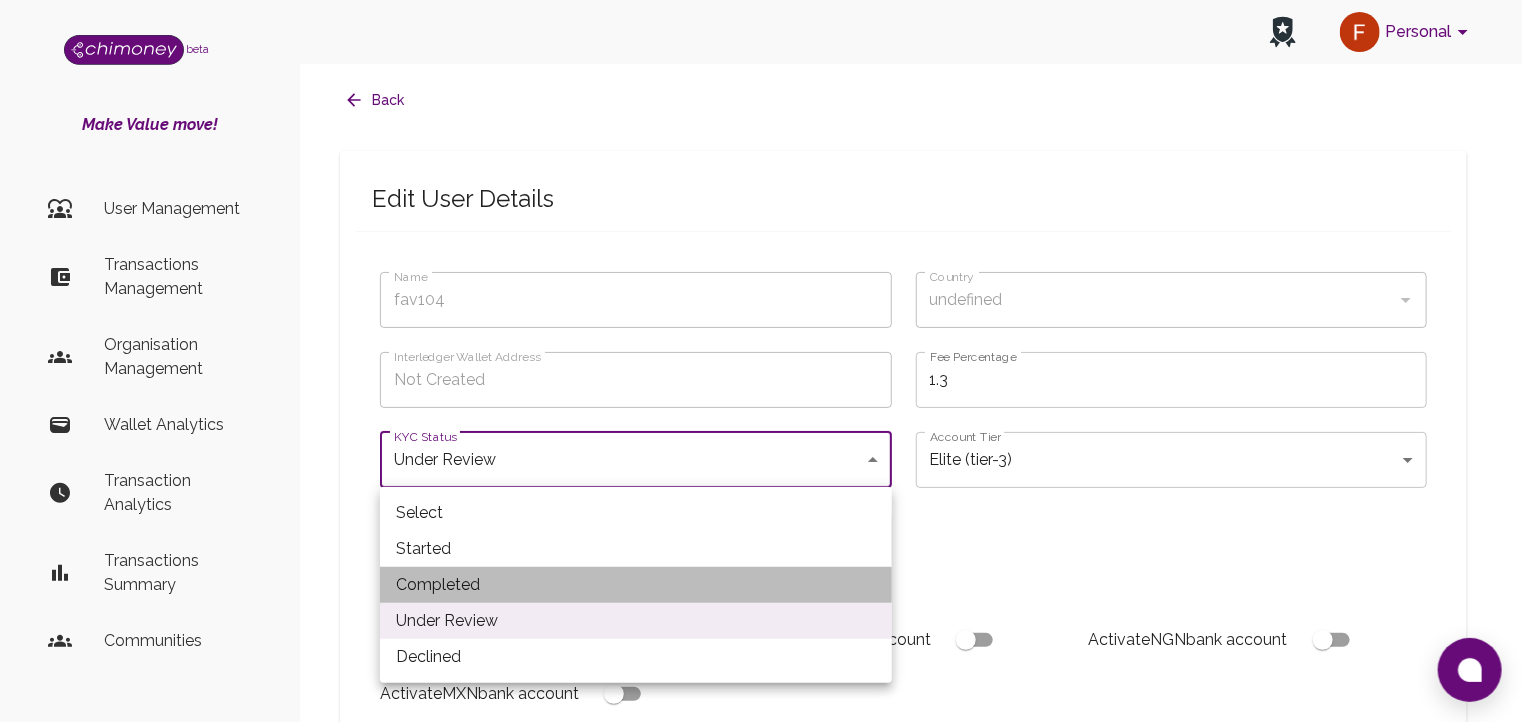 click on "Completed" at bounding box center [636, 585] 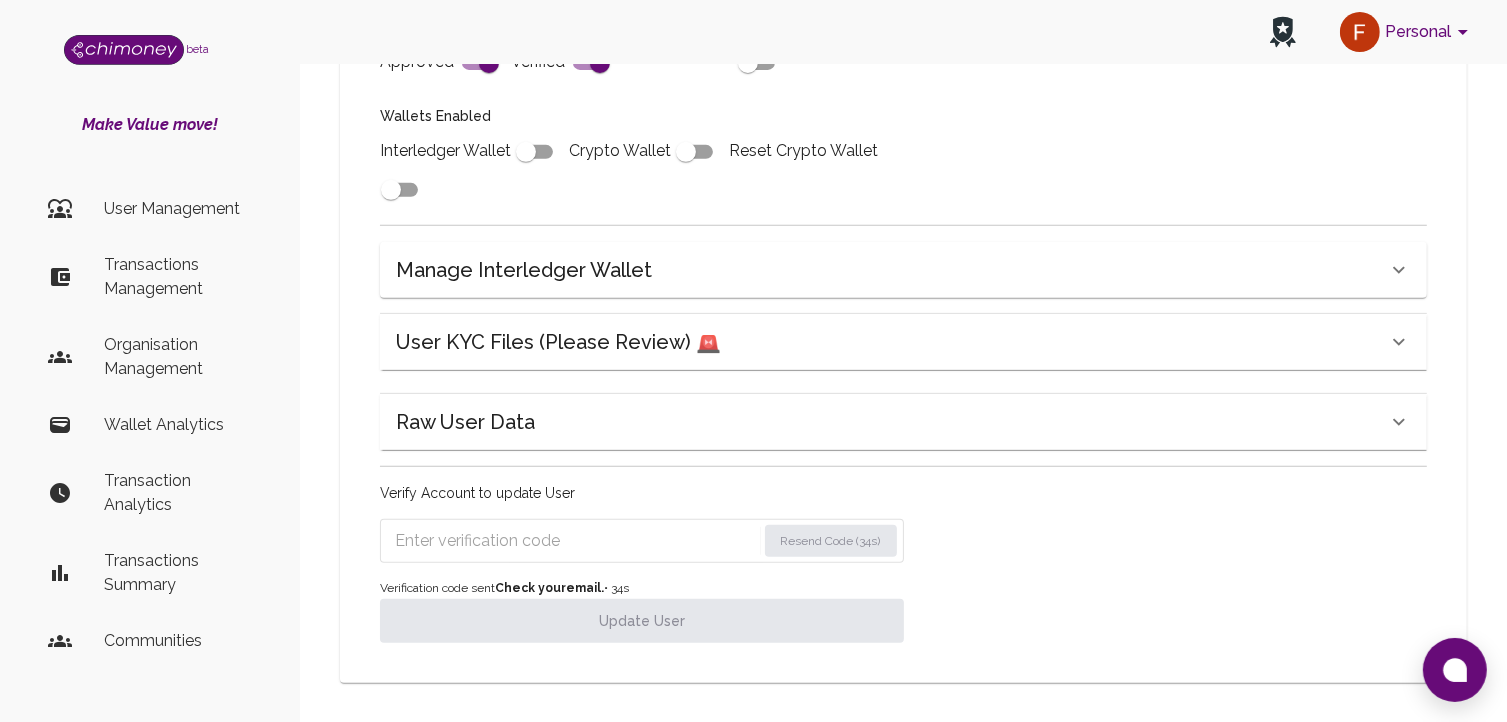 scroll, scrollTop: 859, scrollLeft: 0, axis: vertical 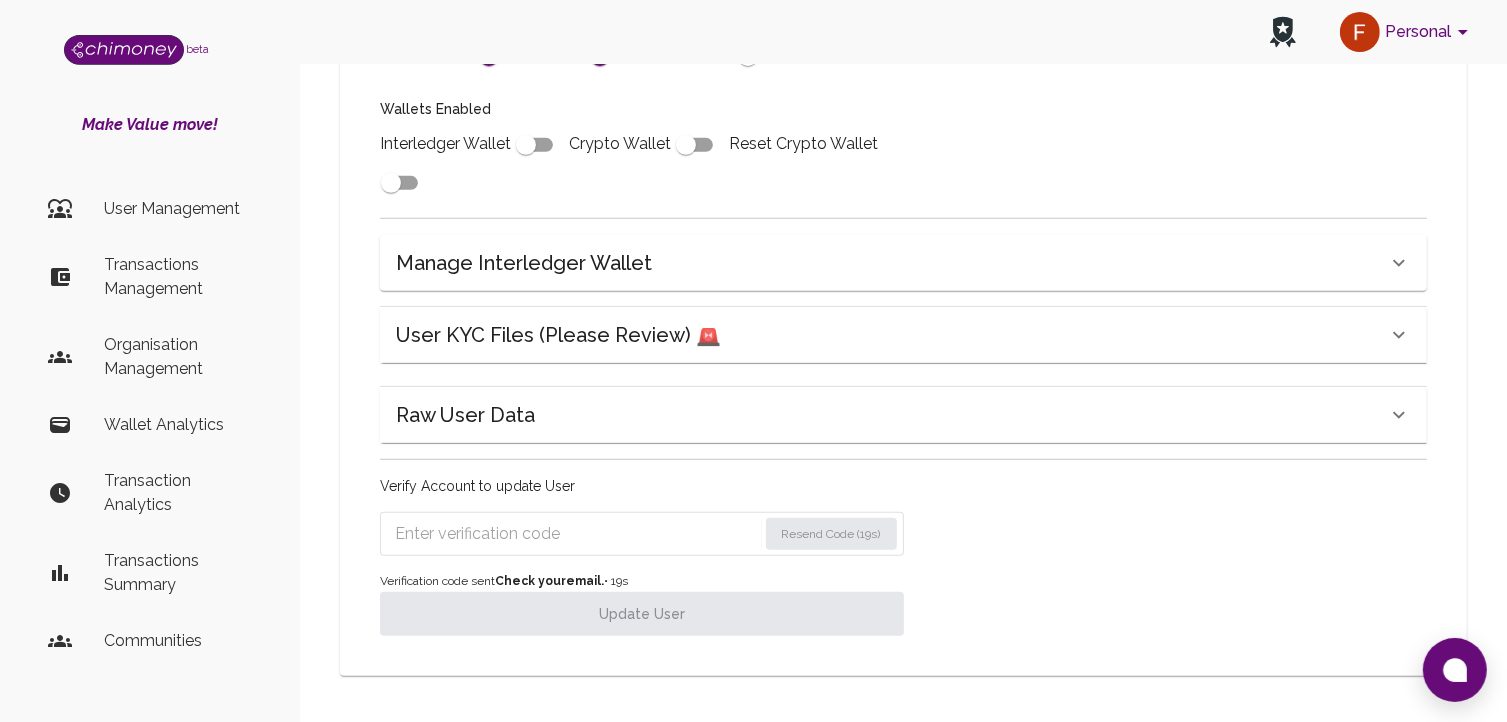 click at bounding box center [576, 534] 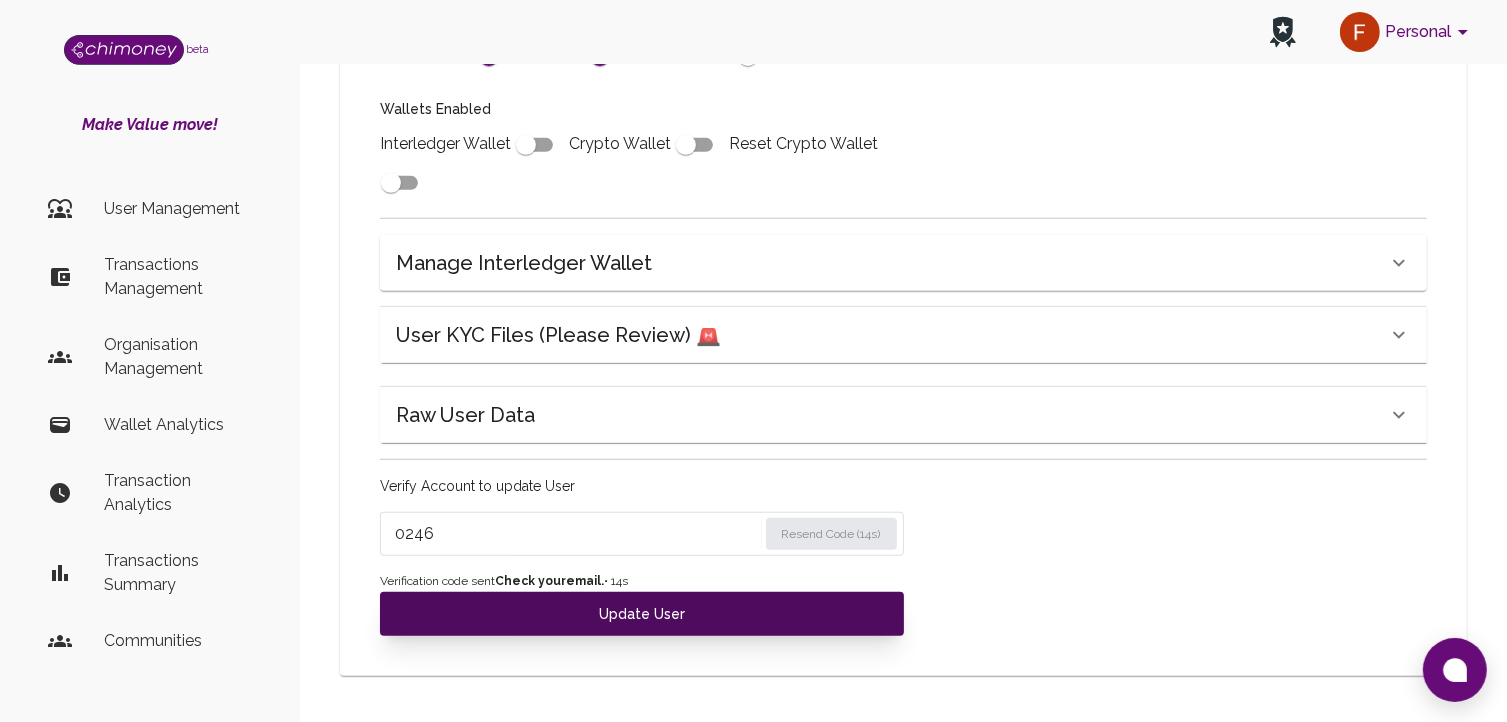 type on "0246" 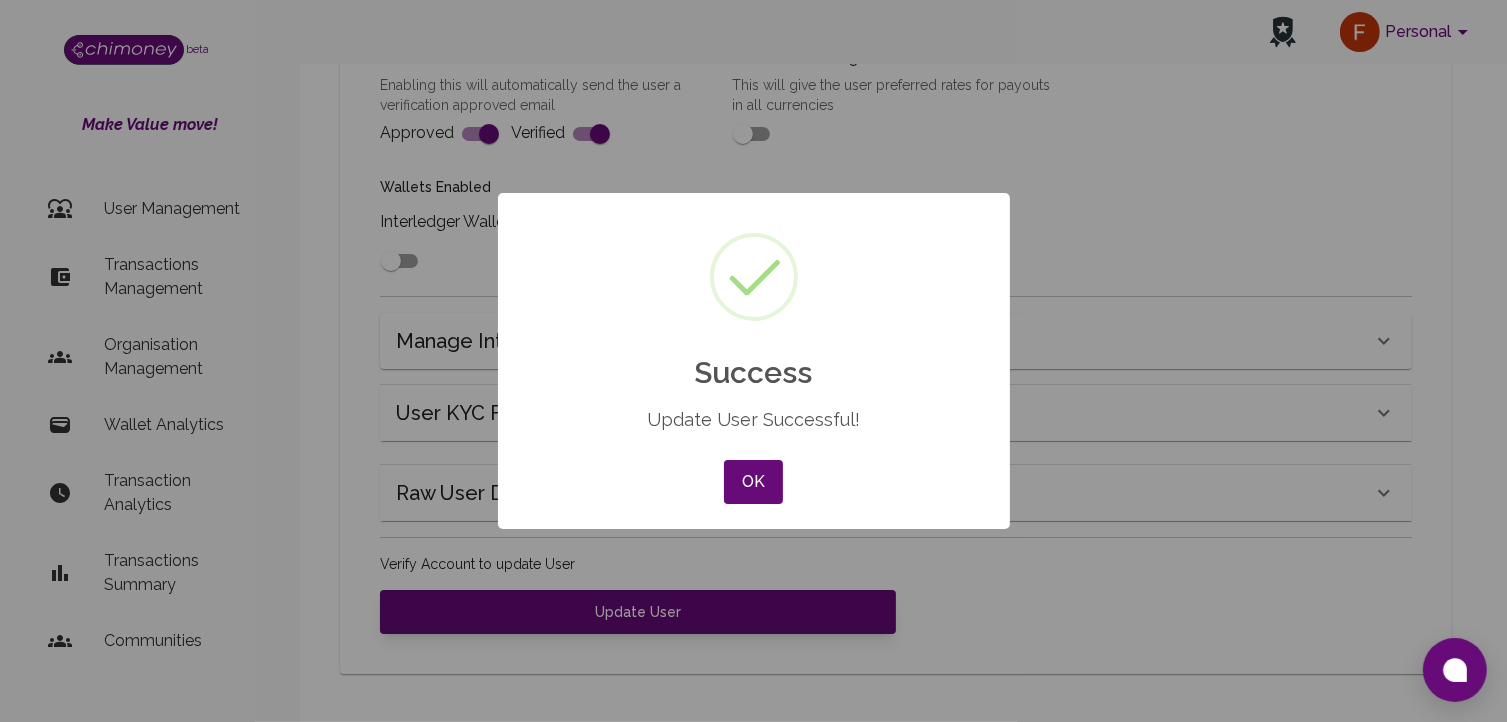 scroll, scrollTop: 780, scrollLeft: 0, axis: vertical 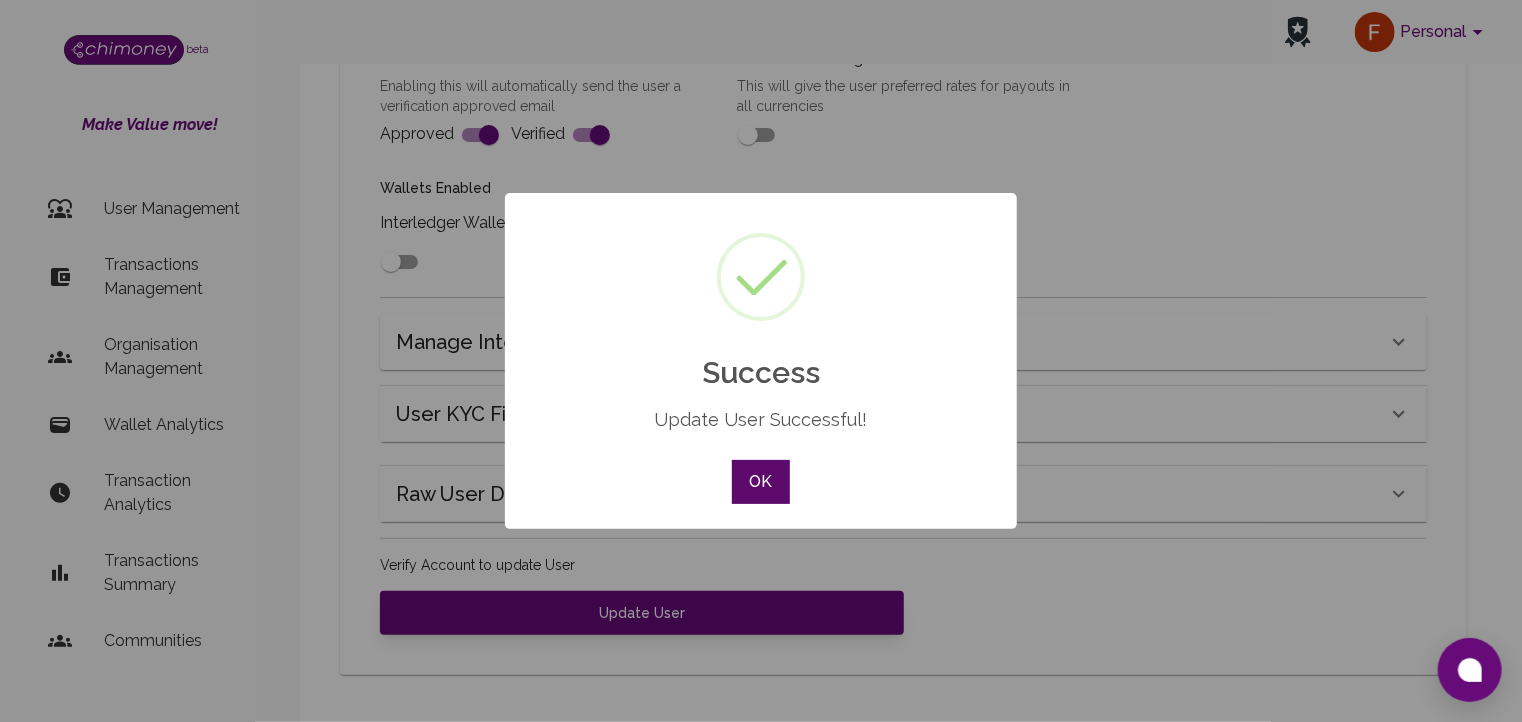 click on "OK" at bounding box center [761, 482] 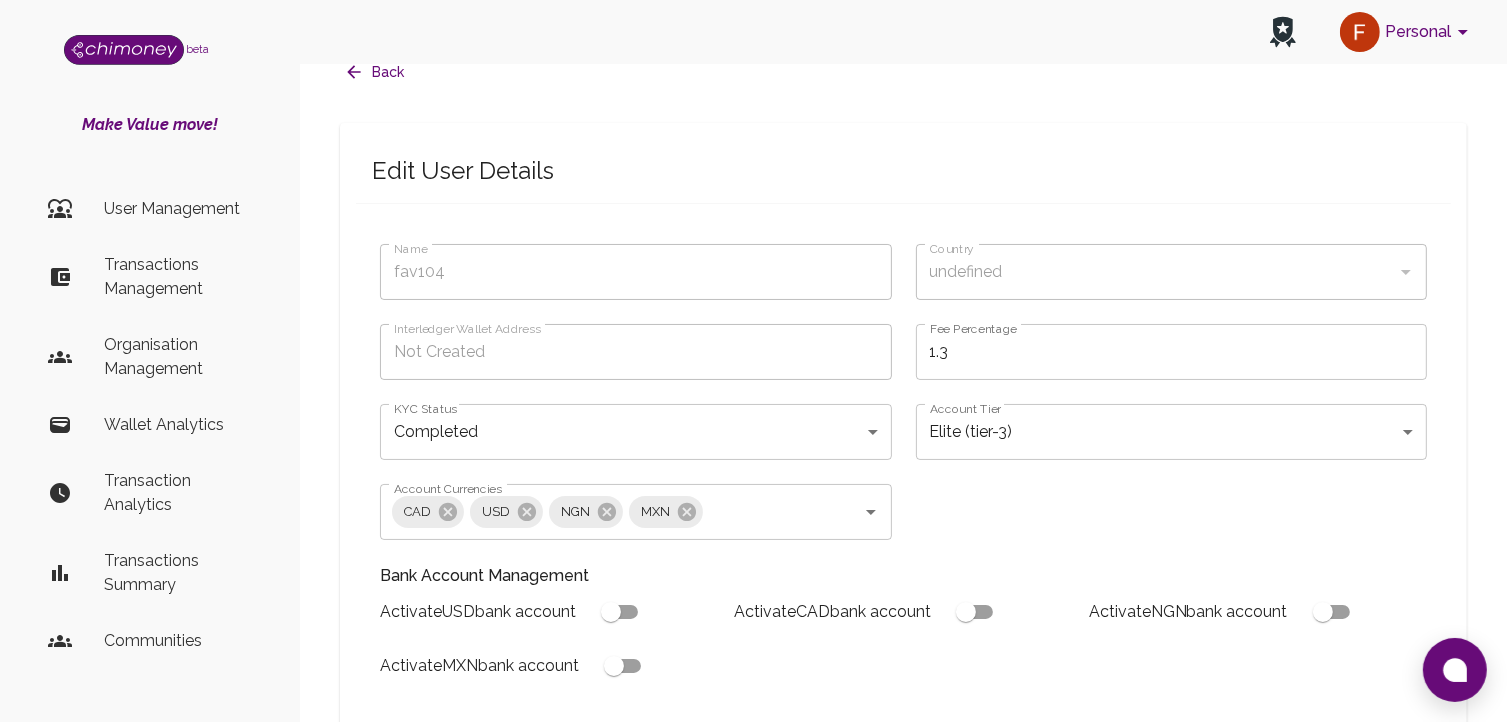 scroll, scrollTop: 0, scrollLeft: 0, axis: both 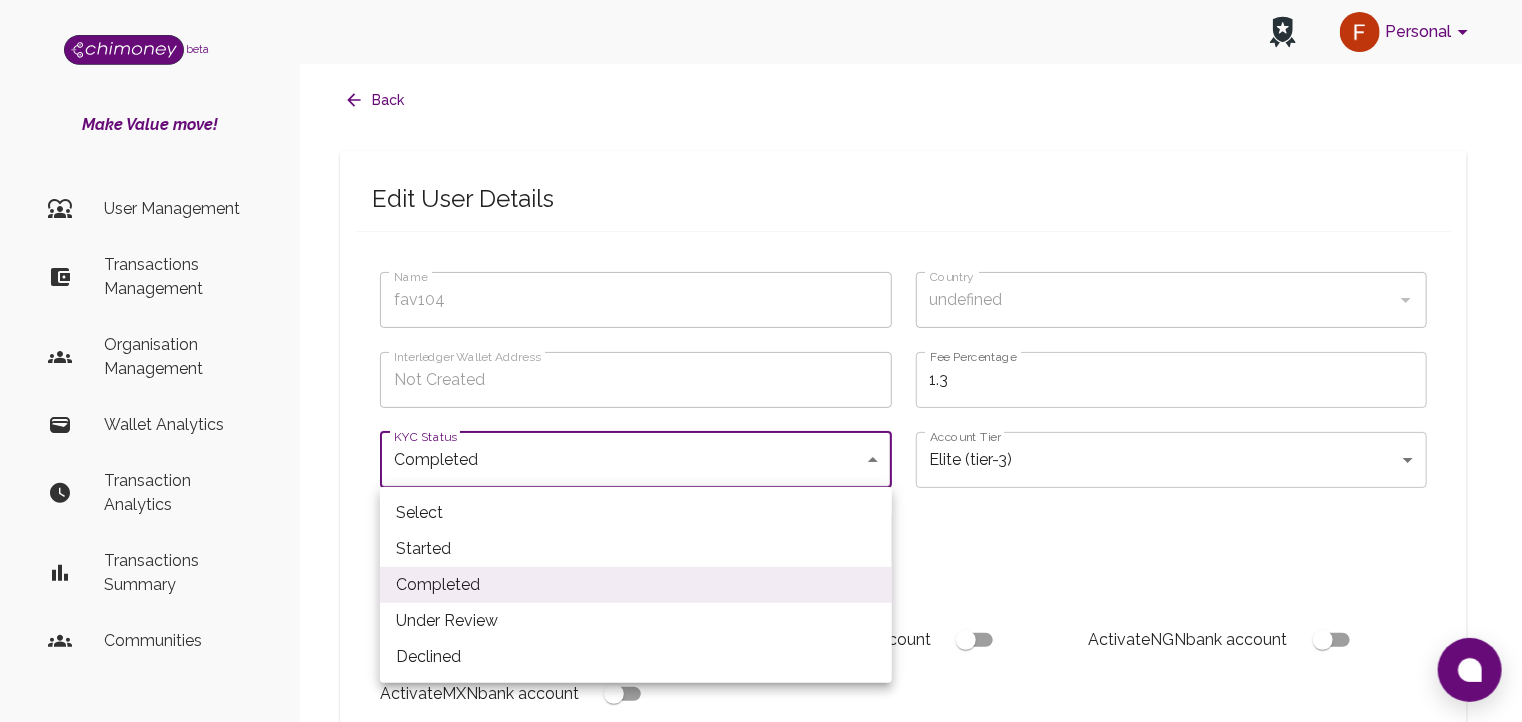 click on "Personal   beta Make Value move! User Management Transactions Management Organisation Management Wallet Analytics Transaction Analytics Transactions Summary Communities Dashboard ©  2025  Chi Technologies Inc.   Back Edit User Details Name fav104 Name Country undefined Country Interledger Wallet Address Not Created Interledger Wallet Address Fee Percentage 1.3 Fee Percentage KYC Status Completed completed KYC Status Account Tier Elite (tier-3)   tier-3 Account Tier Account Currencies CAD USD NGN MXN Account Currencies Bank Account Management Activate  USD  bank account Activate  CAD  bank account Activate  NGN  bank account Activate  MXN  bank account Decline (Ban) User     Verification Status Enabling this will automatically send the user a verification approved email   Approved      Verified     Preferred Exchange Rates This will give the user preferred rates for payouts in all currencies Wallets Enabled Interledger Wallet       Crypto Wallet       Reset Crypto Wallet   Manage Interledger Wallet   Account" at bounding box center [761, 751] 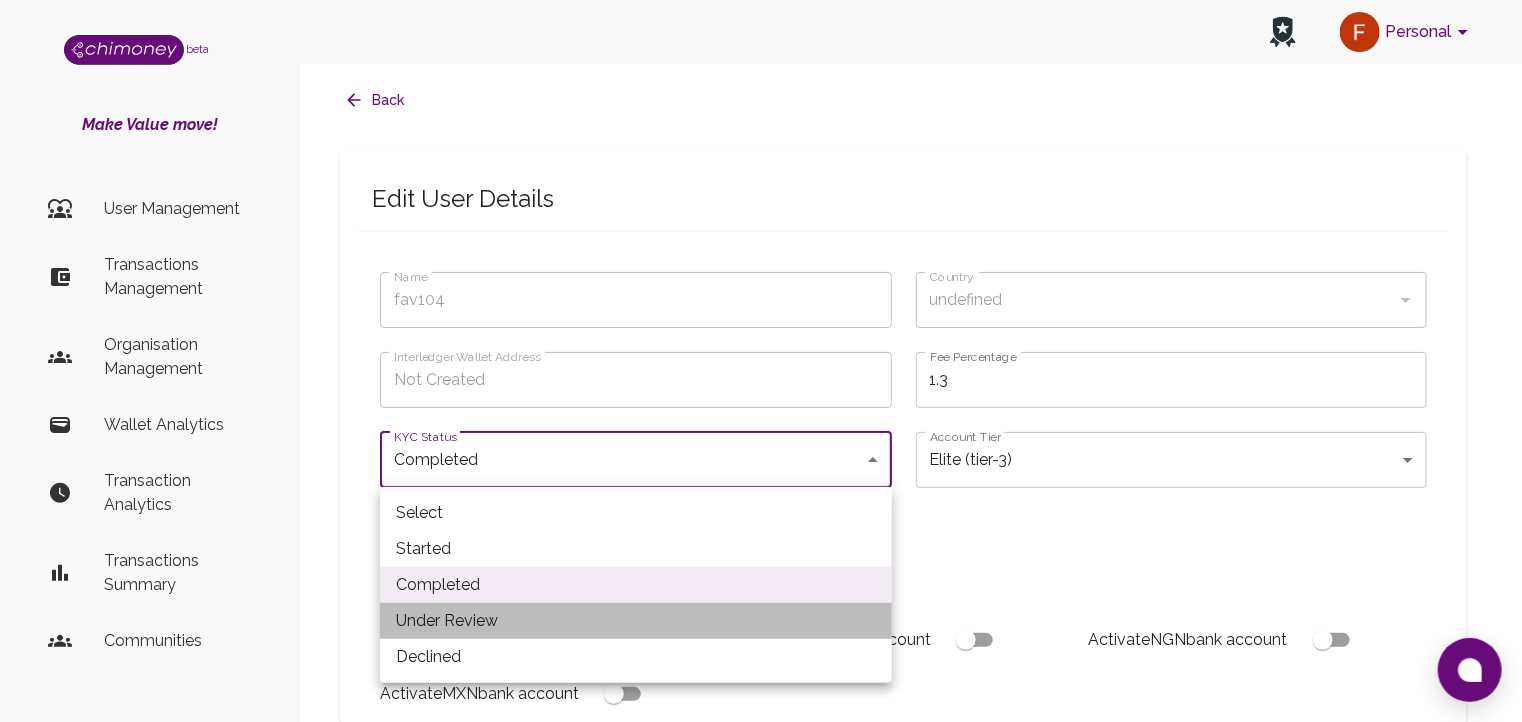click on "Under Review" at bounding box center (636, 621) 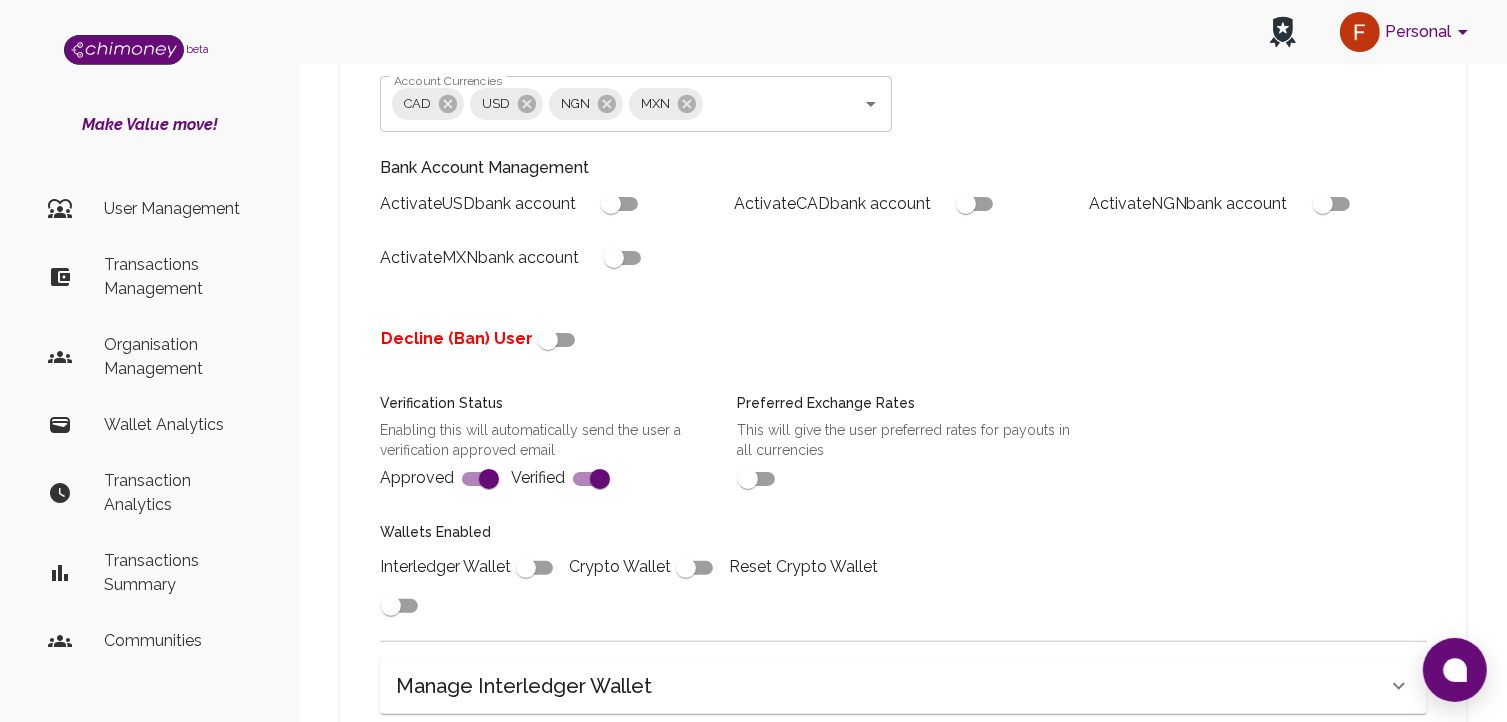 scroll, scrollTop: 780, scrollLeft: 0, axis: vertical 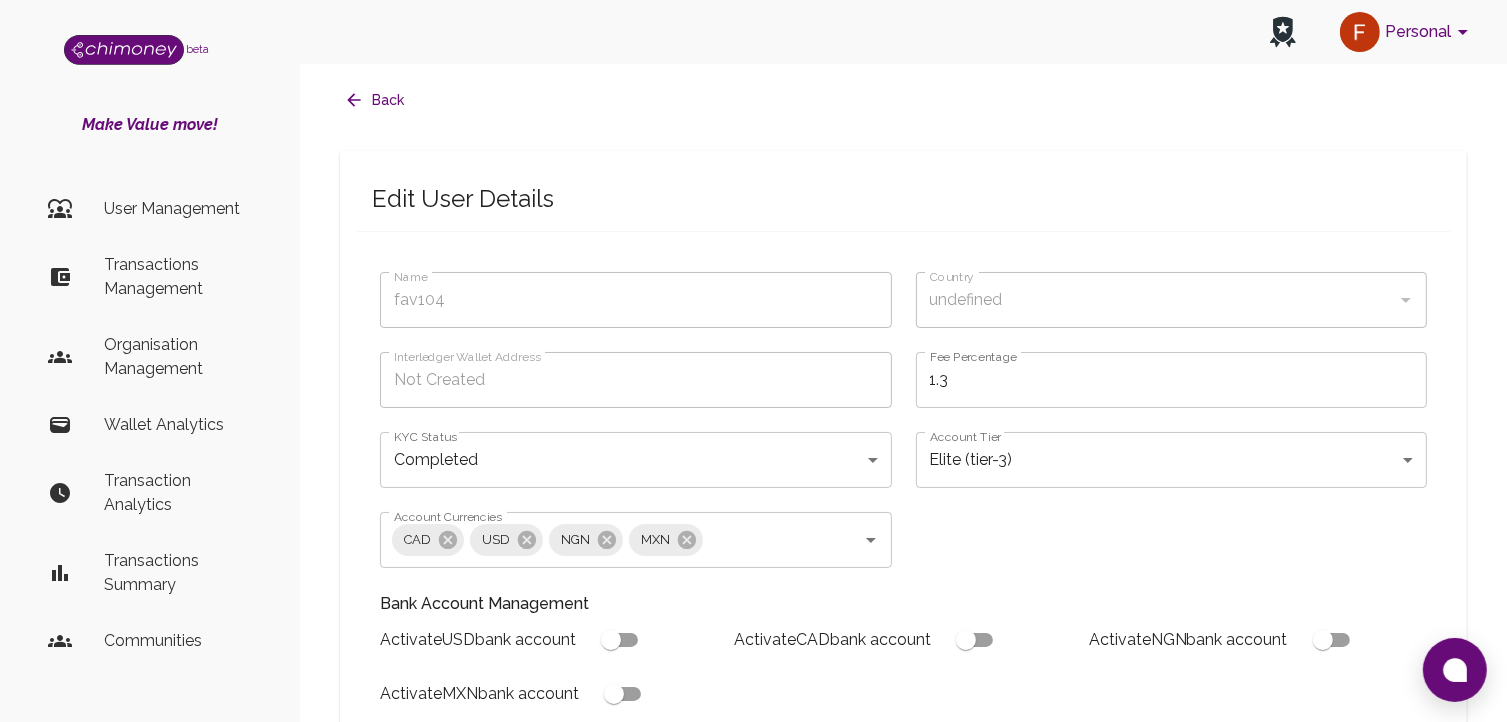 type on "fav104" 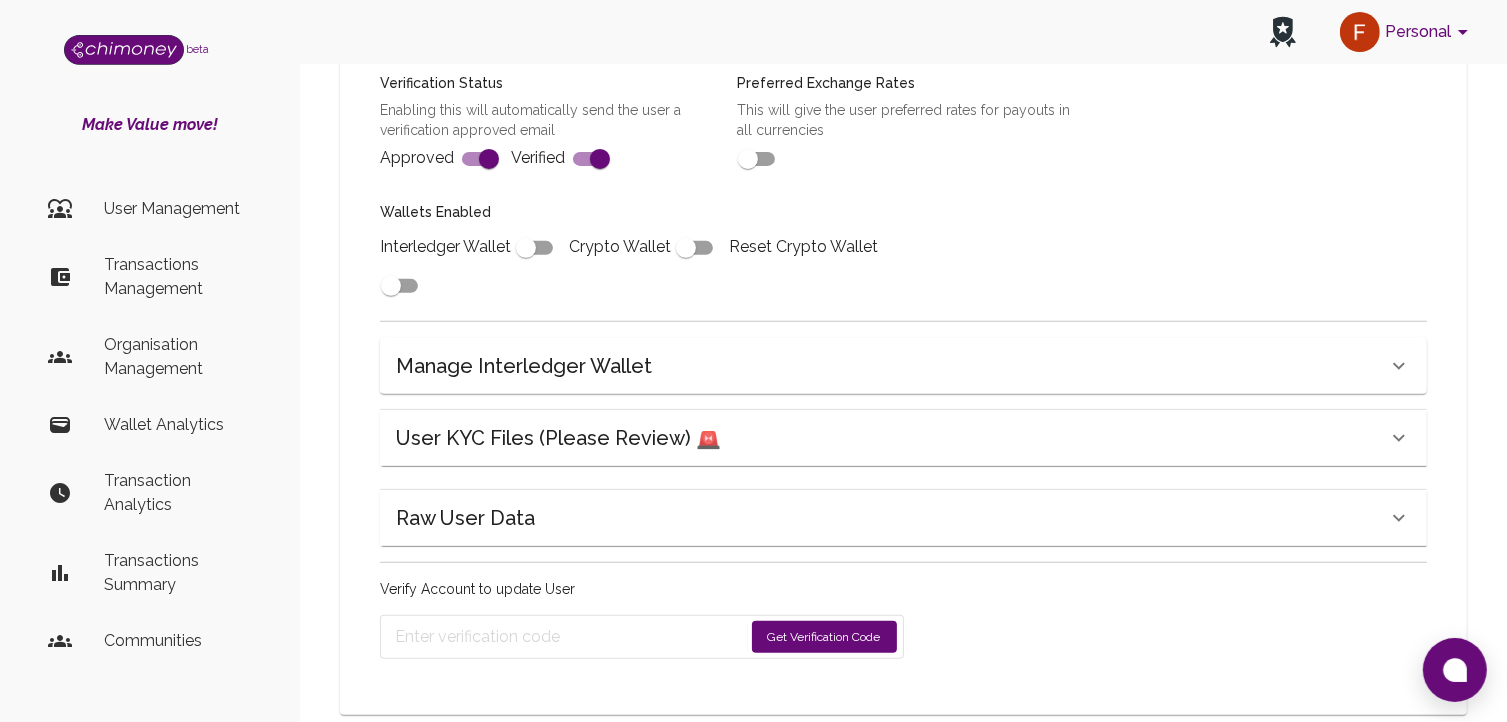 scroll, scrollTop: 795, scrollLeft: 0, axis: vertical 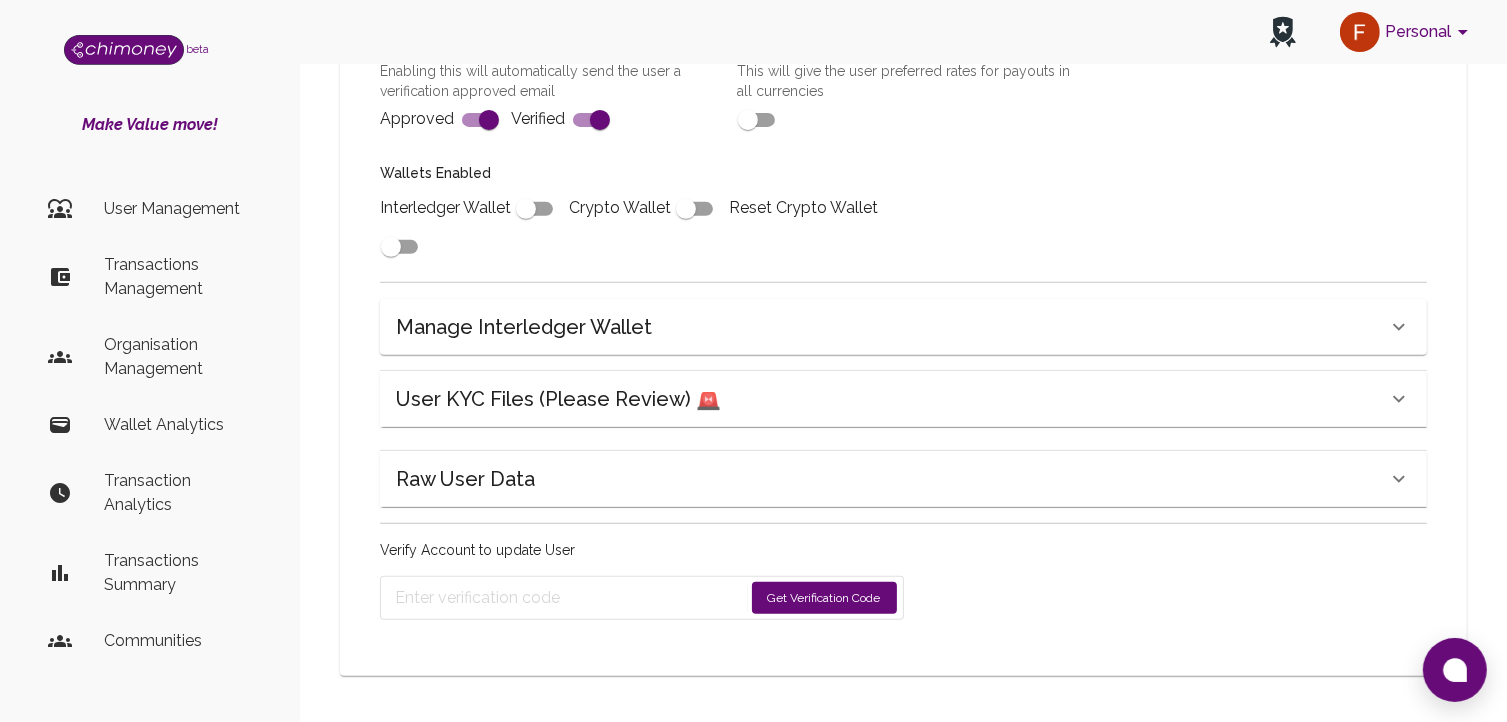 click on "Get Verification Code" at bounding box center [824, 598] 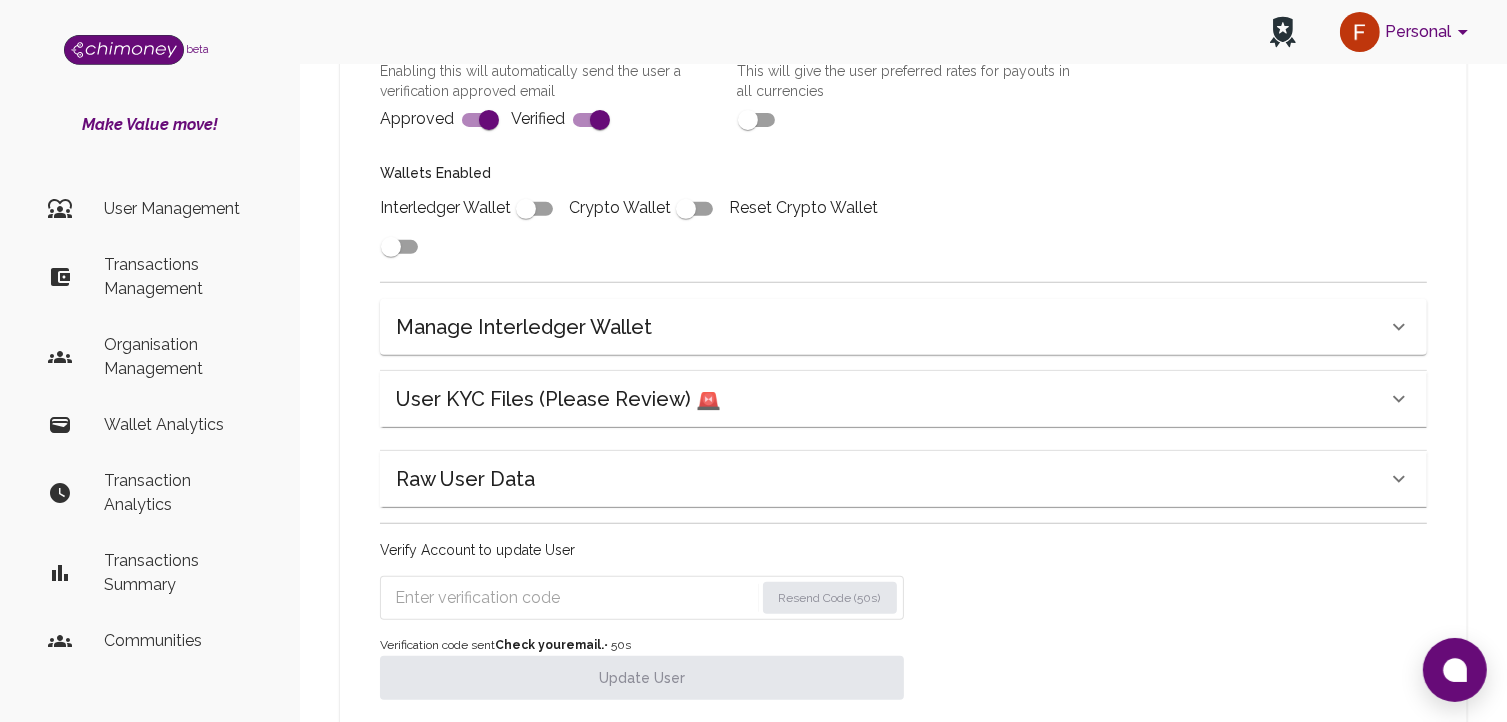 click at bounding box center (574, 598) 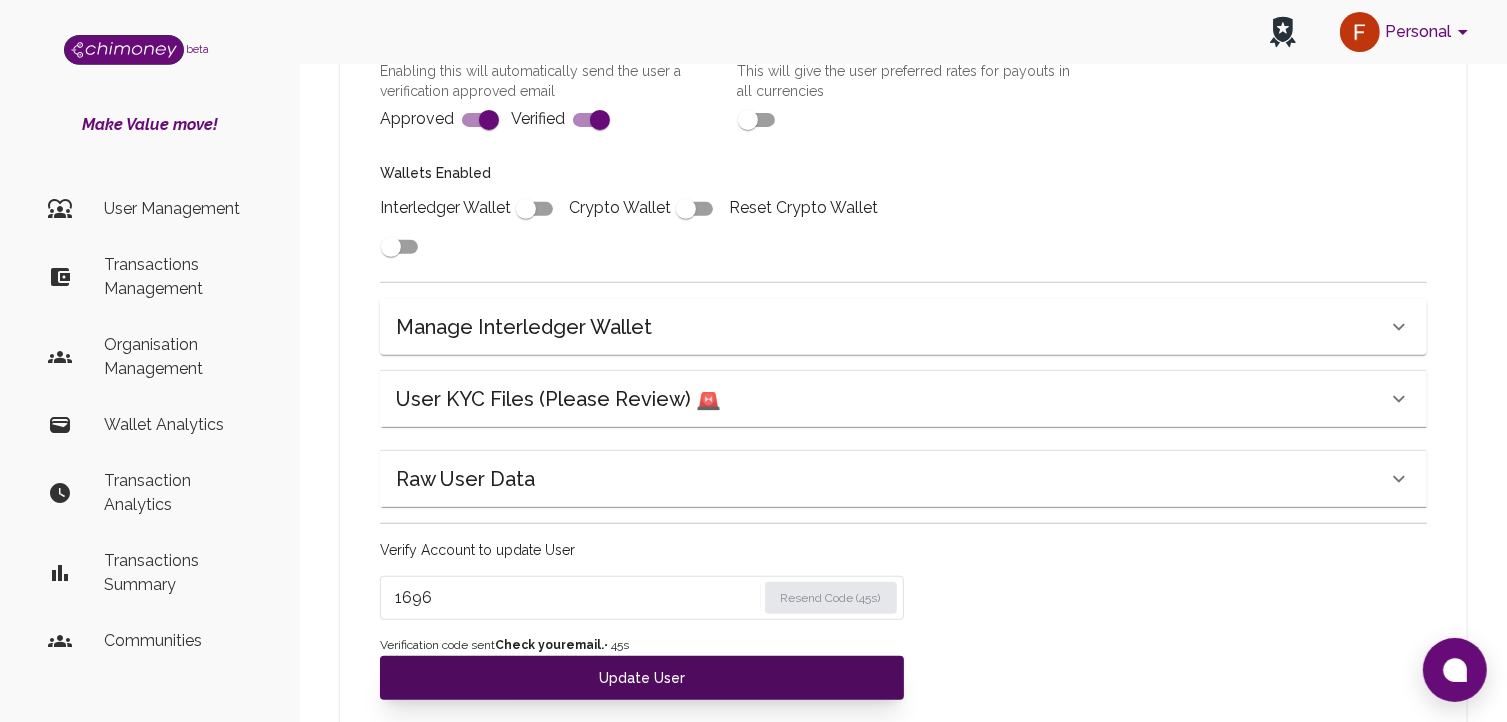 type on "1696" 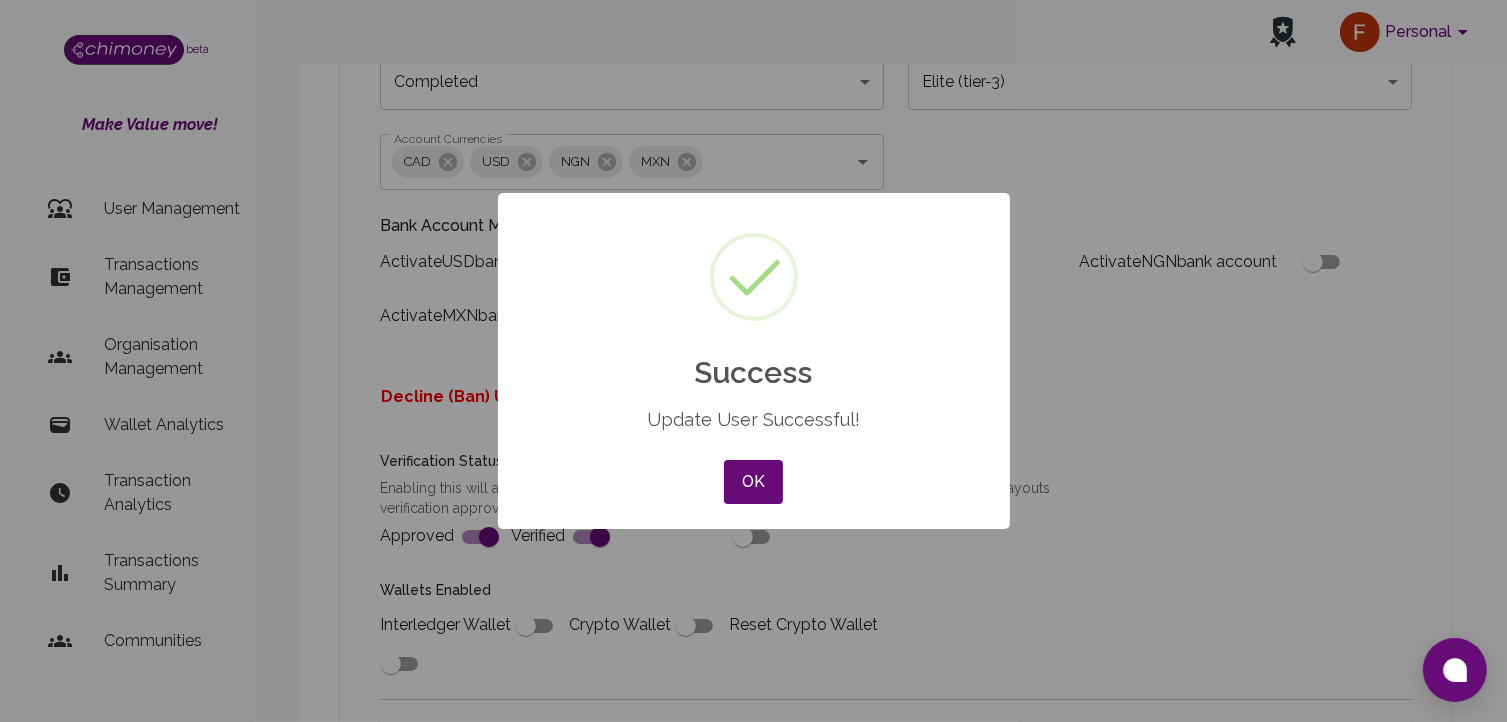 scroll, scrollTop: 377, scrollLeft: 0, axis: vertical 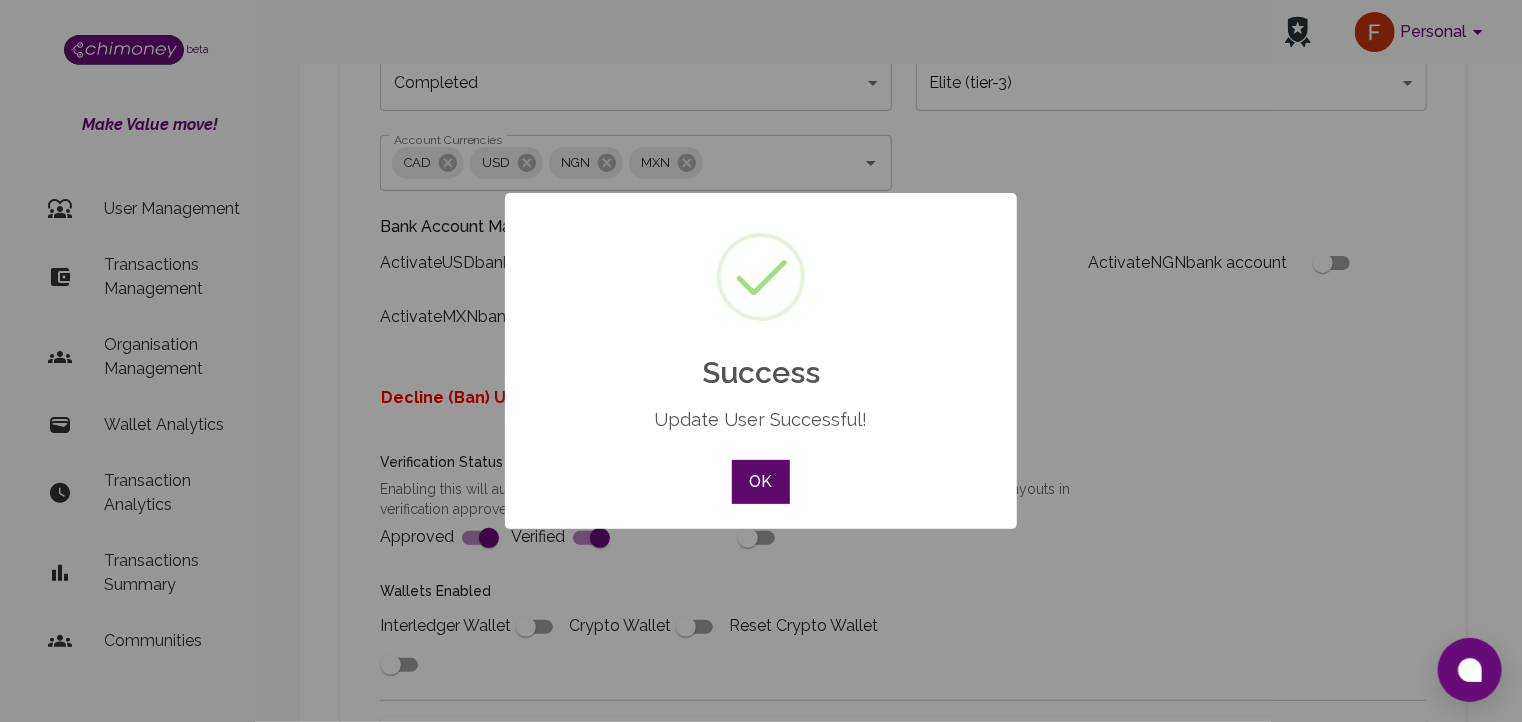 click on "OK" at bounding box center (761, 482) 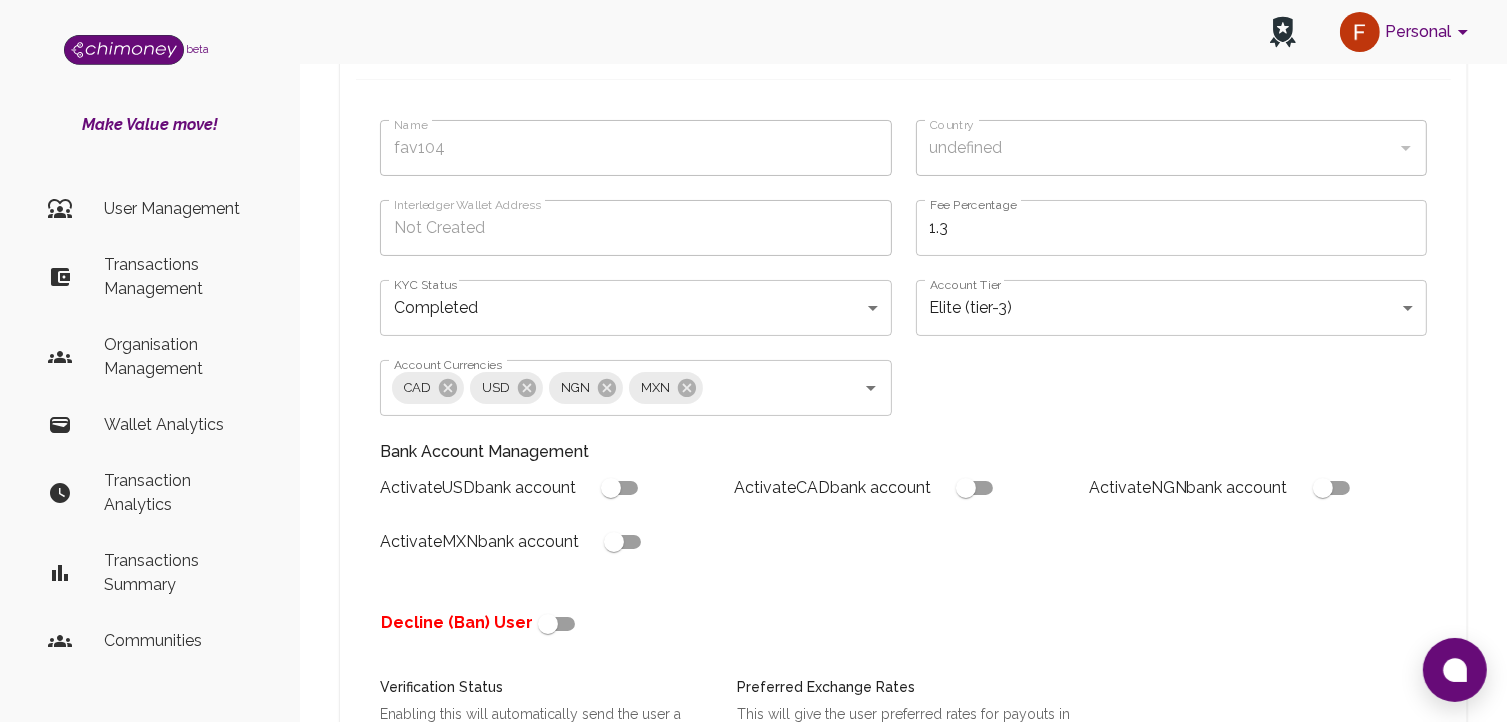scroll, scrollTop: 0, scrollLeft: 0, axis: both 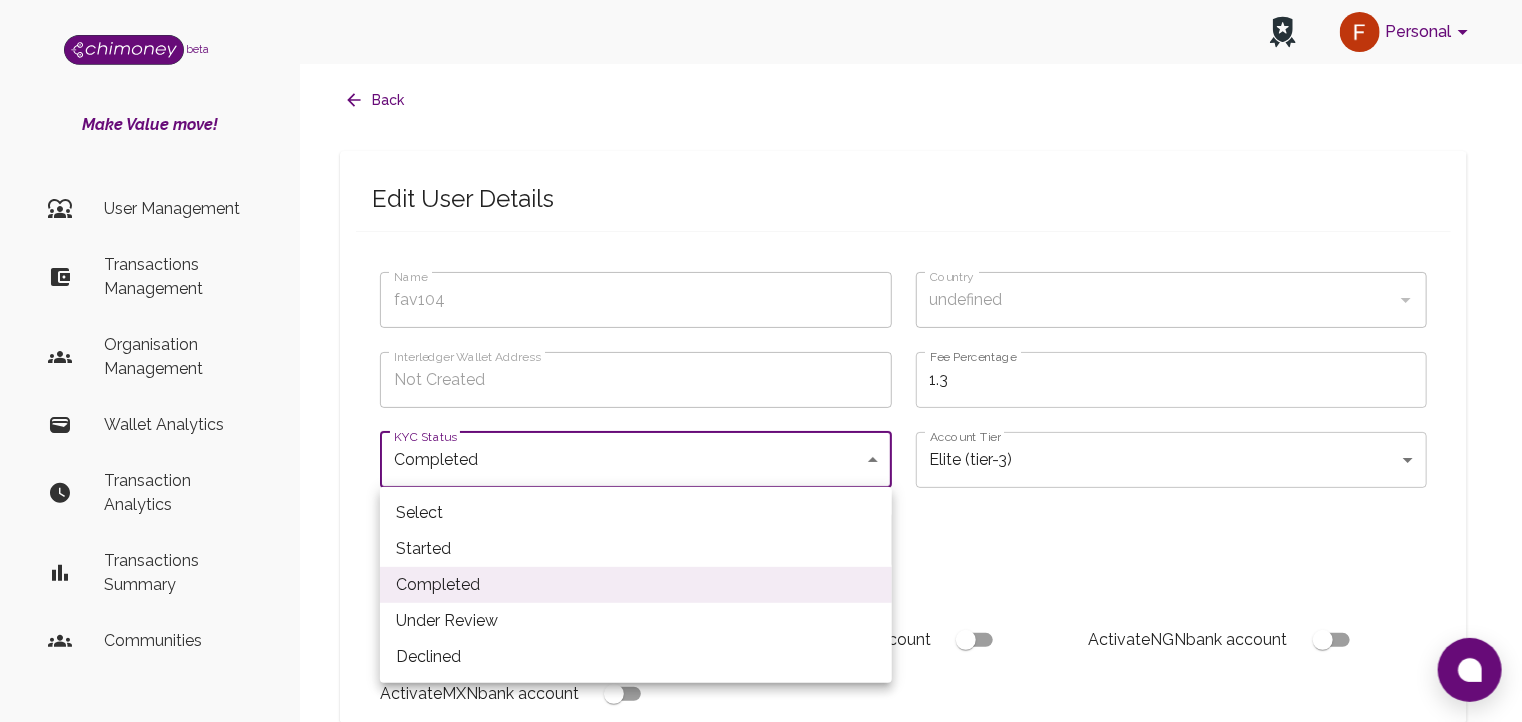 click on "Personal   beta Make Value move! User Management Transactions Management Organisation Management Wallet Analytics Transaction Analytics Transactions Summary Communities Dashboard ©  2025  Chi Technologies Inc.   Back Edit User Details Name fav104 Name Country undefined Country Interledger Wallet Address Not Created Interledger Wallet Address Fee Percentage 1.3 Fee Percentage KYC Status Completed completed KYC Status Account Tier Elite (tier-3)   tier-3 Account Tier Account Currencies CAD USD NGN MXN Account Currencies Bank Account Management Activate  USD  bank account Activate  CAD  bank account Activate  NGN  bank account Activate  MXN  bank account Decline (Ban) User     Verification Status Enabling this will automatically send the user a verification approved email   Approved      Verified     Preferred Exchange Rates This will give the user preferred rates for payouts in all currencies Wallets Enabled Interledger Wallet       Crypto Wallet       Reset Crypto Wallet   Manage Interledger Wallet   Account" at bounding box center (761, 751) 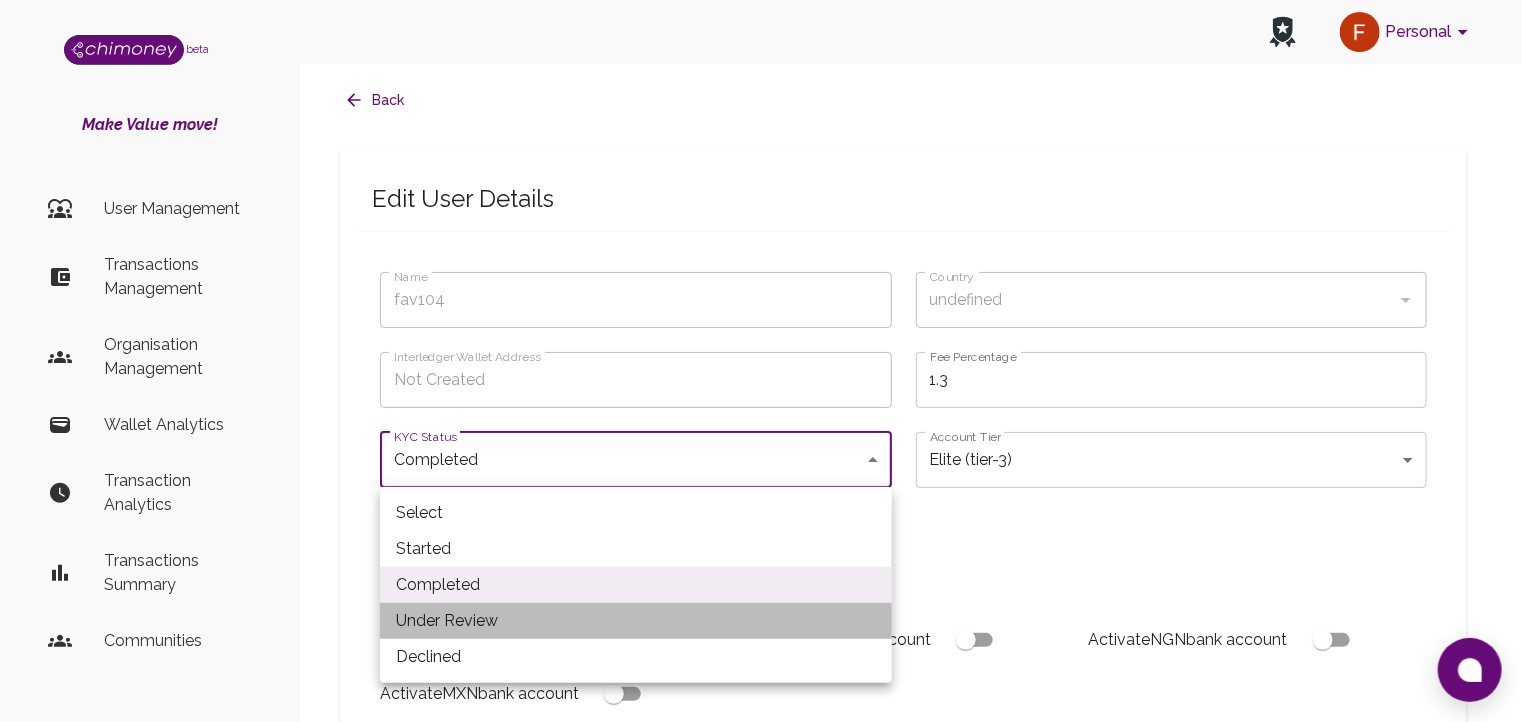 click on "Under Review" at bounding box center (636, 621) 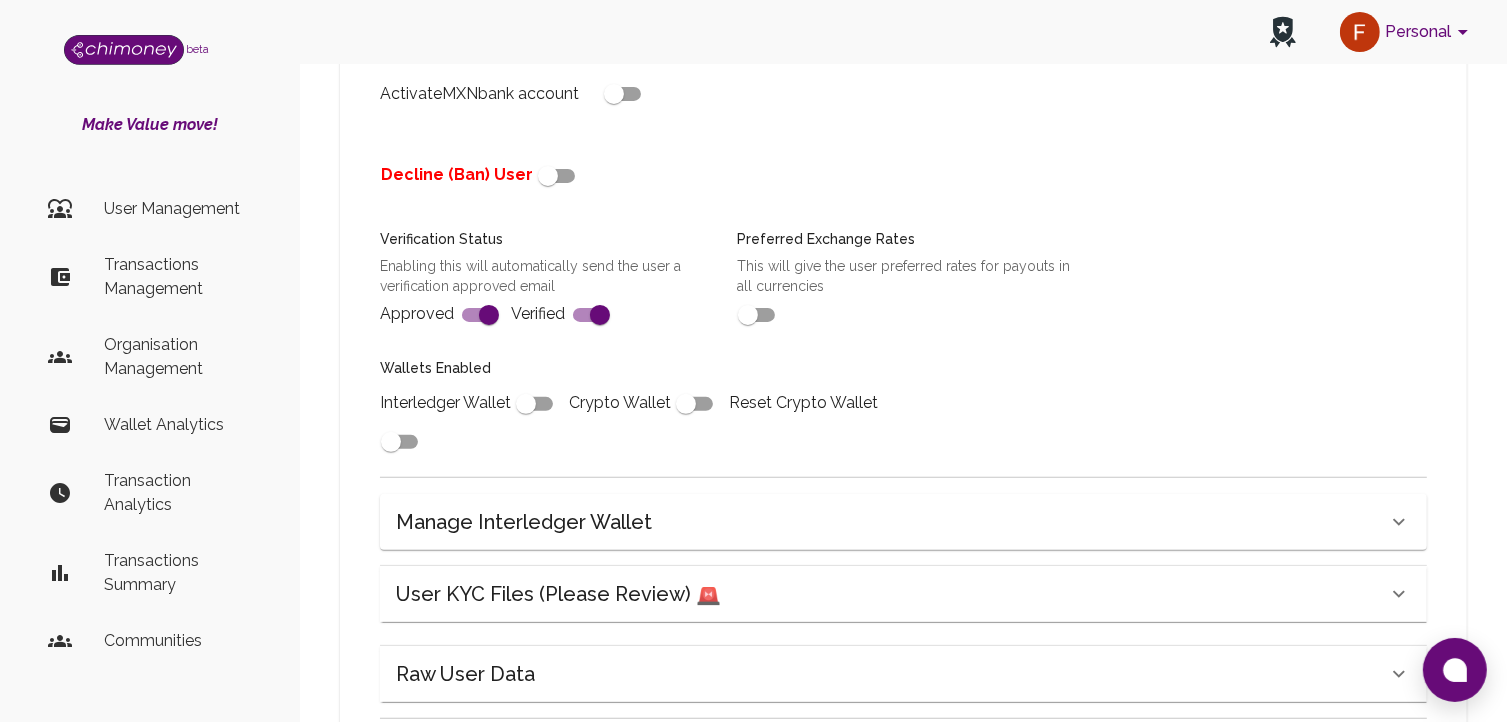 scroll, scrollTop: 780, scrollLeft: 0, axis: vertical 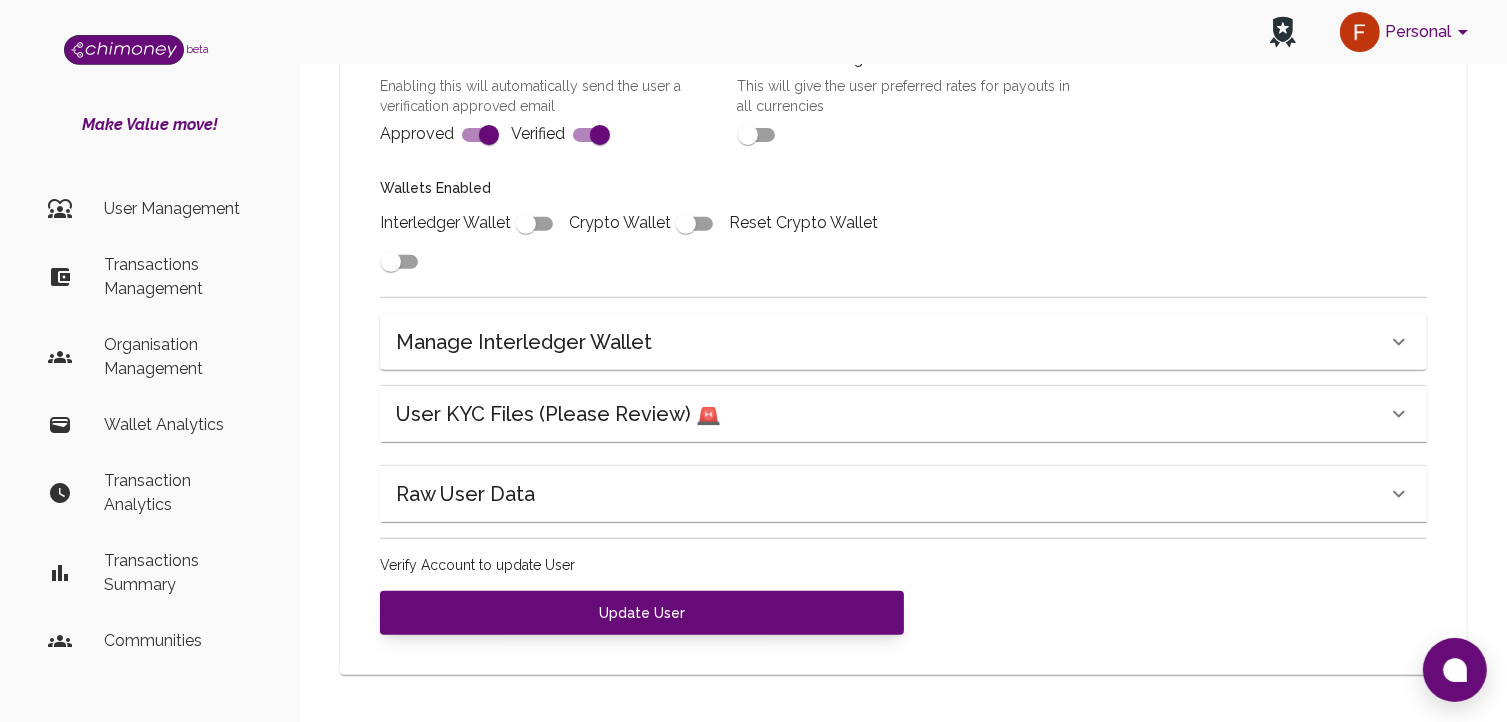 click on "Wallets Enabled Interledger Wallet       Crypto Wallet       Reset Crypto Wallet" at bounding box center [624, 217] 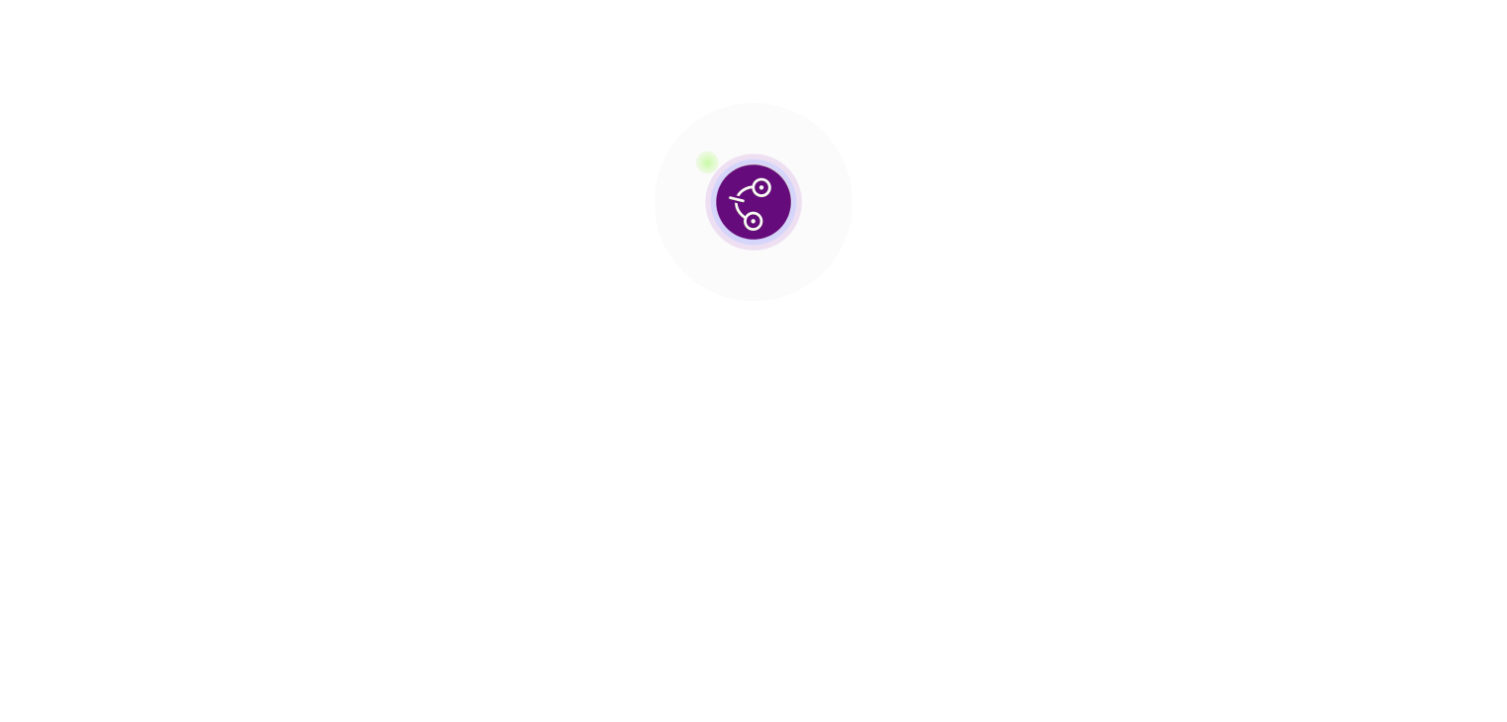 scroll, scrollTop: 0, scrollLeft: 0, axis: both 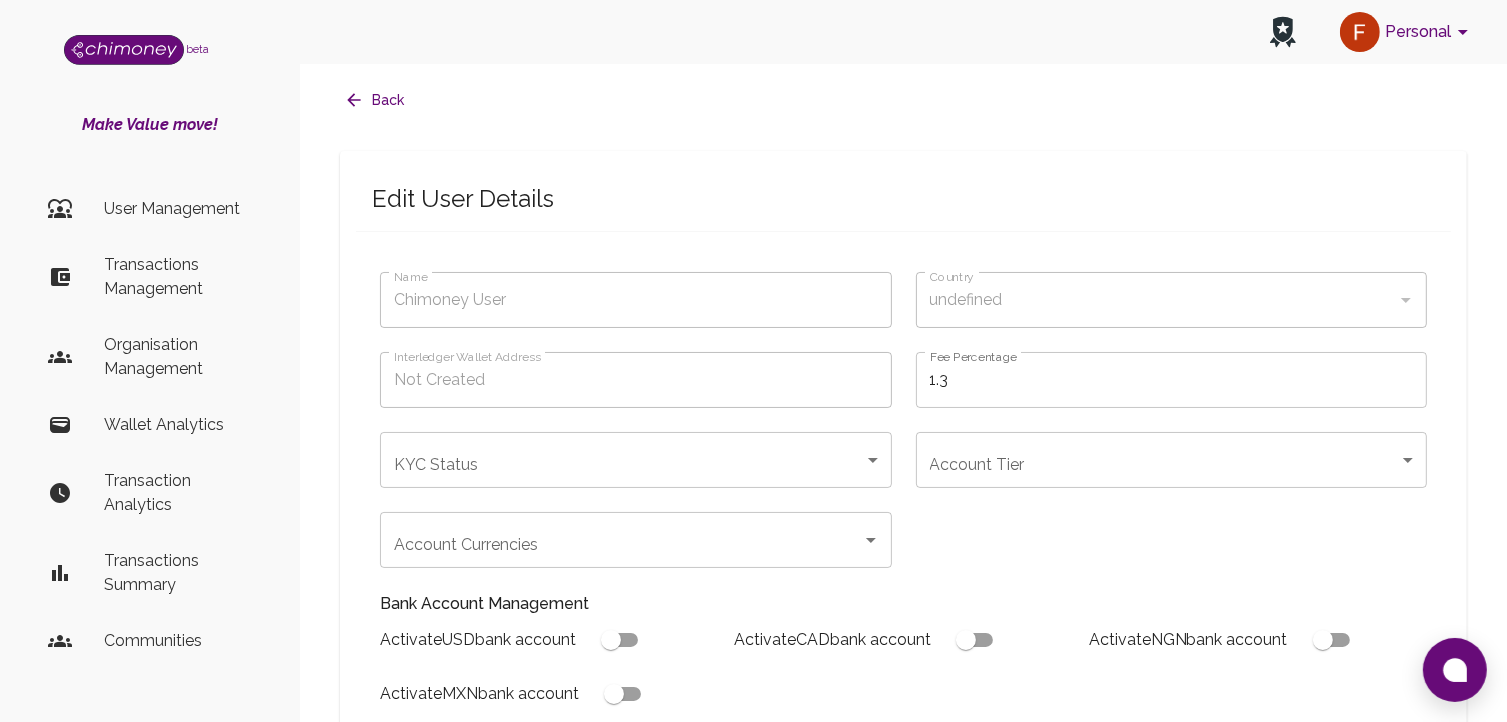 type on "fav104" 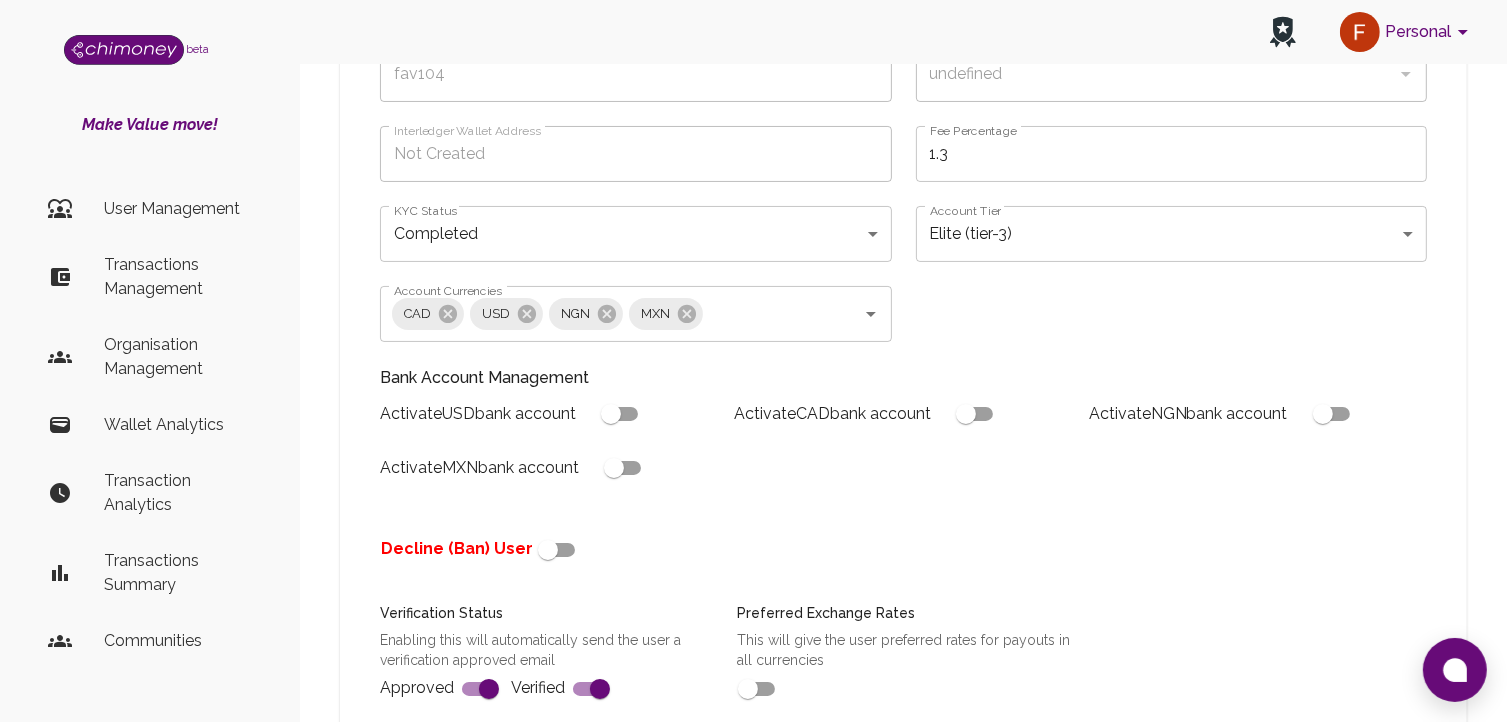scroll, scrollTop: 212, scrollLeft: 0, axis: vertical 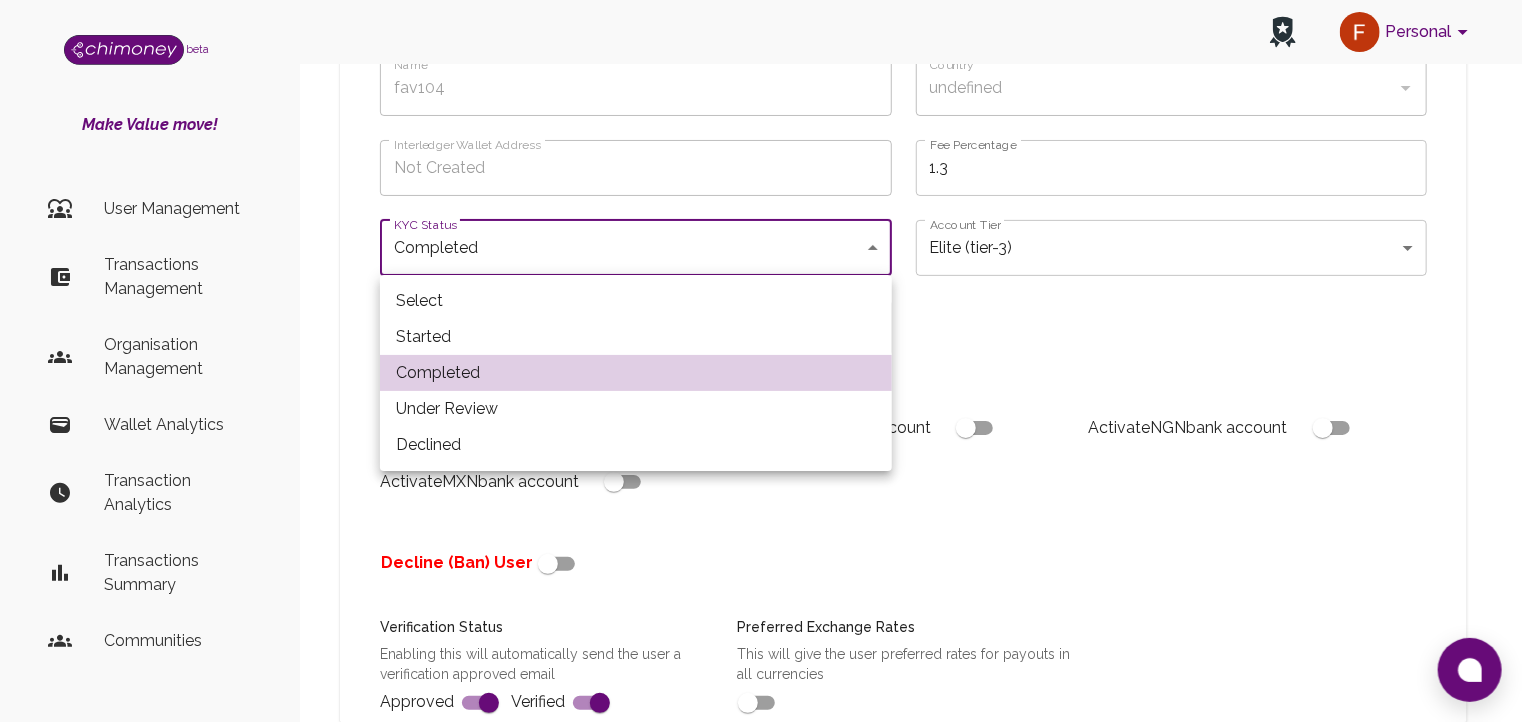click on "Personal   beta Make Value move! User Management Transactions Management Organisation Management Wallet Analytics Transaction Analytics Transactions Summary Communities Dashboard ©  2025  Chi Technologies Inc.   Back Edit User Details Name fav104 Name Country undefined Country Interledger Wallet Address Not Created Interledger Wallet Address Fee Percentage 1.3 Fee Percentage KYC Status Completed completed KYC Status Account Tier Elite (tier-3)   tier-3 Account Tier Account Currencies CAD USD NGN MXN Account Currencies Bank Account Management Activate  USD  bank account Activate  CAD  bank account Activate  NGN  bank account Activate  MXN  bank account Decline (Ban) User     Verification Status Enabling this will automatically send the user a verification approved email   Approved      Verified     Preferred Exchange Rates This will give the user preferred rates for payouts in all currencies Wallets Enabled Interledger Wallet       Crypto Wallet       Reset Crypto Wallet   Manage Interledger Wallet email ." at bounding box center (761, 579) 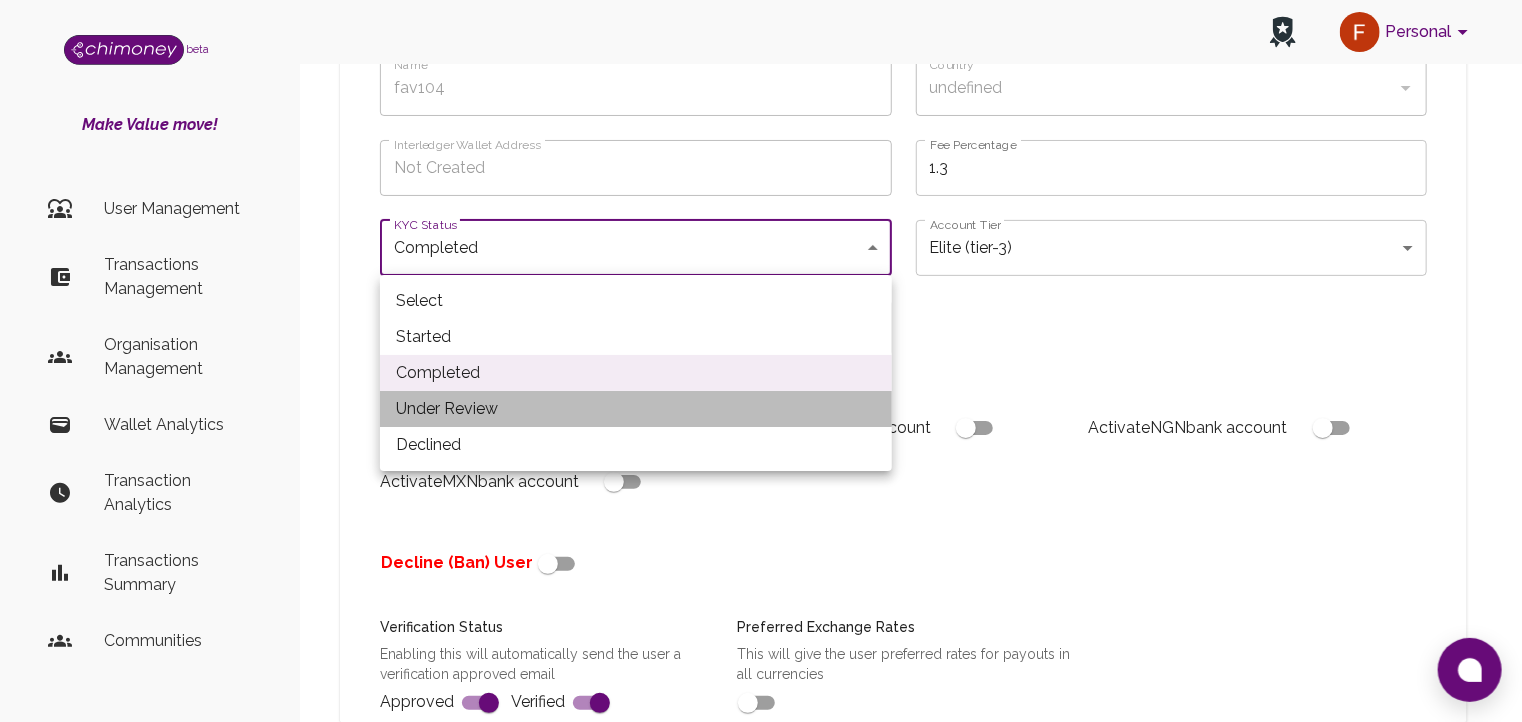 click on "Under Review" at bounding box center (636, 409) 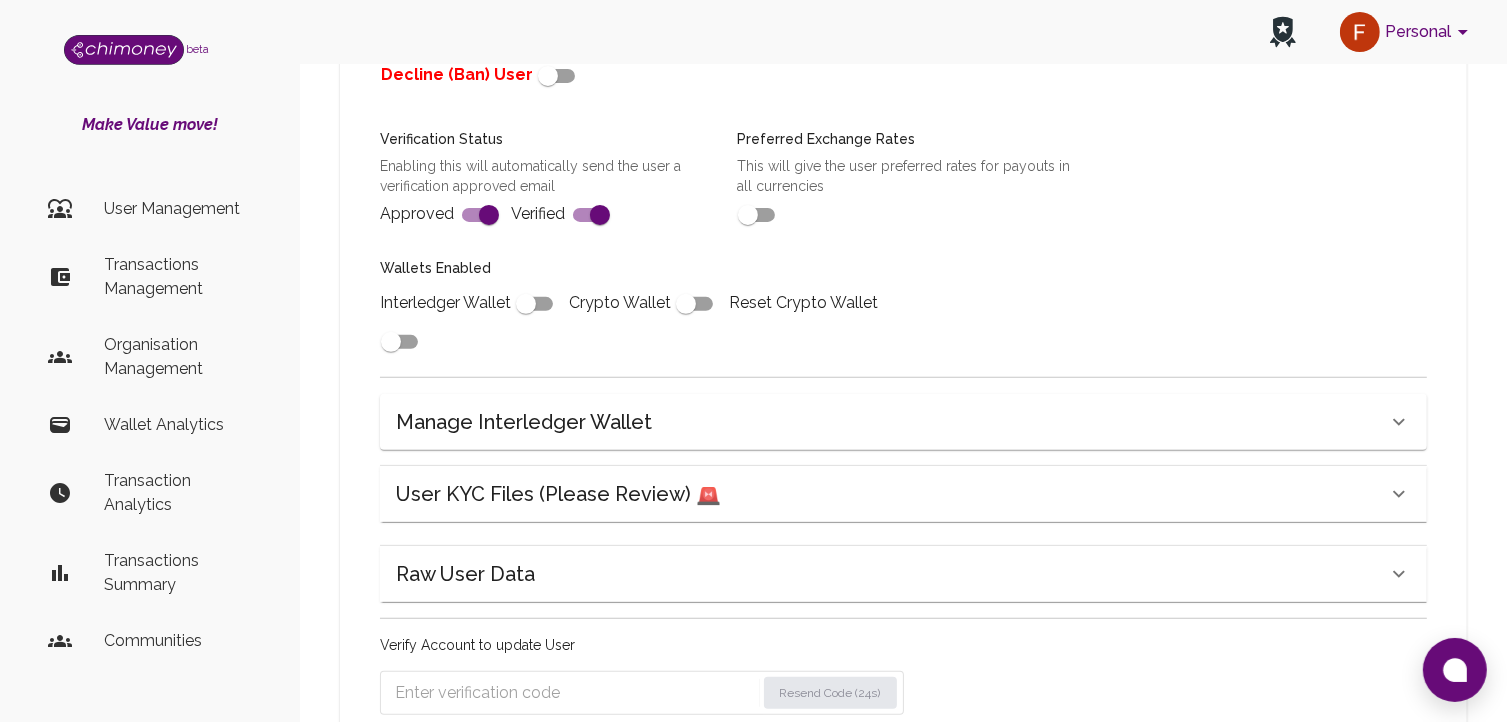 scroll, scrollTop: 859, scrollLeft: 0, axis: vertical 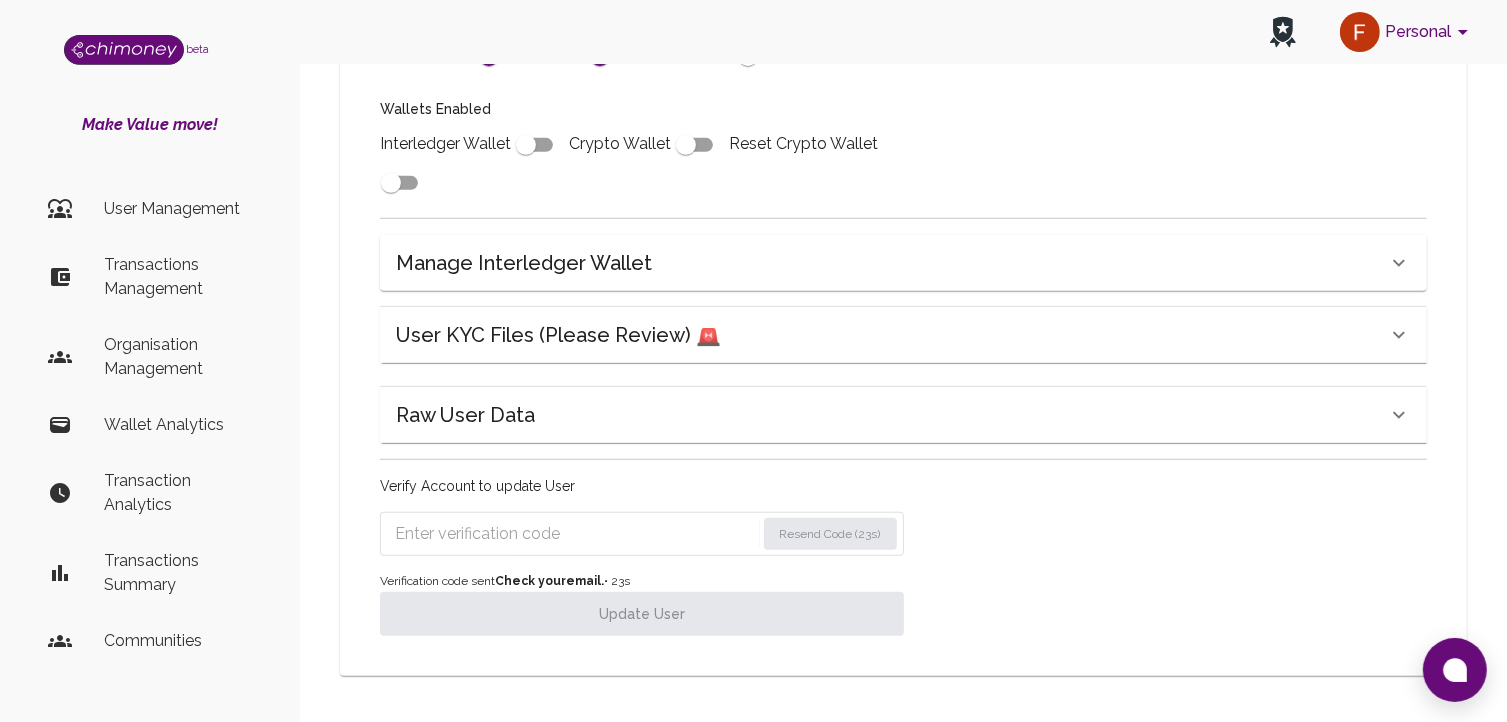click on "Resend Code (23s)" at bounding box center [642, 534] 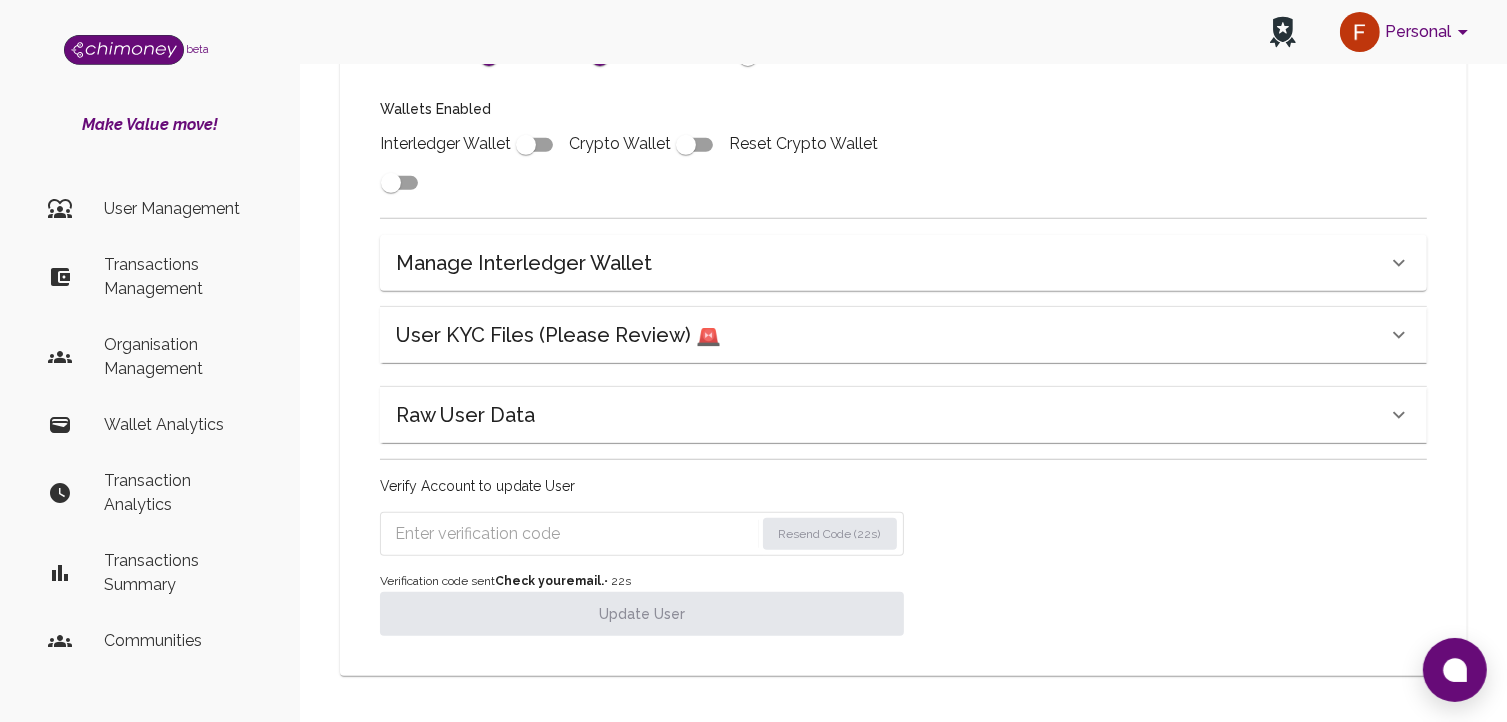 click at bounding box center (574, 534) 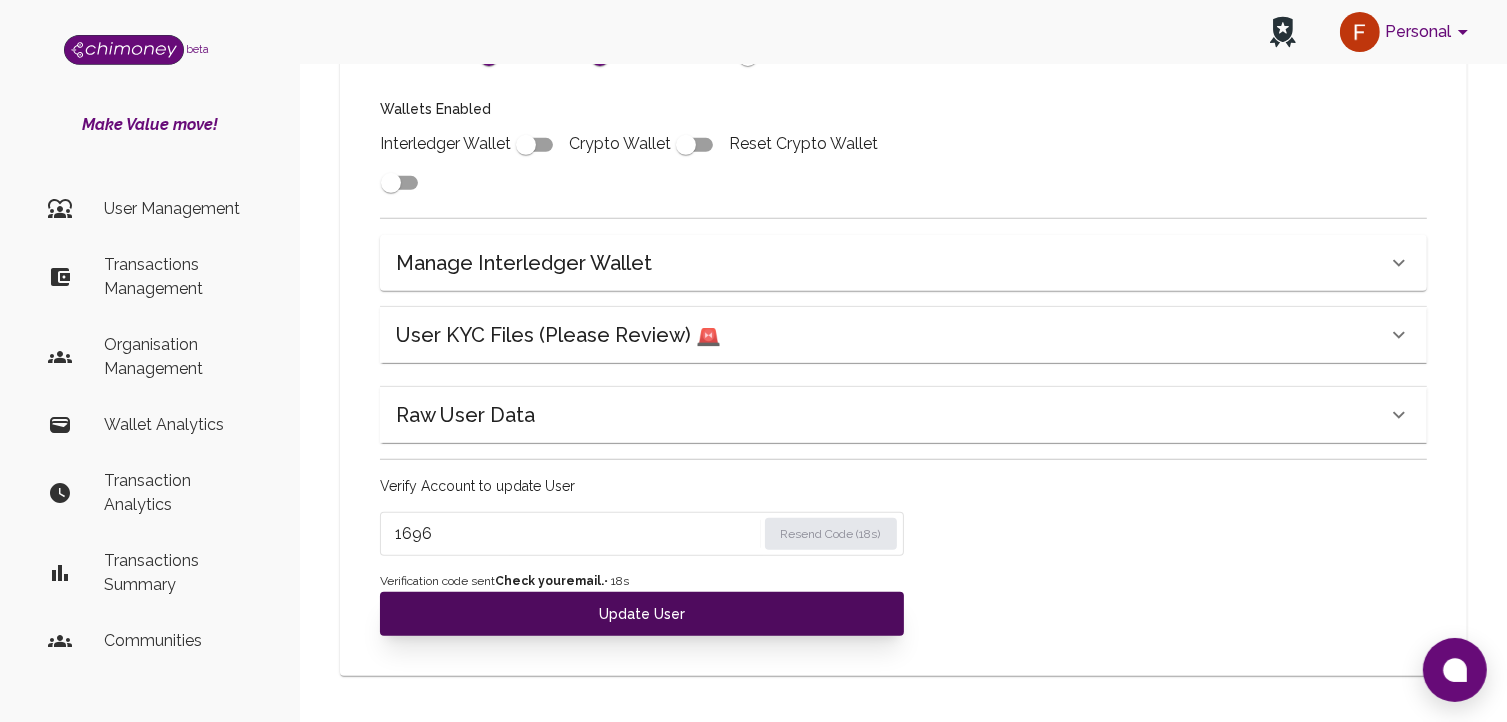 type on "1696" 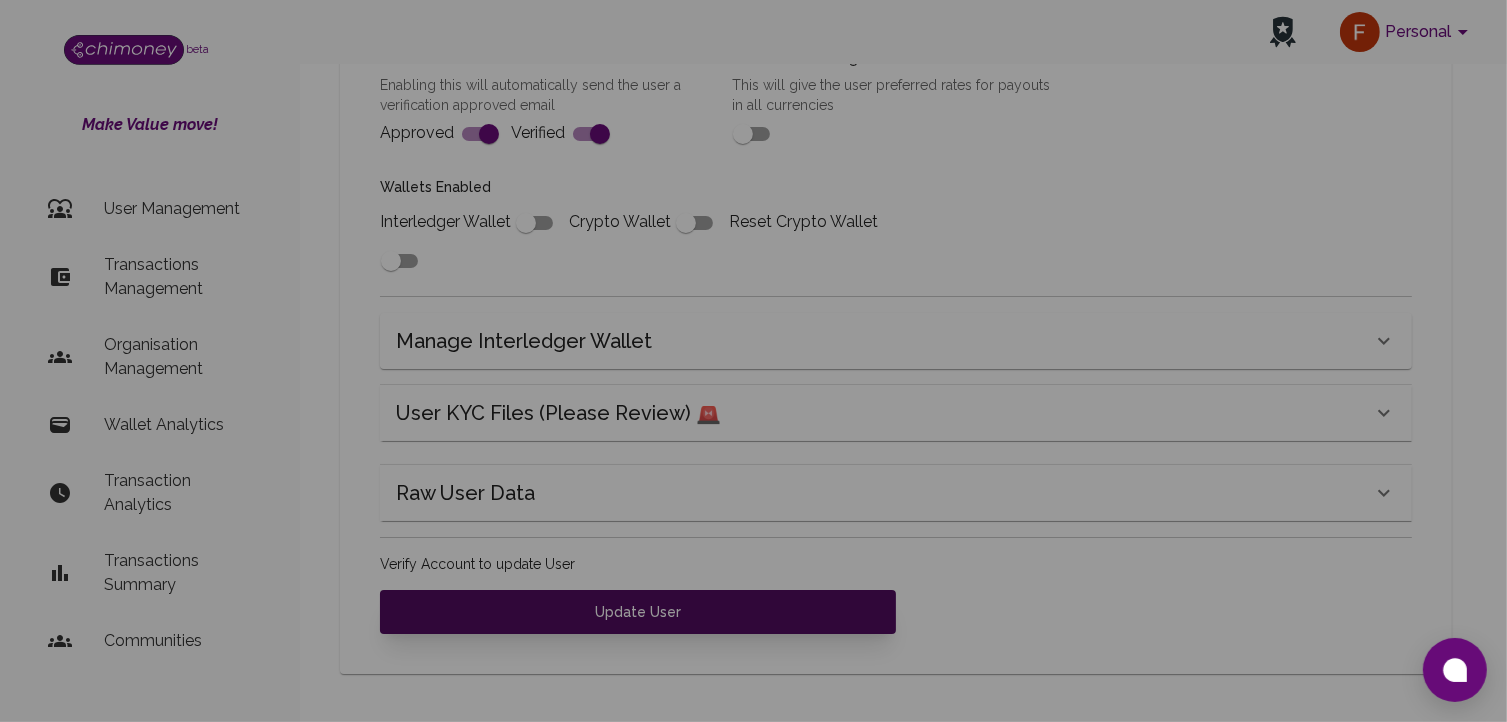 scroll, scrollTop: 780, scrollLeft: 0, axis: vertical 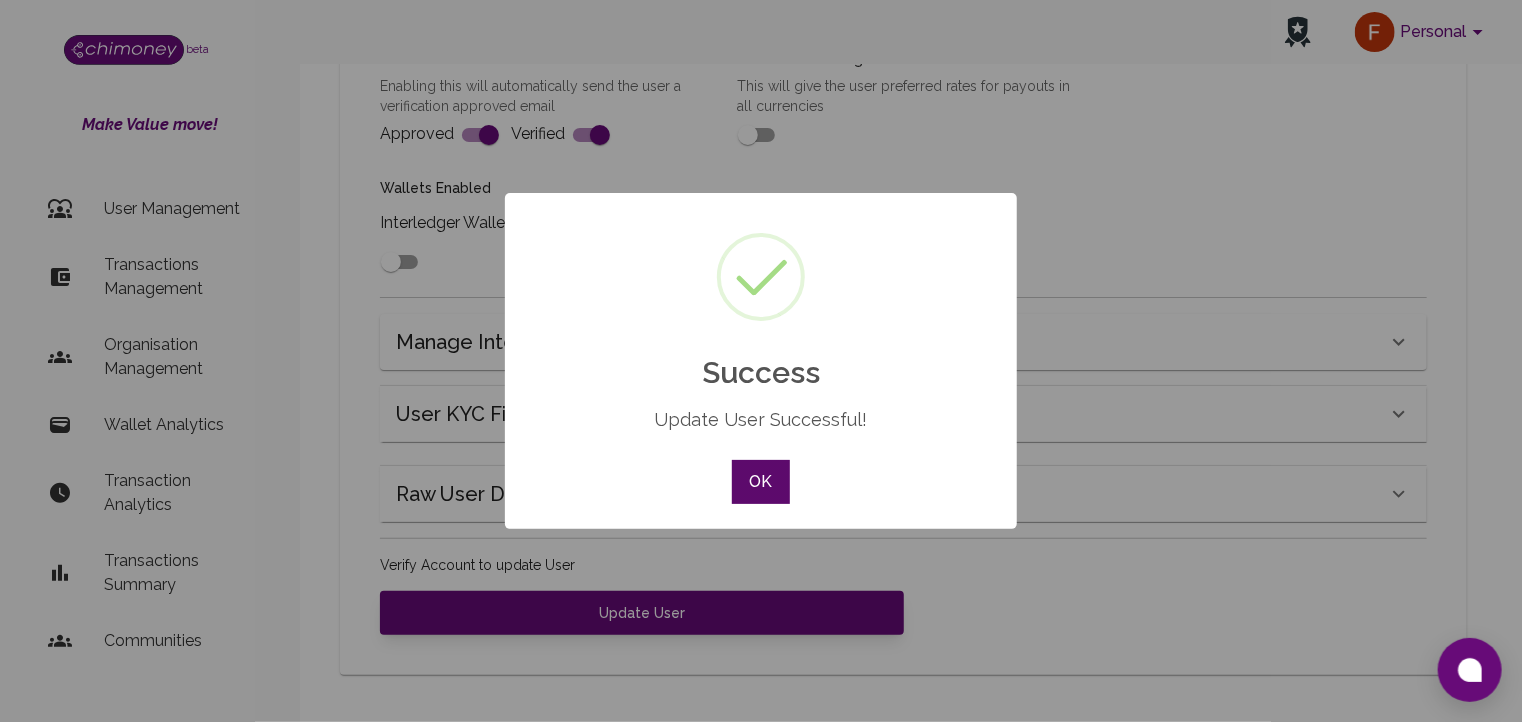 click on "OK" at bounding box center (761, 482) 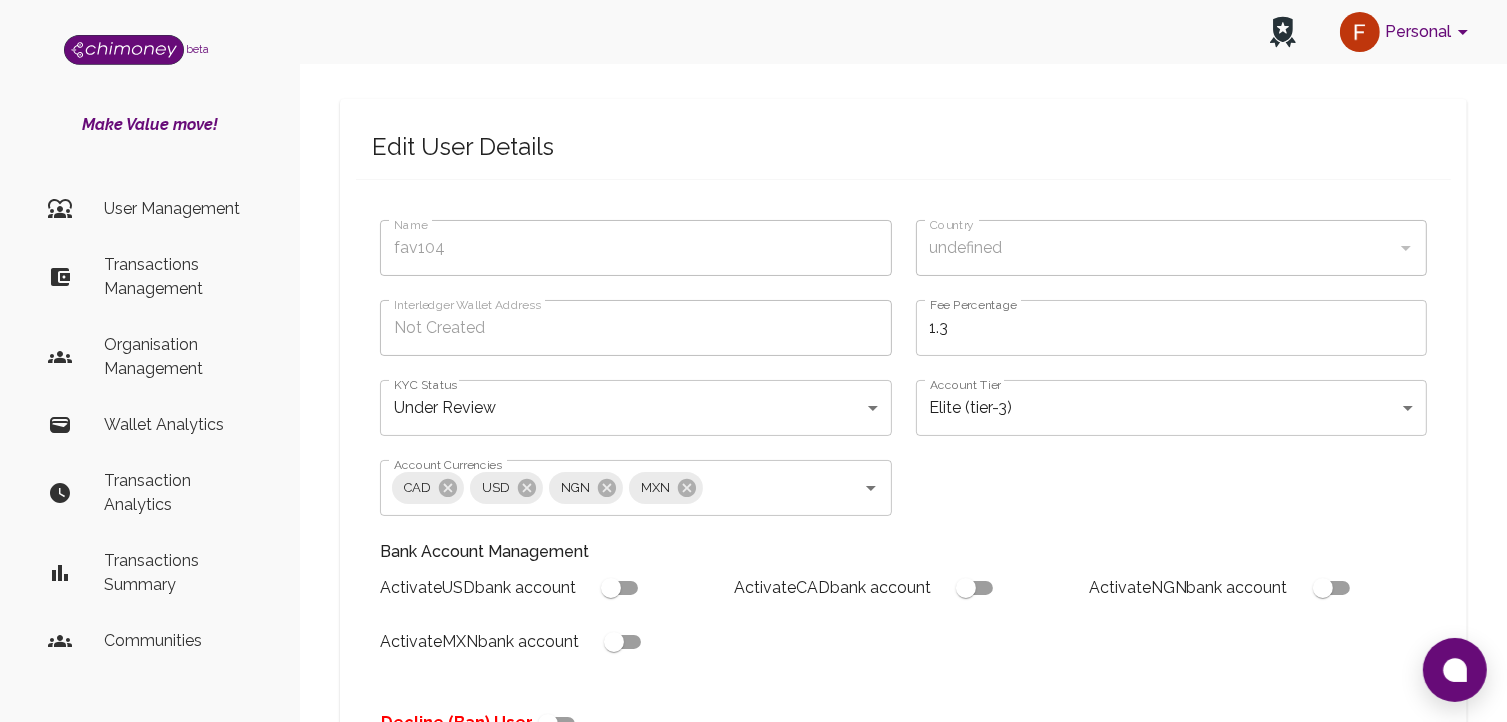 scroll, scrollTop: 52, scrollLeft: 0, axis: vertical 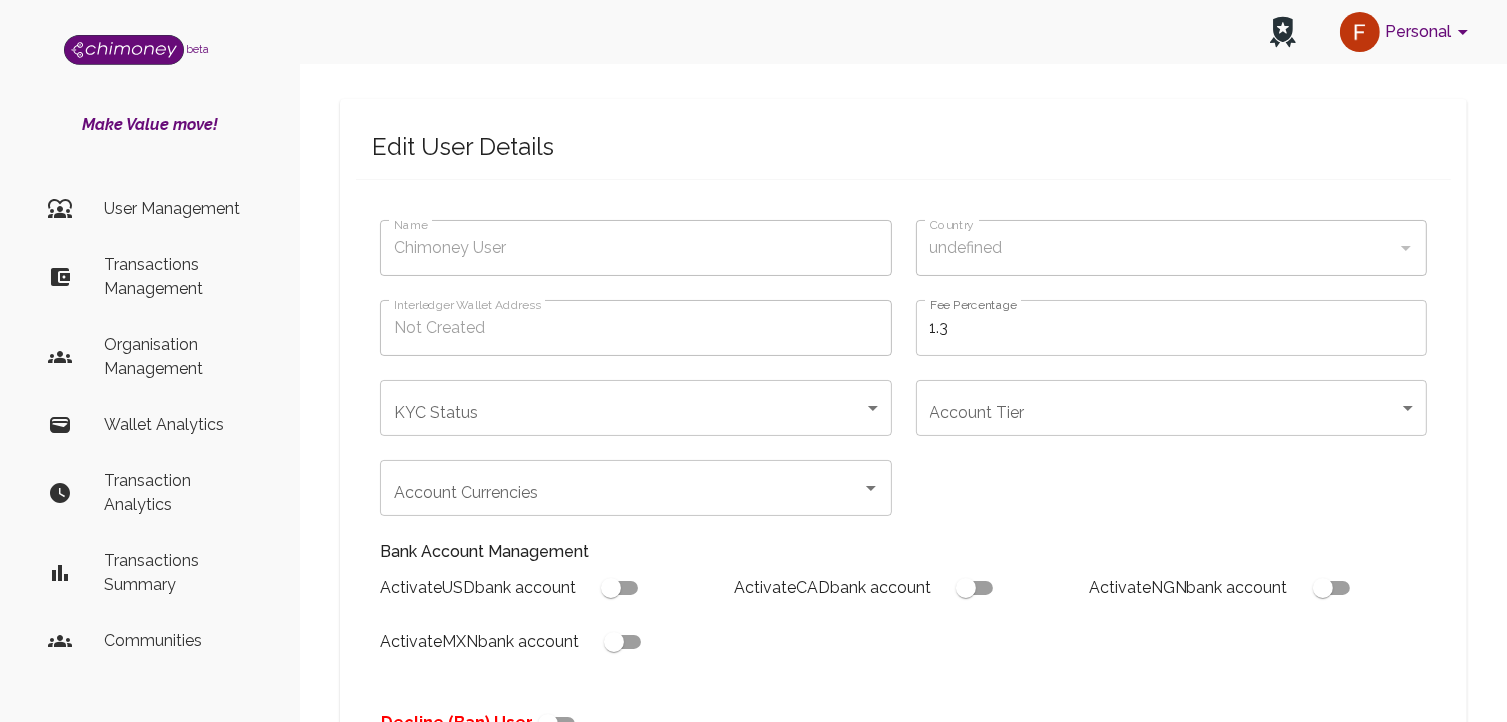 type on "fav104" 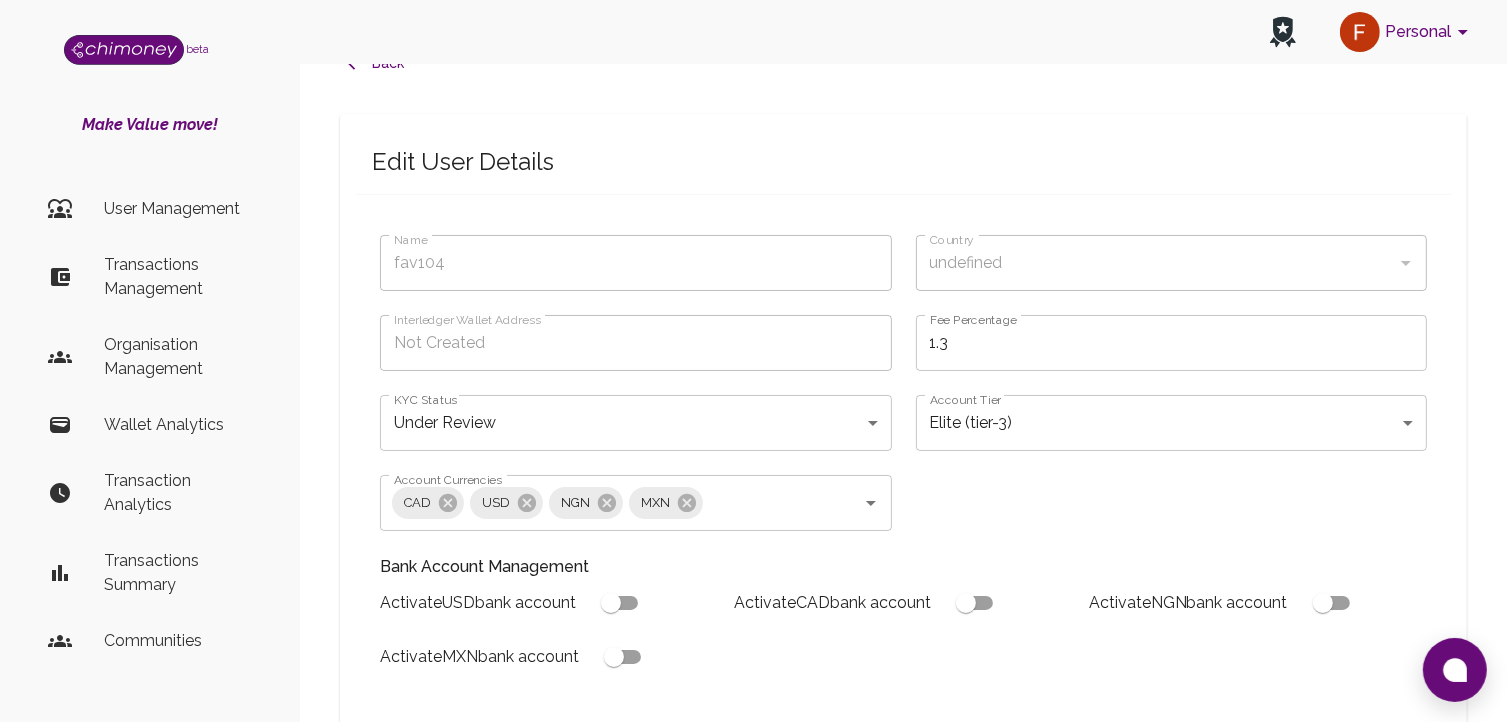 scroll, scrollTop: 0, scrollLeft: 0, axis: both 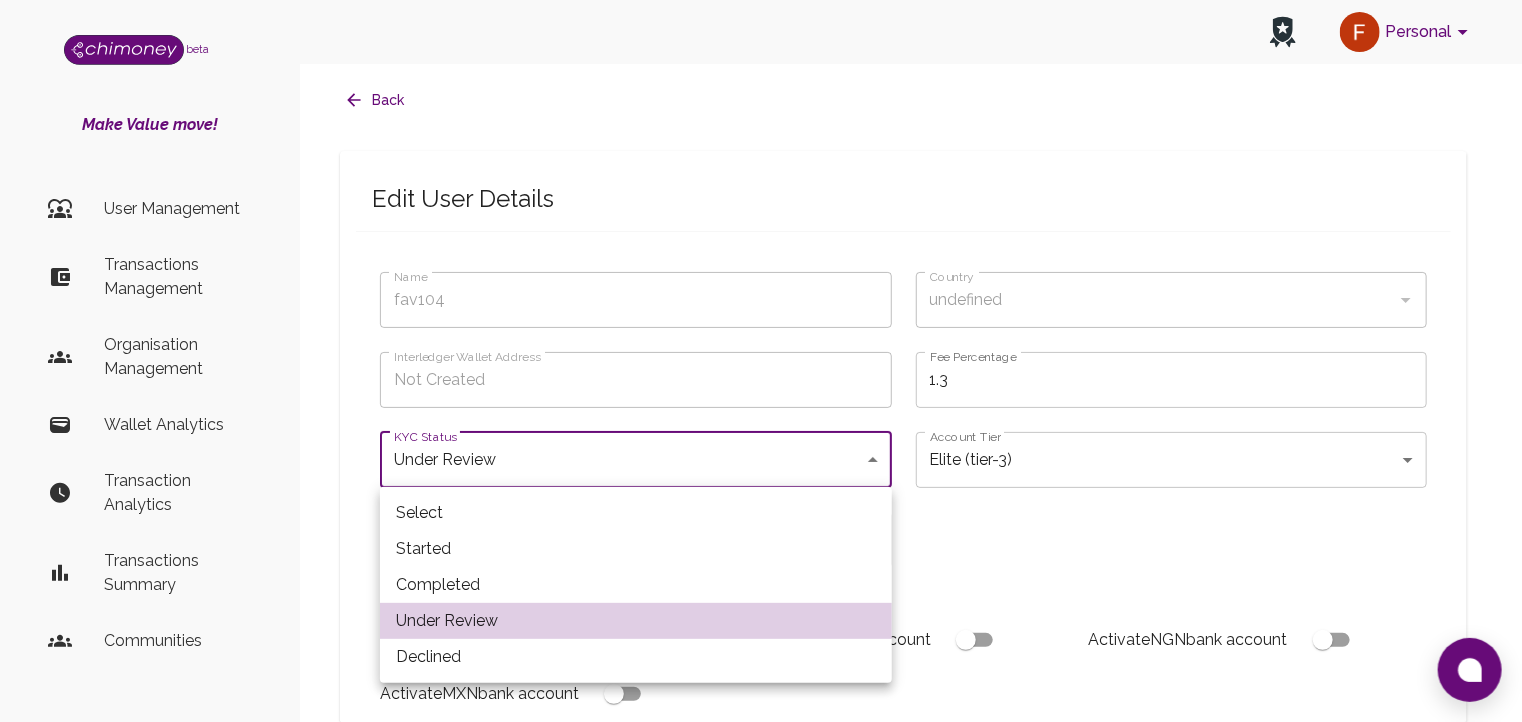 click on "Personal   beta Make Value move! User Management Transactions Management Organisation Management Wallet Analytics Transaction Analytics Transactions Summary Communities Dashboard ©  2025  Chi Technologies Inc.   Back Edit User Details Name fav104 Name Country undefined Country Interledger Wallet Address Not Created Interledger Wallet Address Fee Percentage 1.3 Fee Percentage KYC Status Under Review under_review KYC Status Account Tier Elite (tier-3)   tier-3 Account Tier Account Currencies CAD USD NGN MXN Account Currencies Bank Account Management Activate  USD  bank account Activate  CAD  bank account Activate  NGN  bank account Activate  MXN  bank account Decline (Ban) User     Verification Status Enabling this will automatically send the user a verification approved email   Approved      Verified     Preferred Exchange Rates This will give the user preferred rates for payouts in all currencies Wallets Enabled Interledger Wallet       Crypto Wallet       Reset Crypto Wallet   Manage Interledger Wallet ." at bounding box center [761, 791] 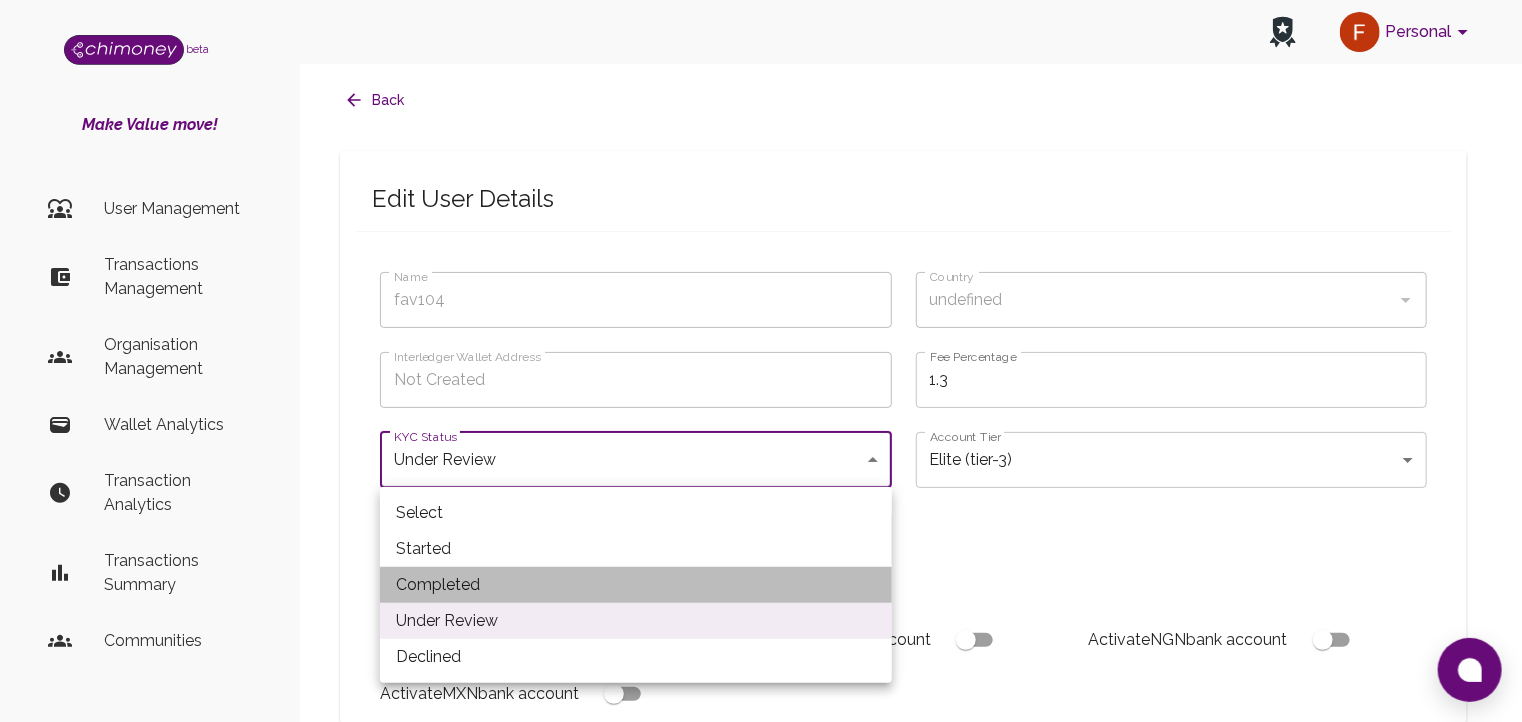 click on "Completed" at bounding box center (636, 585) 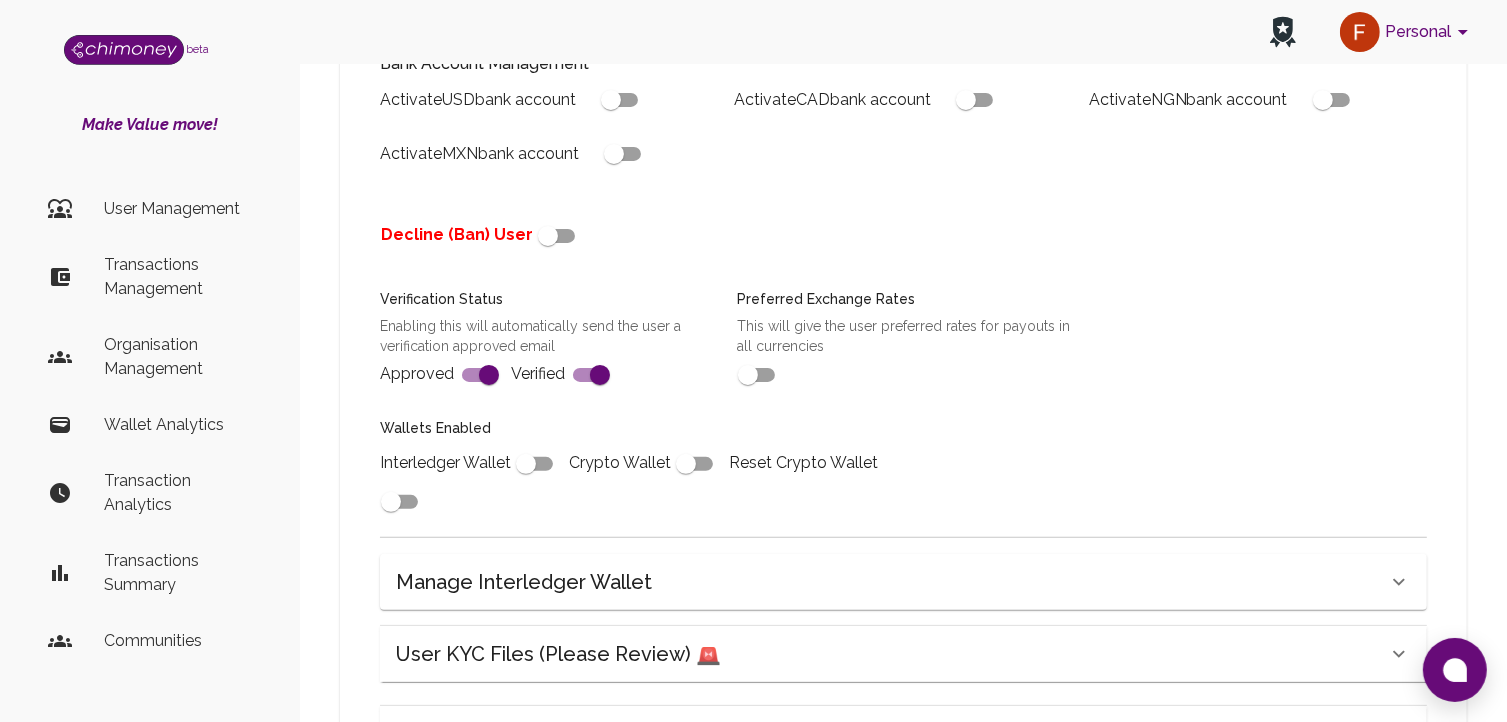 scroll, scrollTop: 859, scrollLeft: 0, axis: vertical 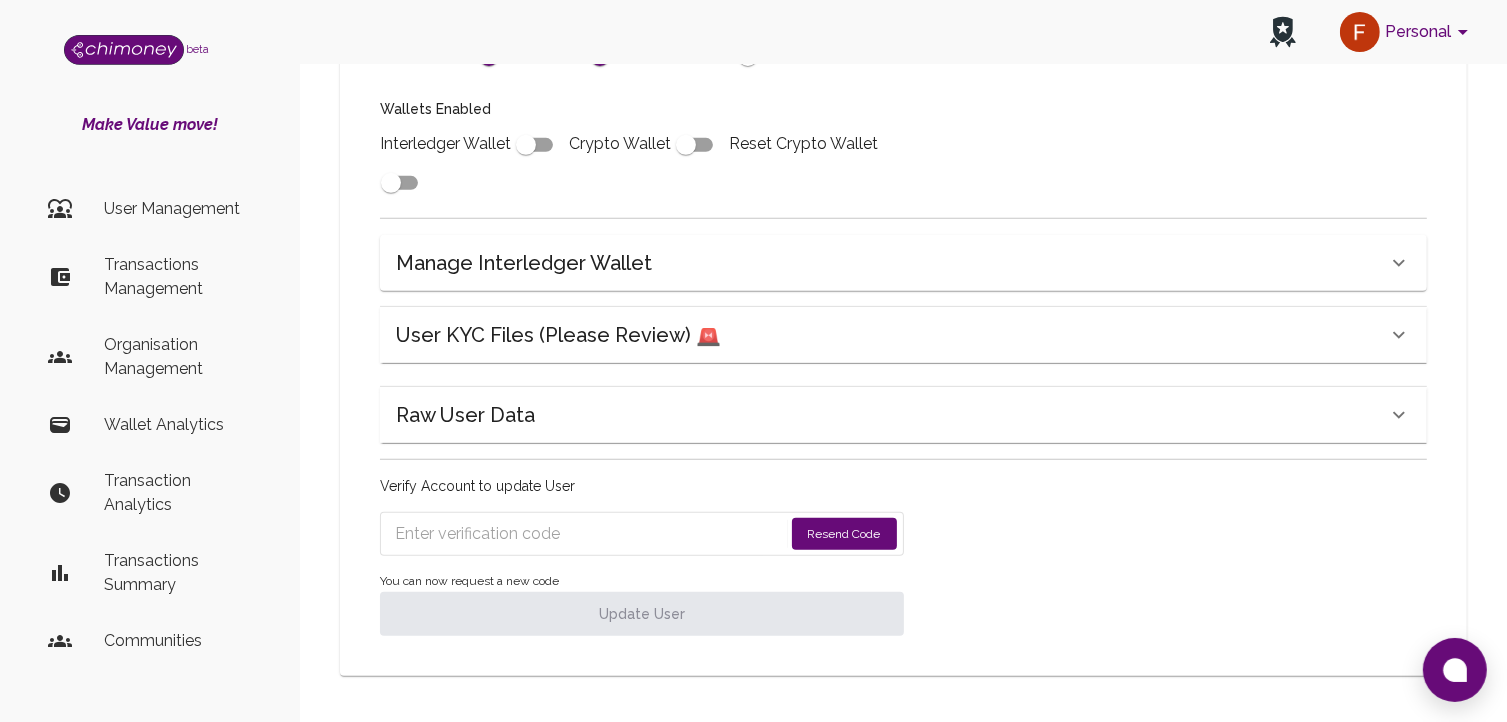 click on "Resend Code" at bounding box center [844, 534] 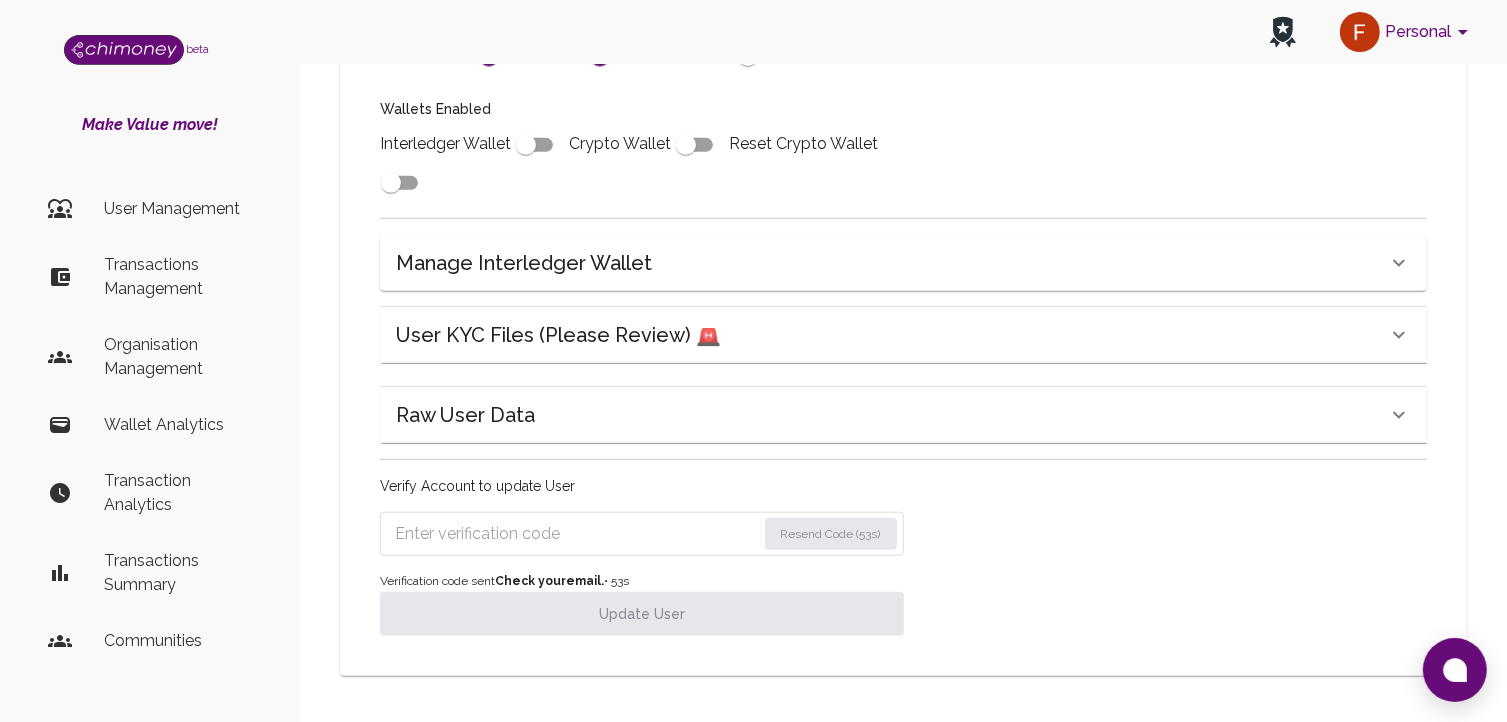 click at bounding box center (575, 534) 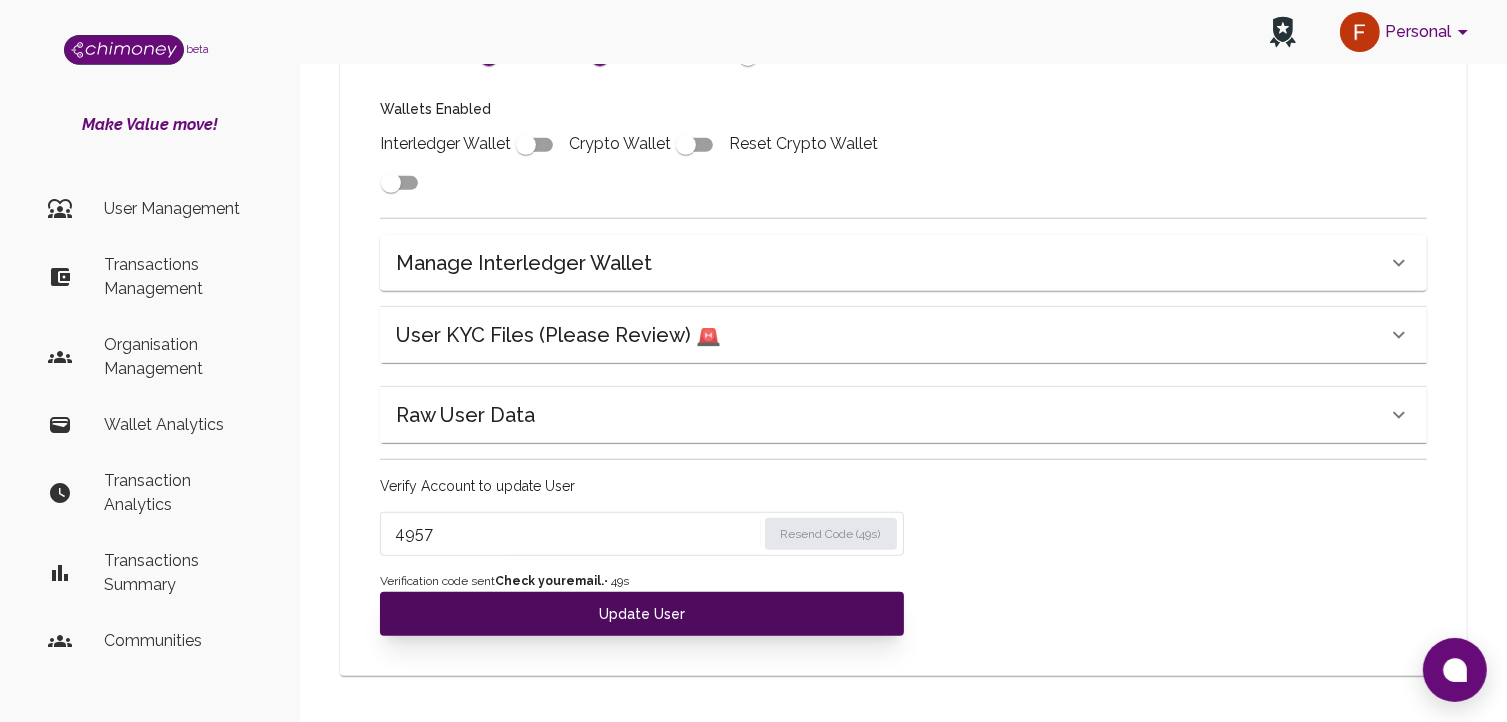 type on "4957" 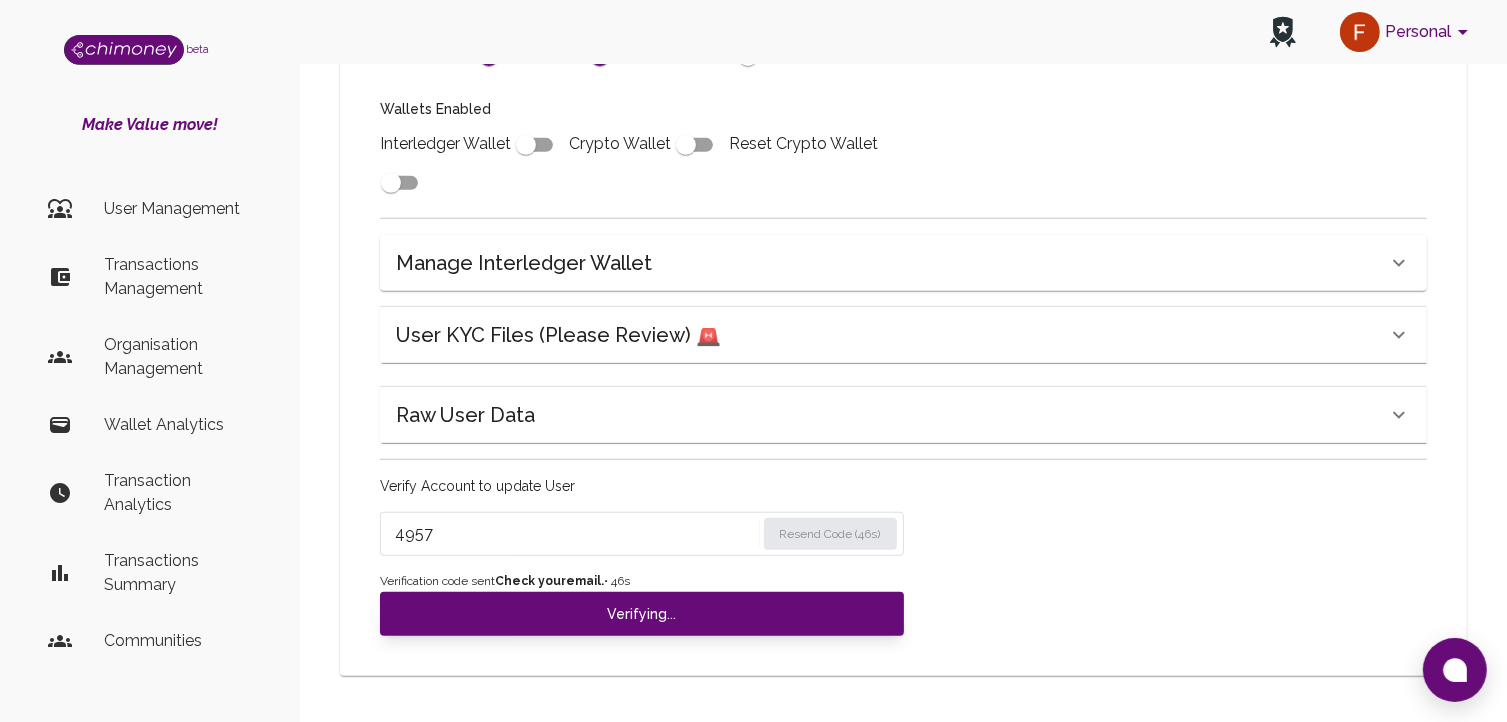 scroll, scrollTop: 780, scrollLeft: 0, axis: vertical 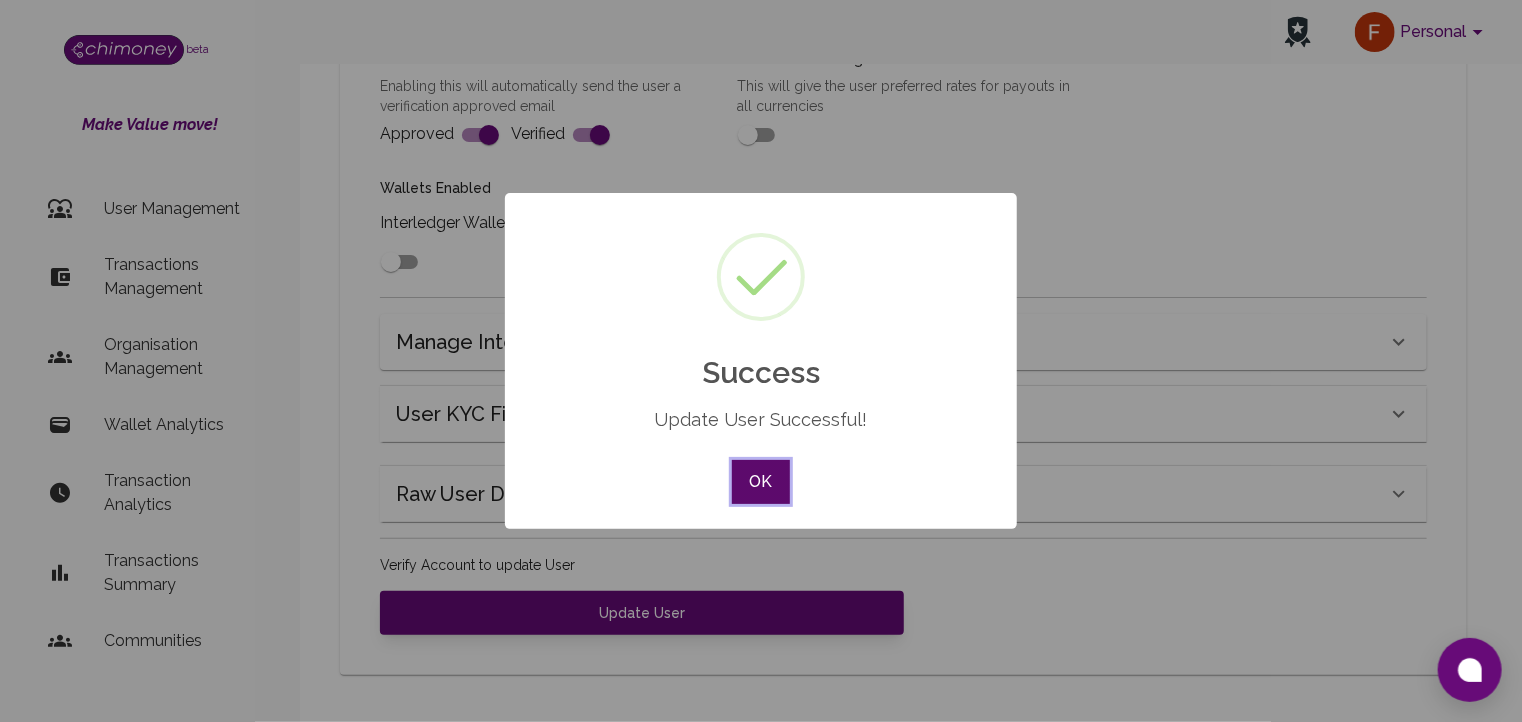 click on "OK" at bounding box center [761, 482] 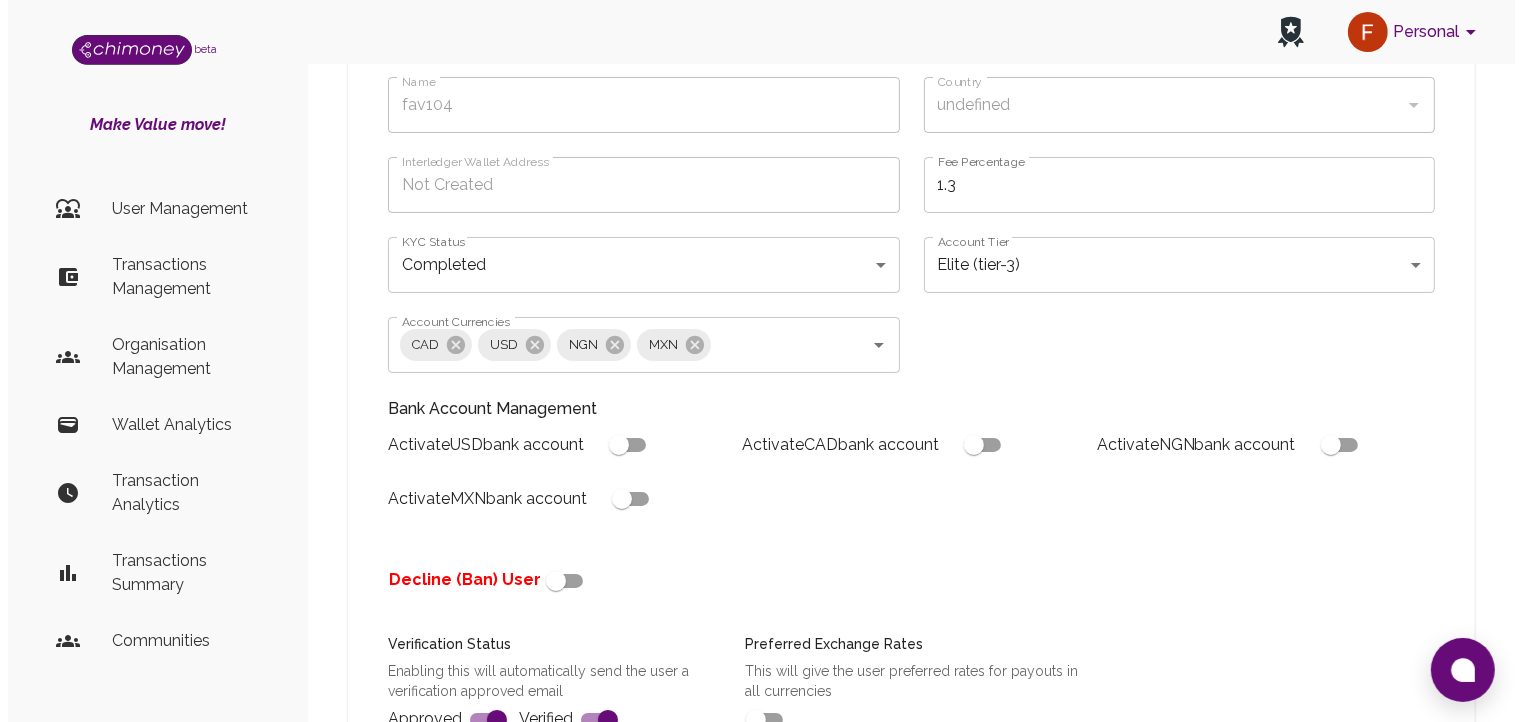 scroll, scrollTop: 0, scrollLeft: 0, axis: both 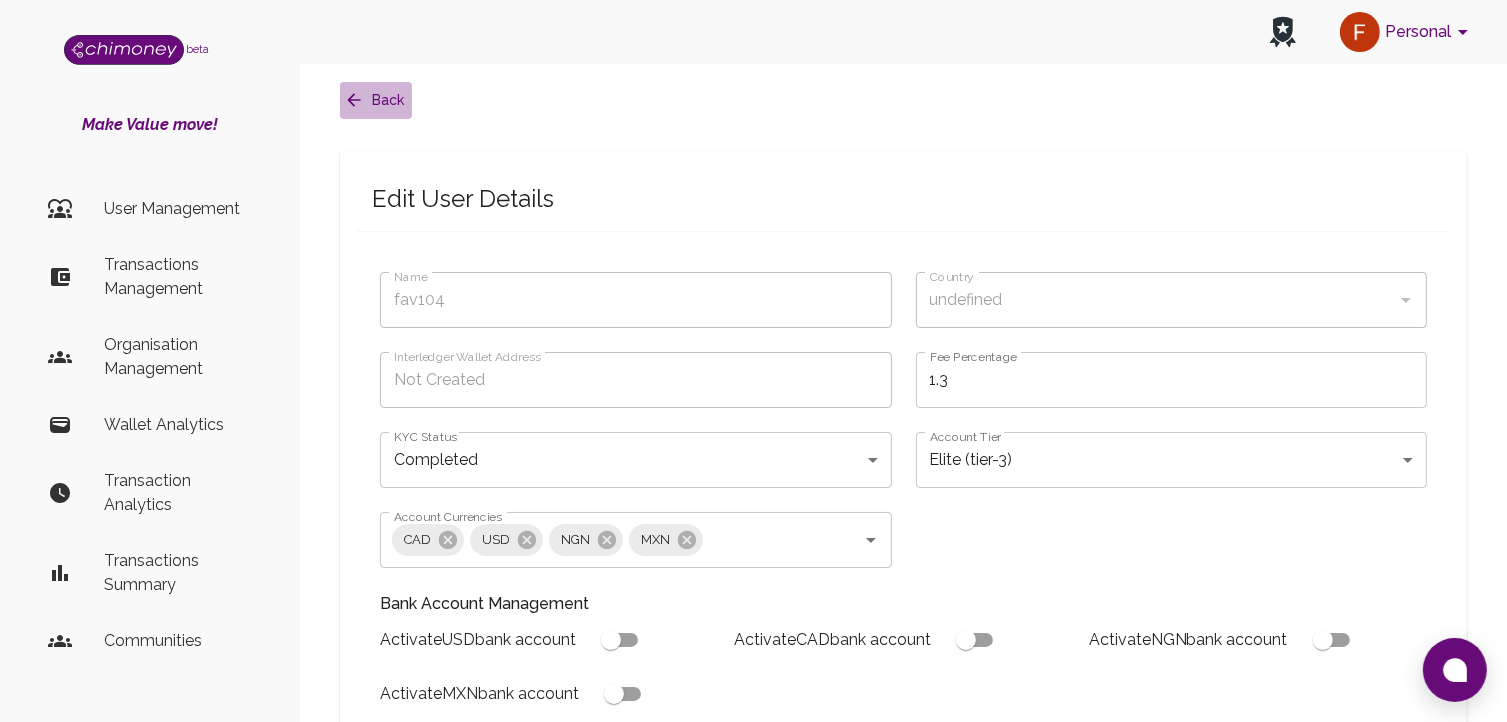 click on "Back" at bounding box center [376, 100] 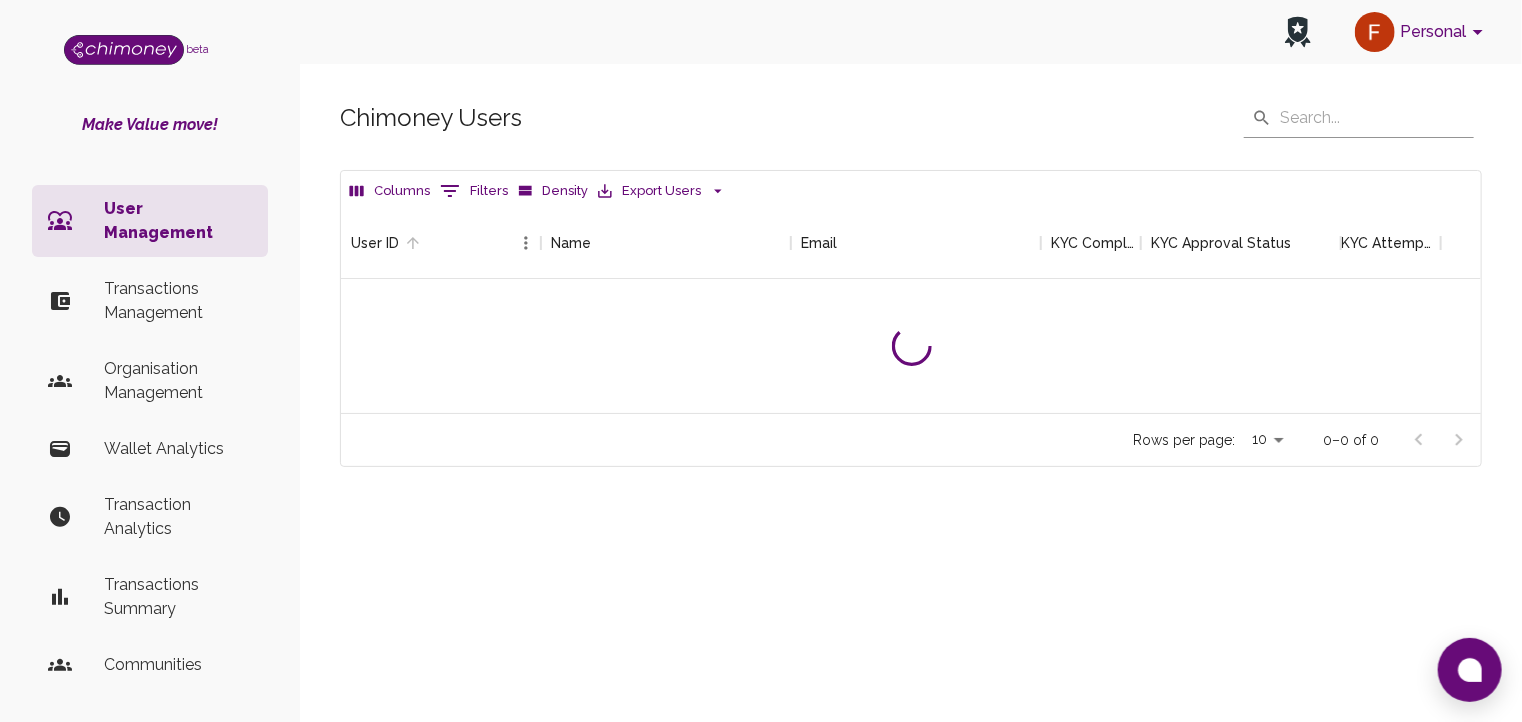 scroll, scrollTop: 16, scrollLeft: 16, axis: both 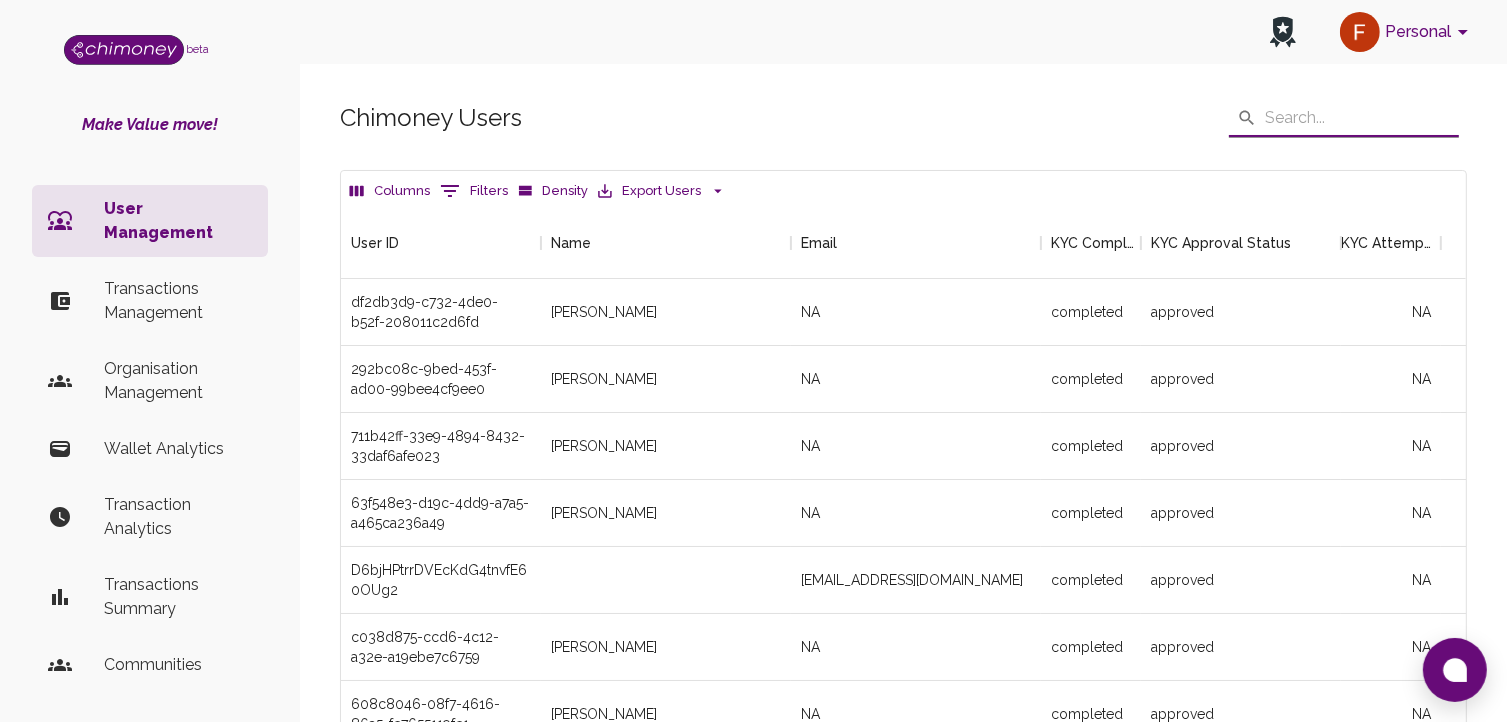 click at bounding box center [1362, 118] 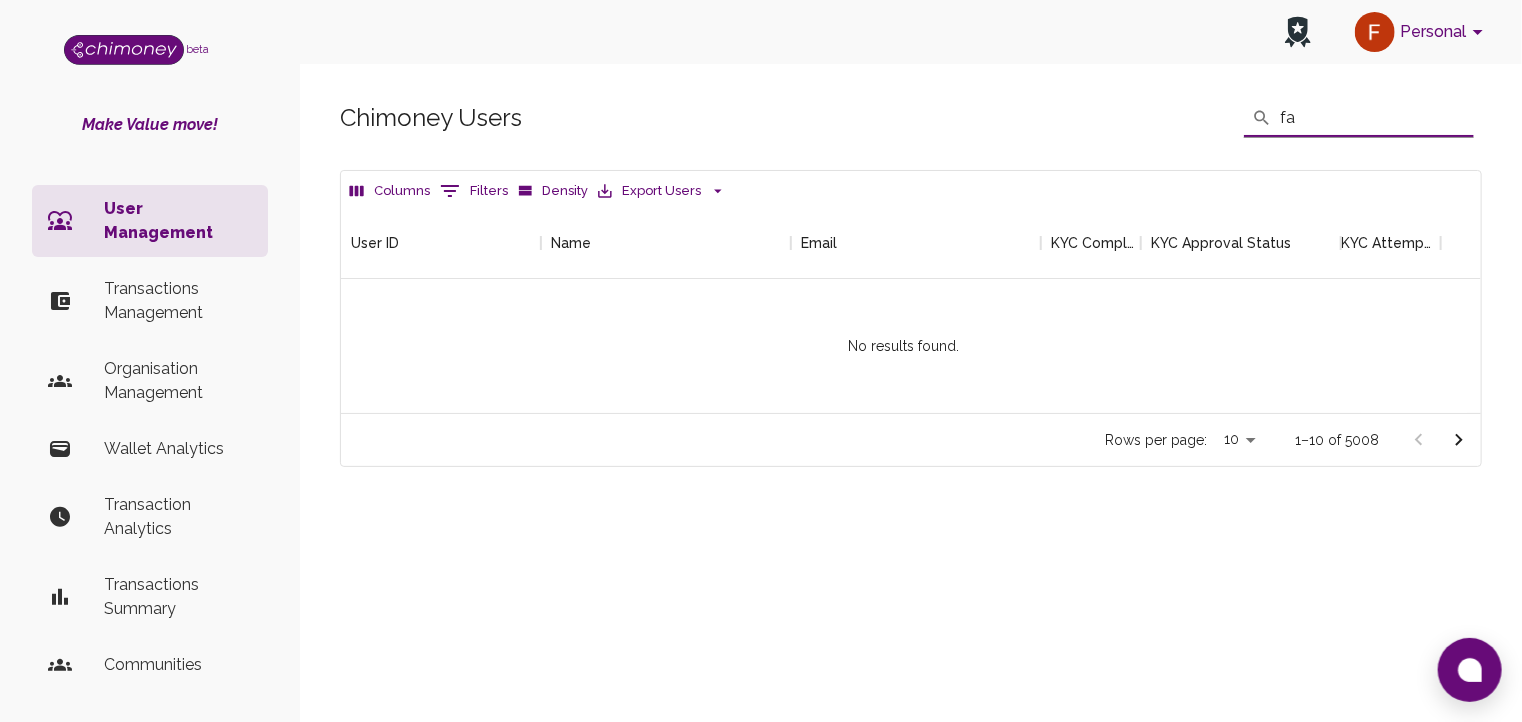 scroll, scrollTop: 205, scrollLeft: 1125, axis: both 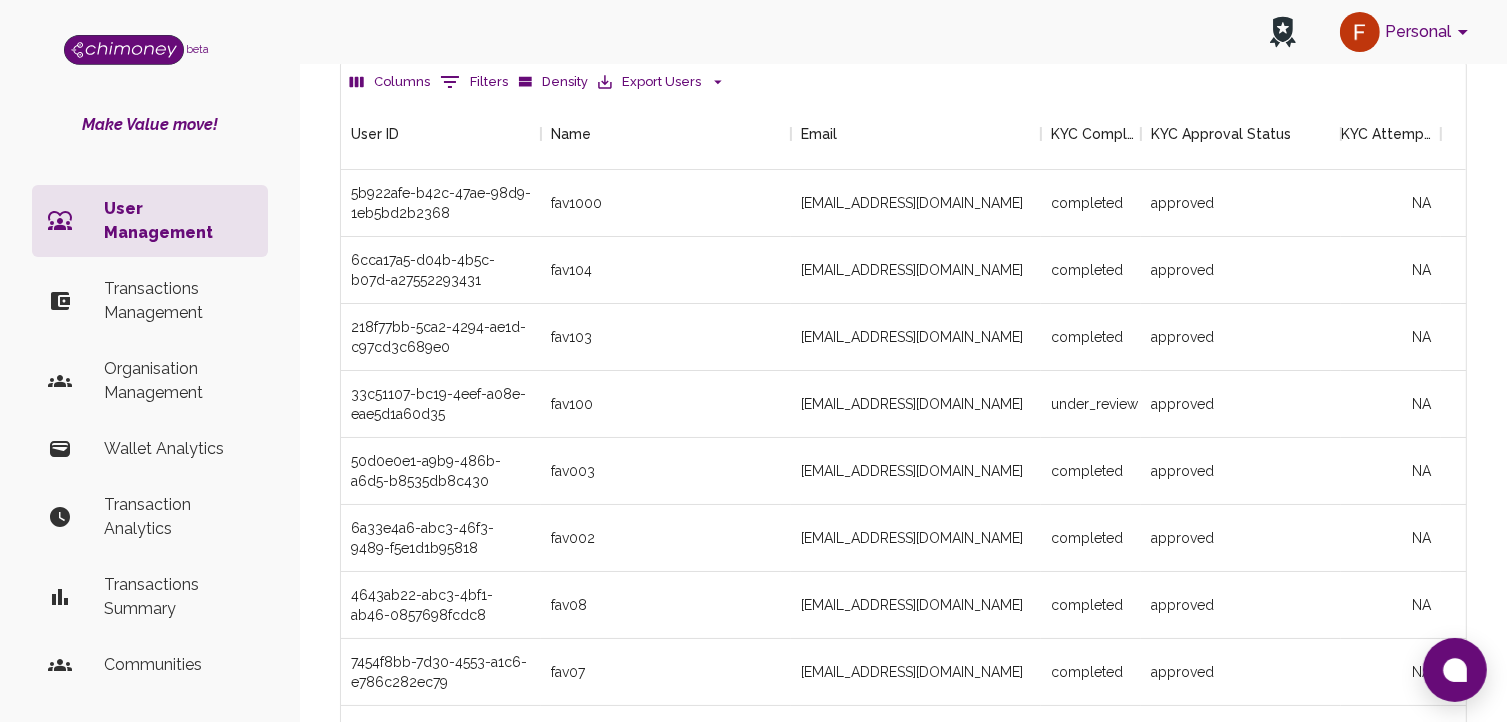 type on "fav" 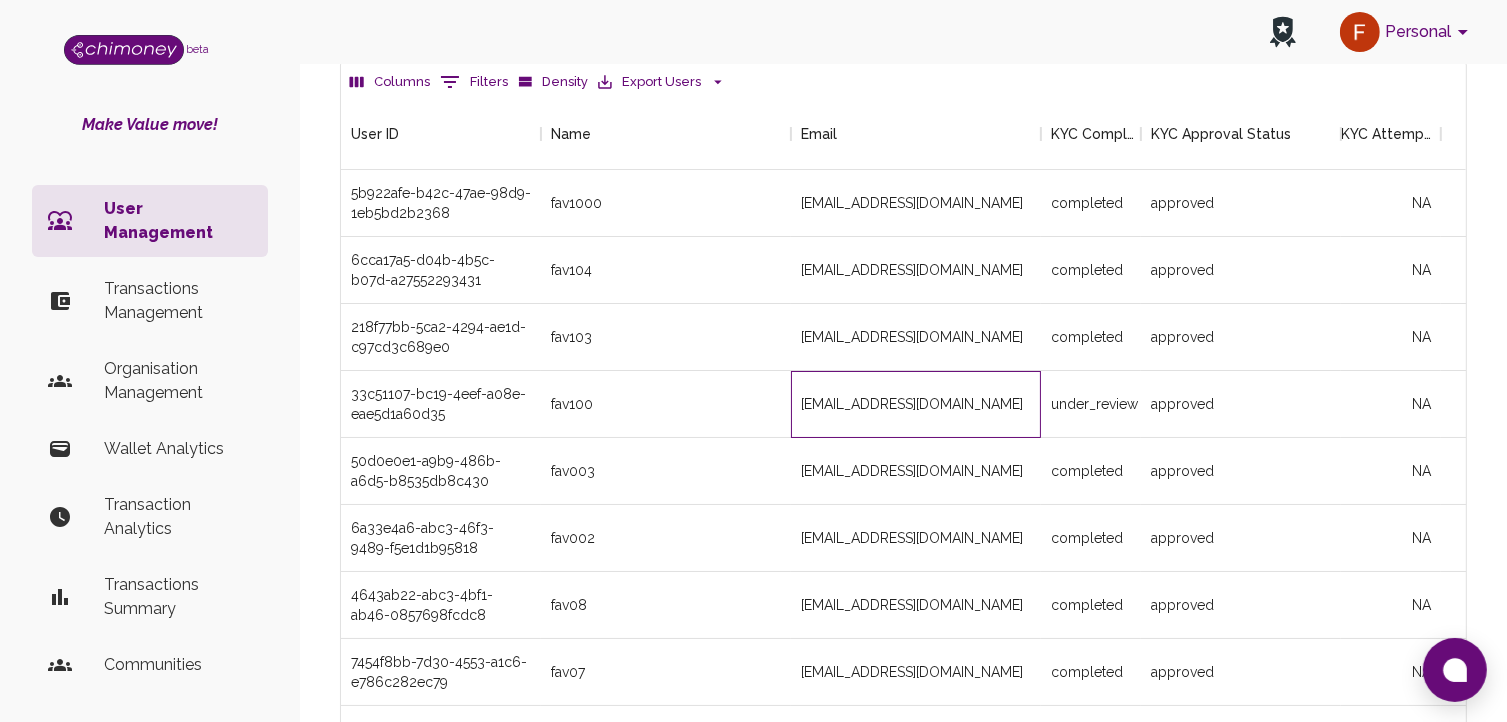 click on "[EMAIL_ADDRESS][DOMAIN_NAME]" at bounding box center (916, 404) 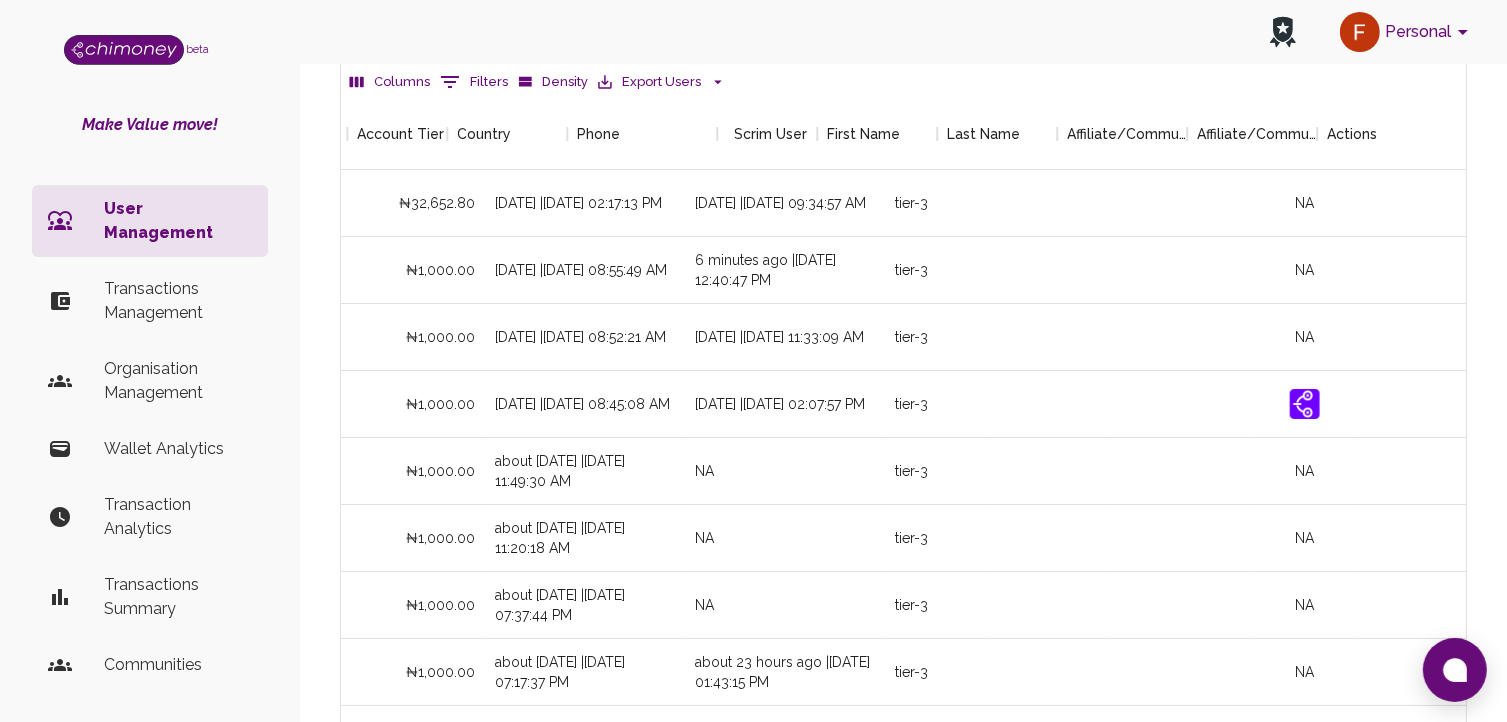scroll, scrollTop: 0, scrollLeft: 2293, axis: horizontal 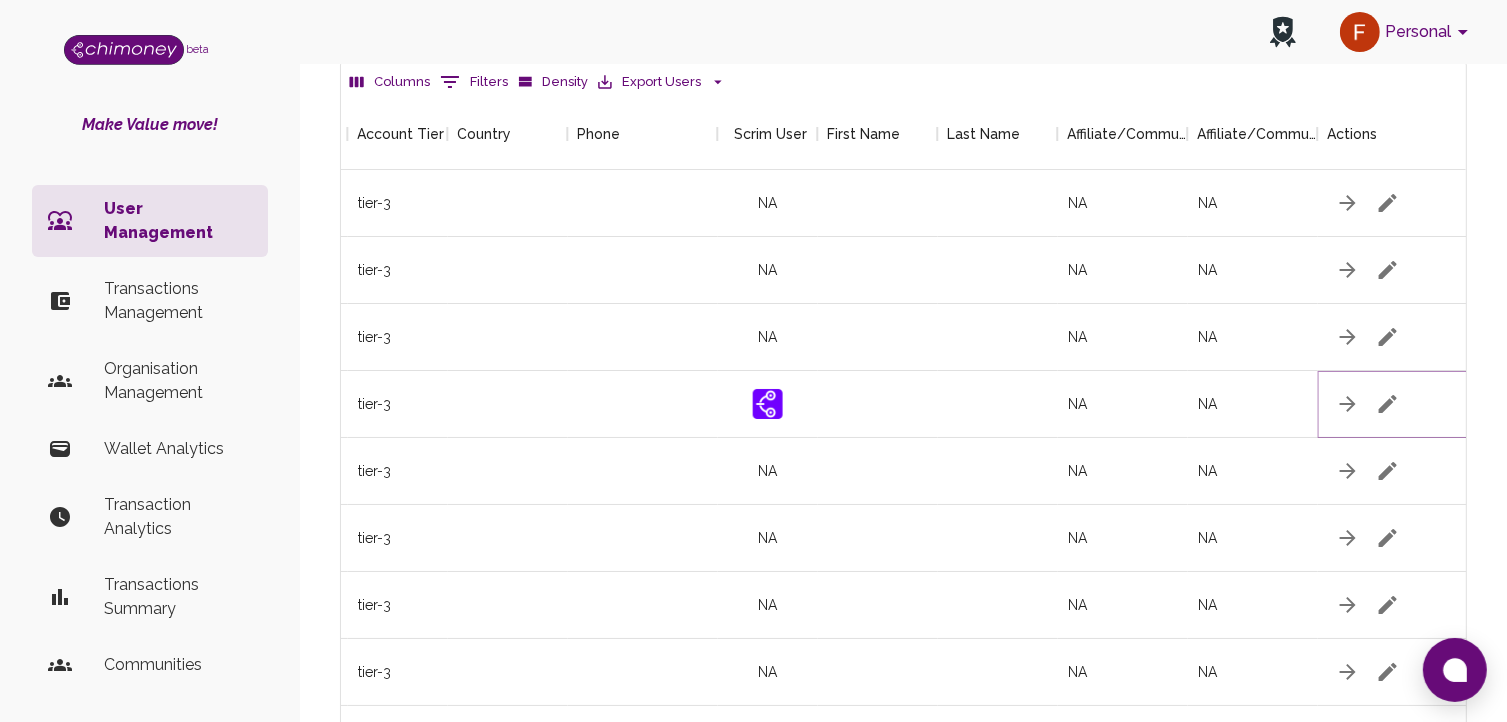 click 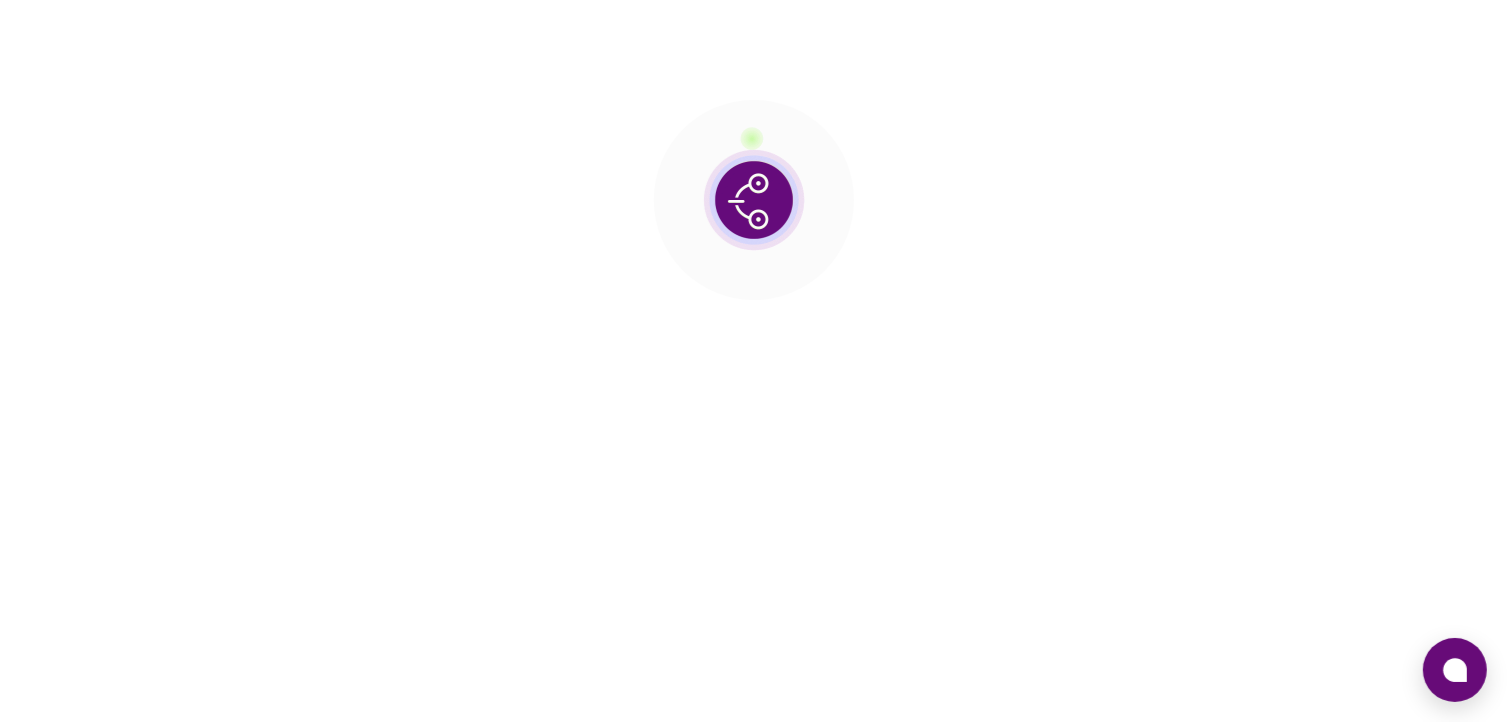 scroll, scrollTop: 0, scrollLeft: 0, axis: both 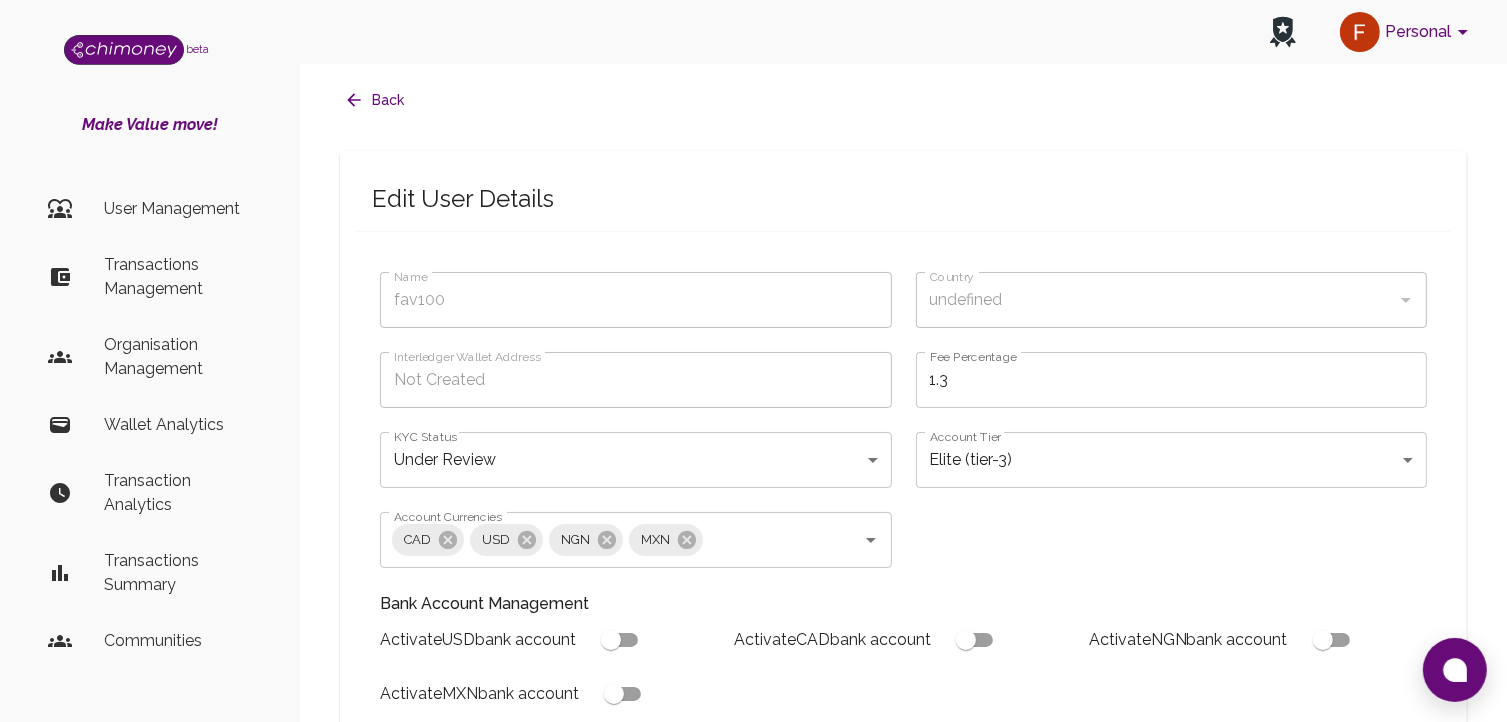 type on "fav100" 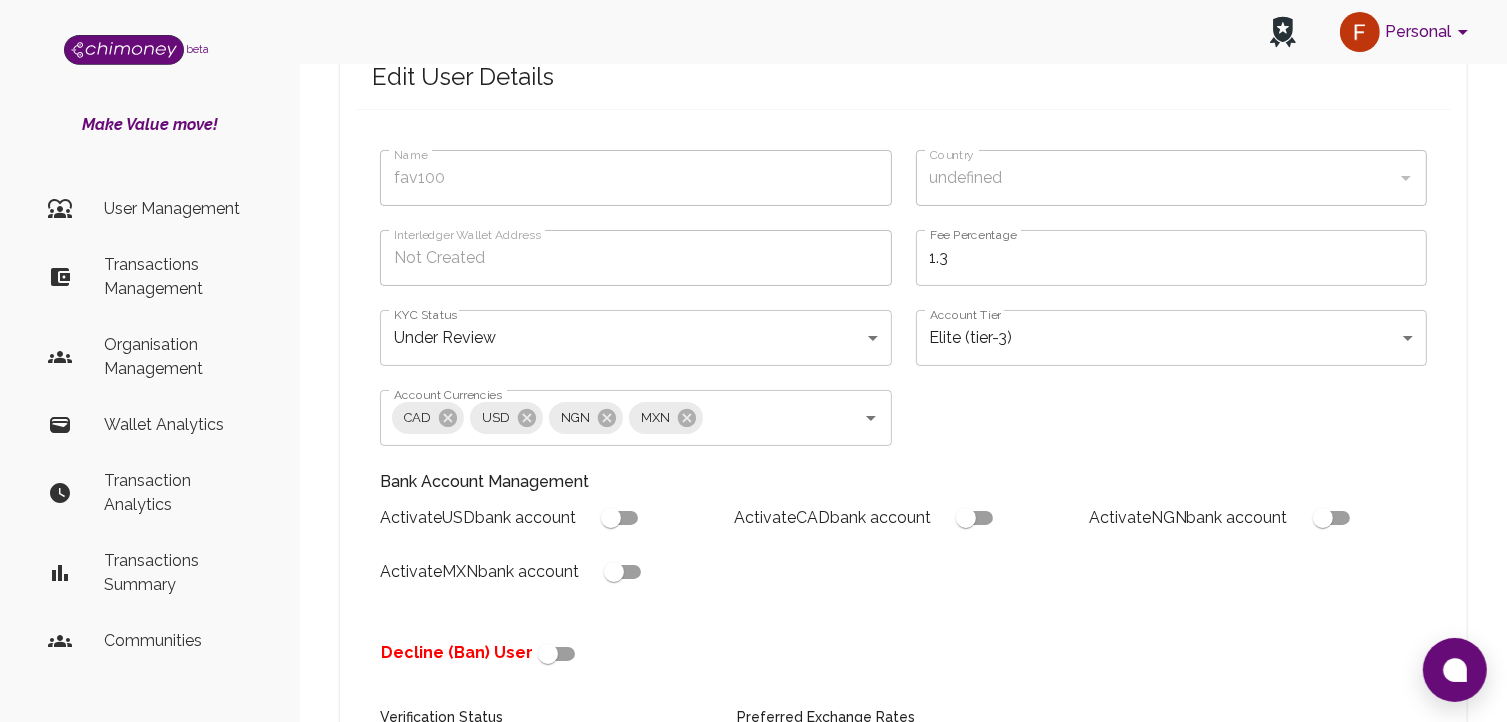scroll, scrollTop: 109, scrollLeft: 0, axis: vertical 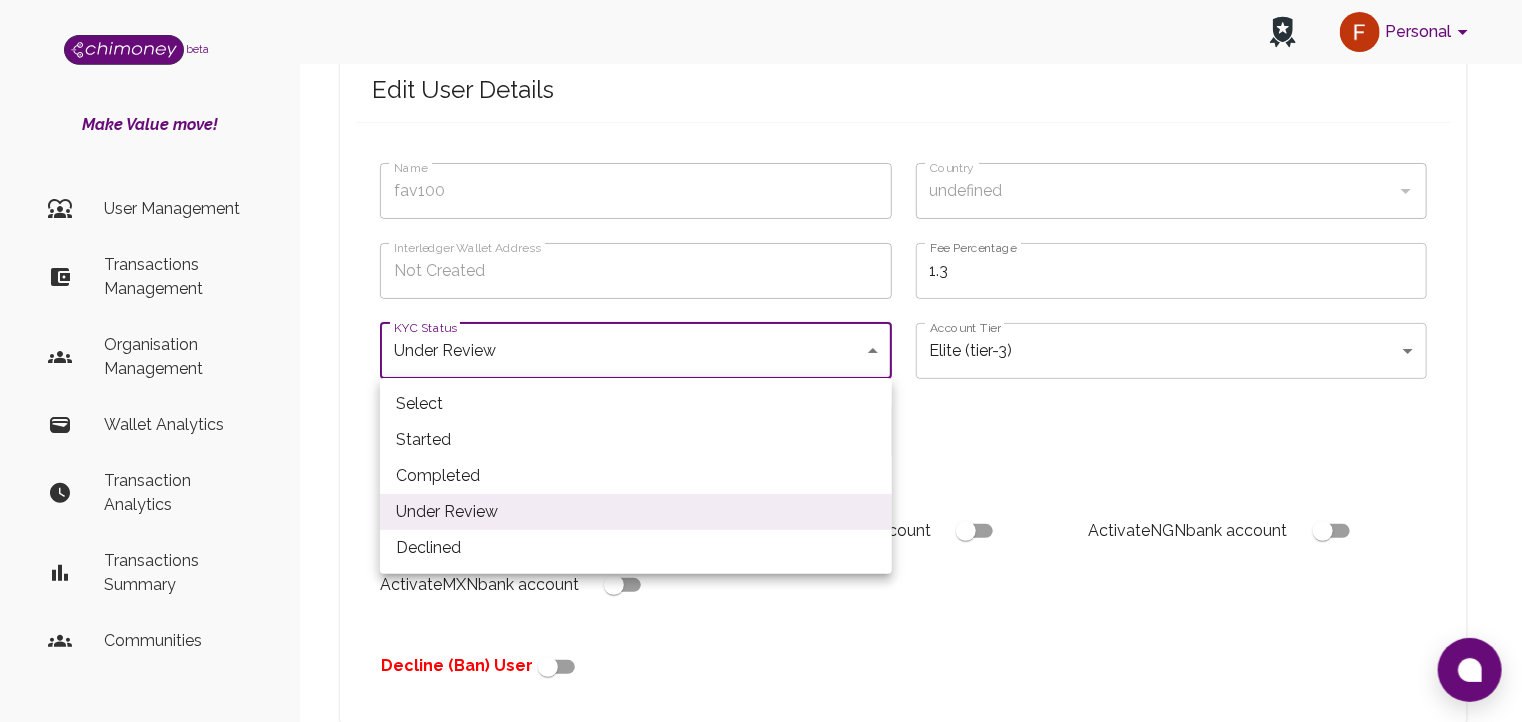 click on "Personal   beta Make Value move! User Management Transactions Management Organisation Management Wallet Analytics Transaction Analytics Transactions Summary Communities Dashboard ©  2025  Chi Technologies Inc.   Back Edit User Details Name fav100 Name Country undefined Country Interledger Wallet Address Not Created Interledger Wallet Address Fee Percentage 1.3 Fee Percentage KYC Status Under Review under_review KYC Status Account Tier Elite (tier-3)   tier-3 Account Tier Account Currencies CAD USD NGN MXN Account Currencies Bank Account Management Activate  USD  bank account Activate  CAD  bank account Activate  NGN  bank account Activate  MXN  bank account Decline (Ban) User     Verification Status Enabling this will automatically send the user a verification approved email   Approved      Verified     Preferred Exchange Rates This will give the user preferred rates for payouts in all currencies Wallets Enabled Interledger Wallet       Crypto Wallet       Reset Crypto Wallet   Manage Interledger Wallet" at bounding box center [761, 650] 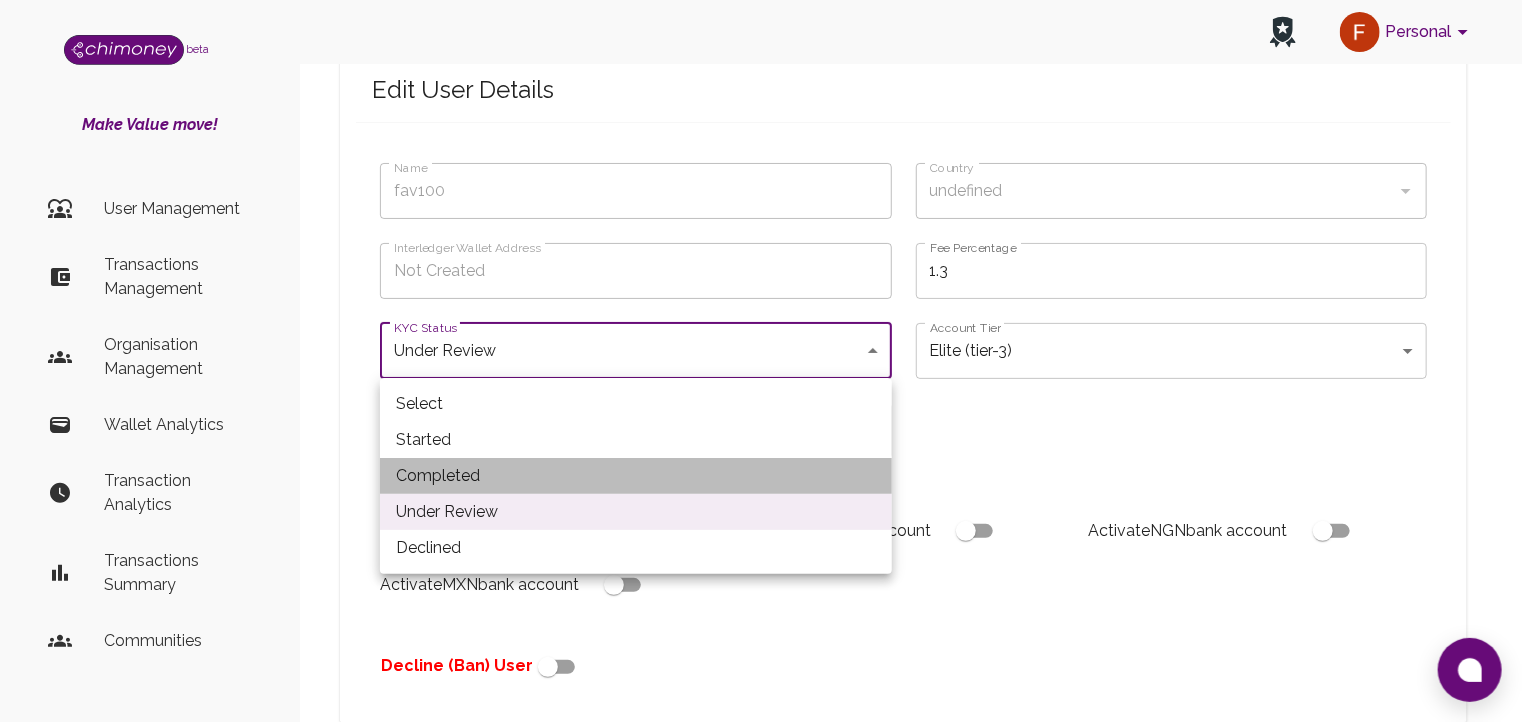 click on "Completed" at bounding box center (636, 476) 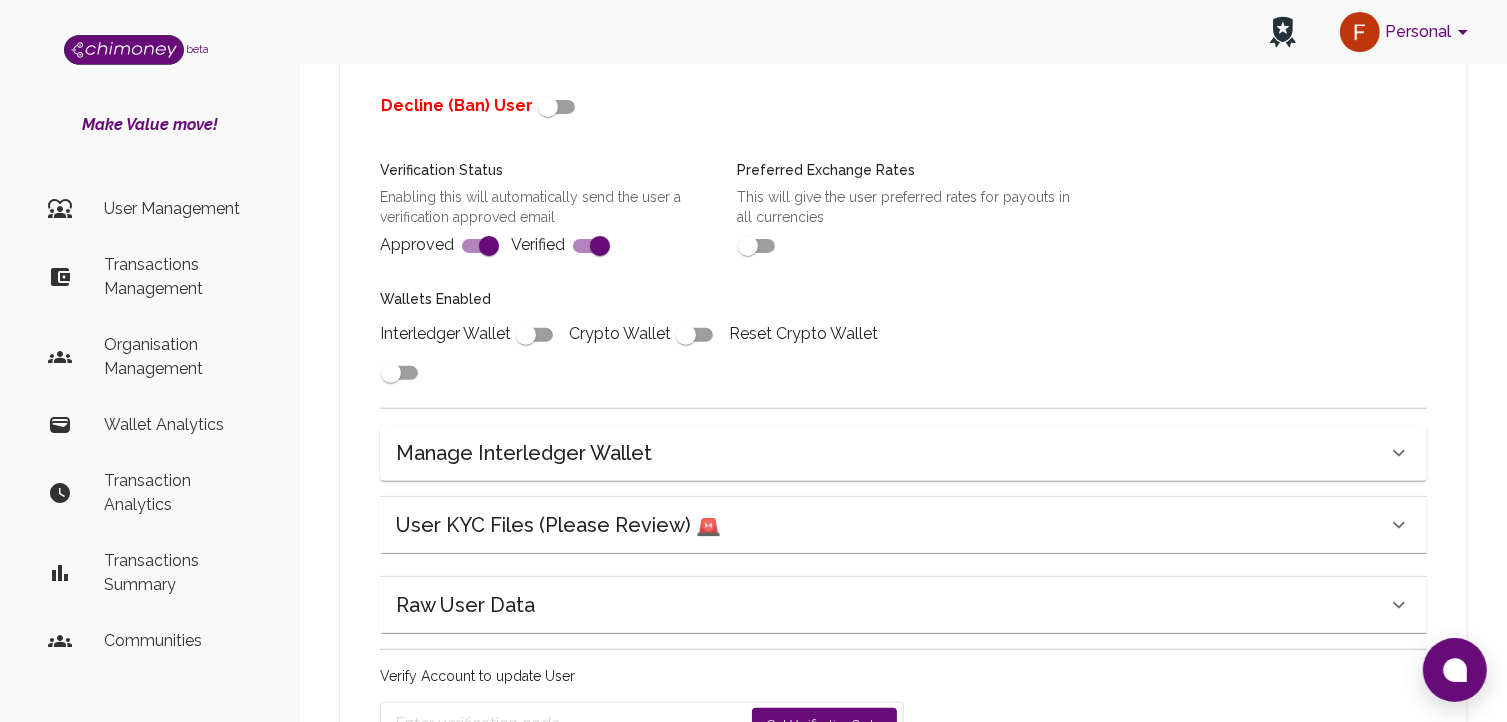 scroll, scrollTop: 795, scrollLeft: 0, axis: vertical 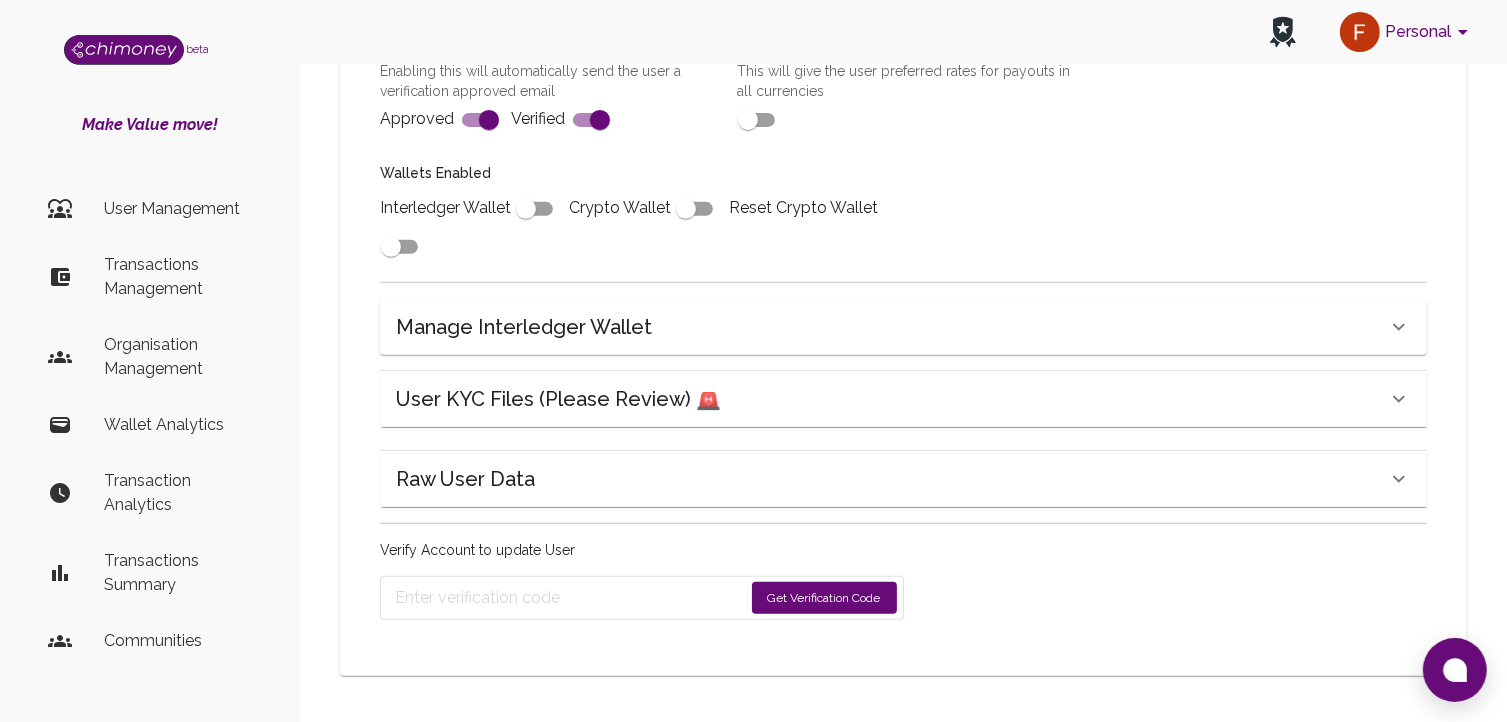 click on "Get Verification Code" at bounding box center [824, 598] 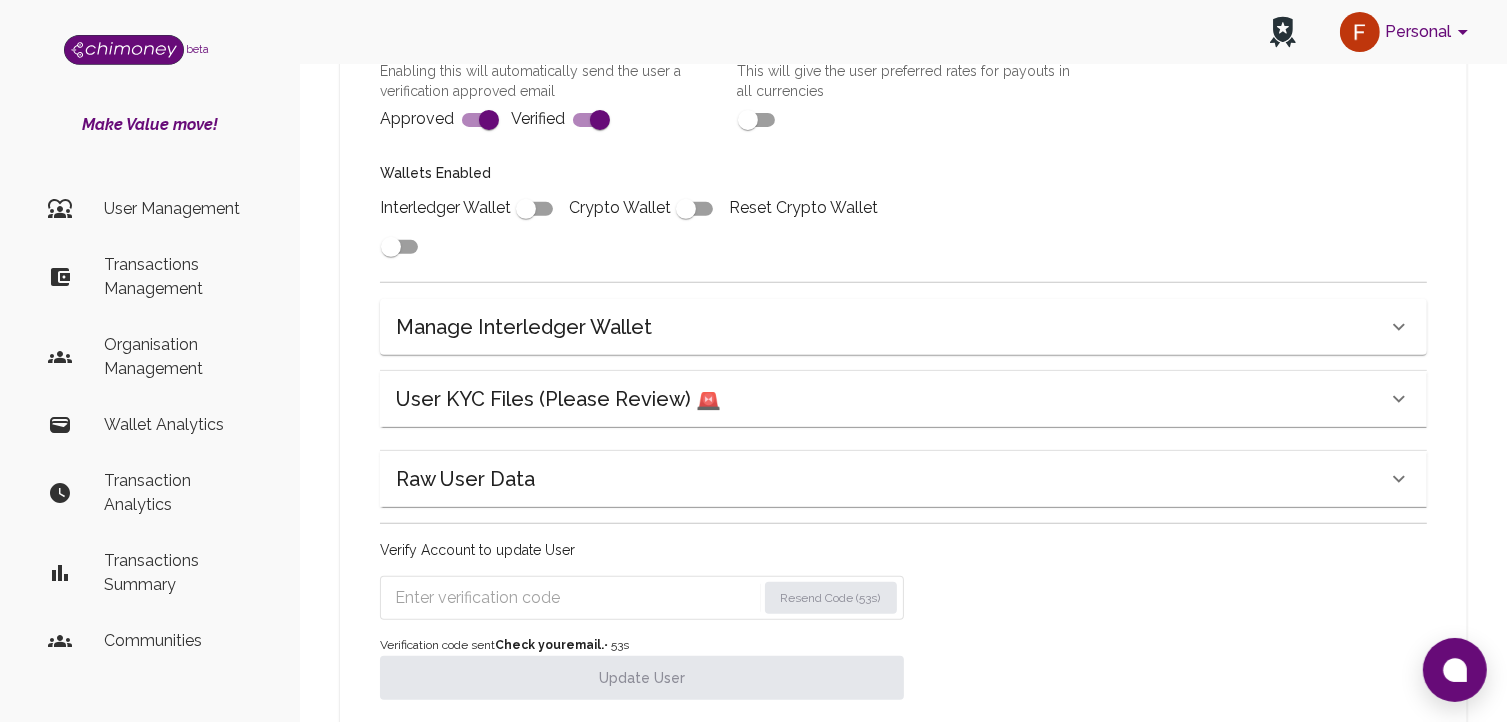 click at bounding box center [575, 598] 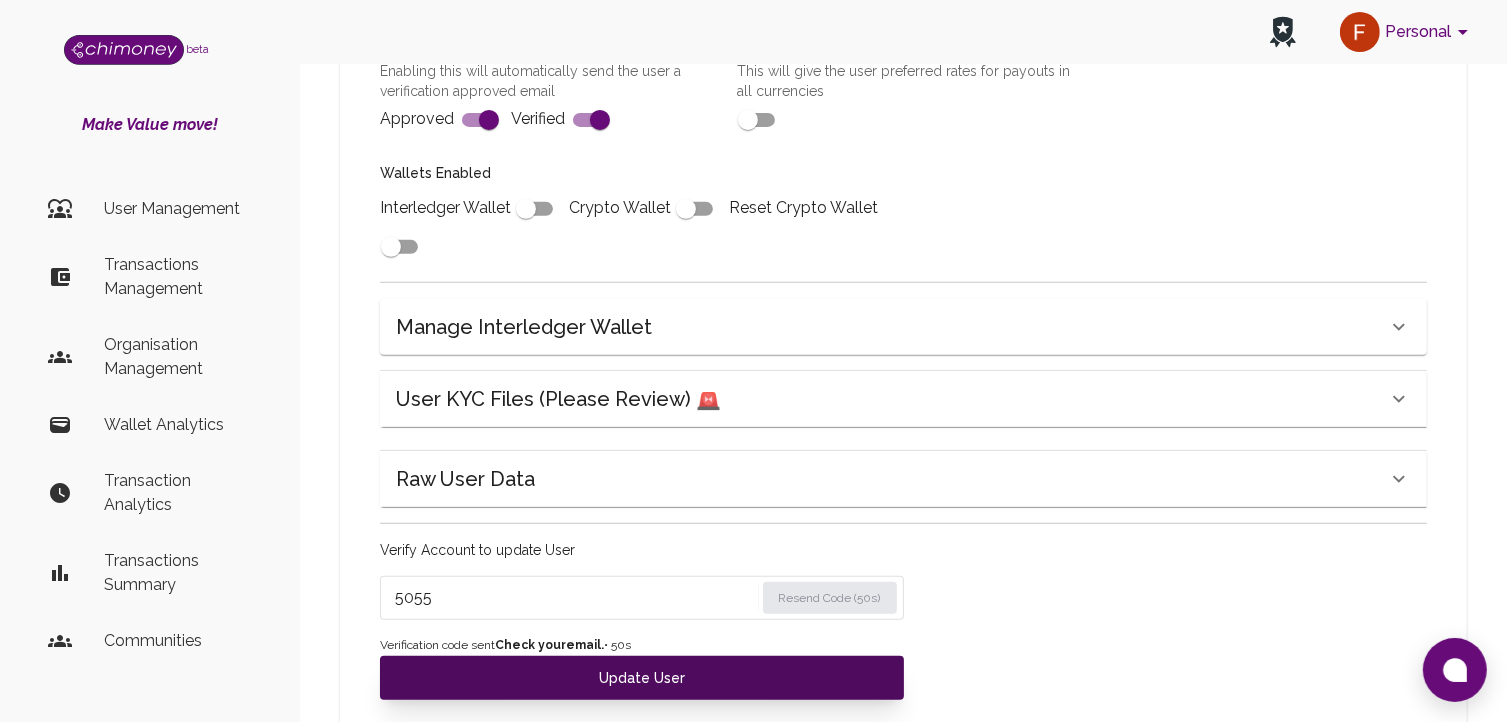 type on "5055" 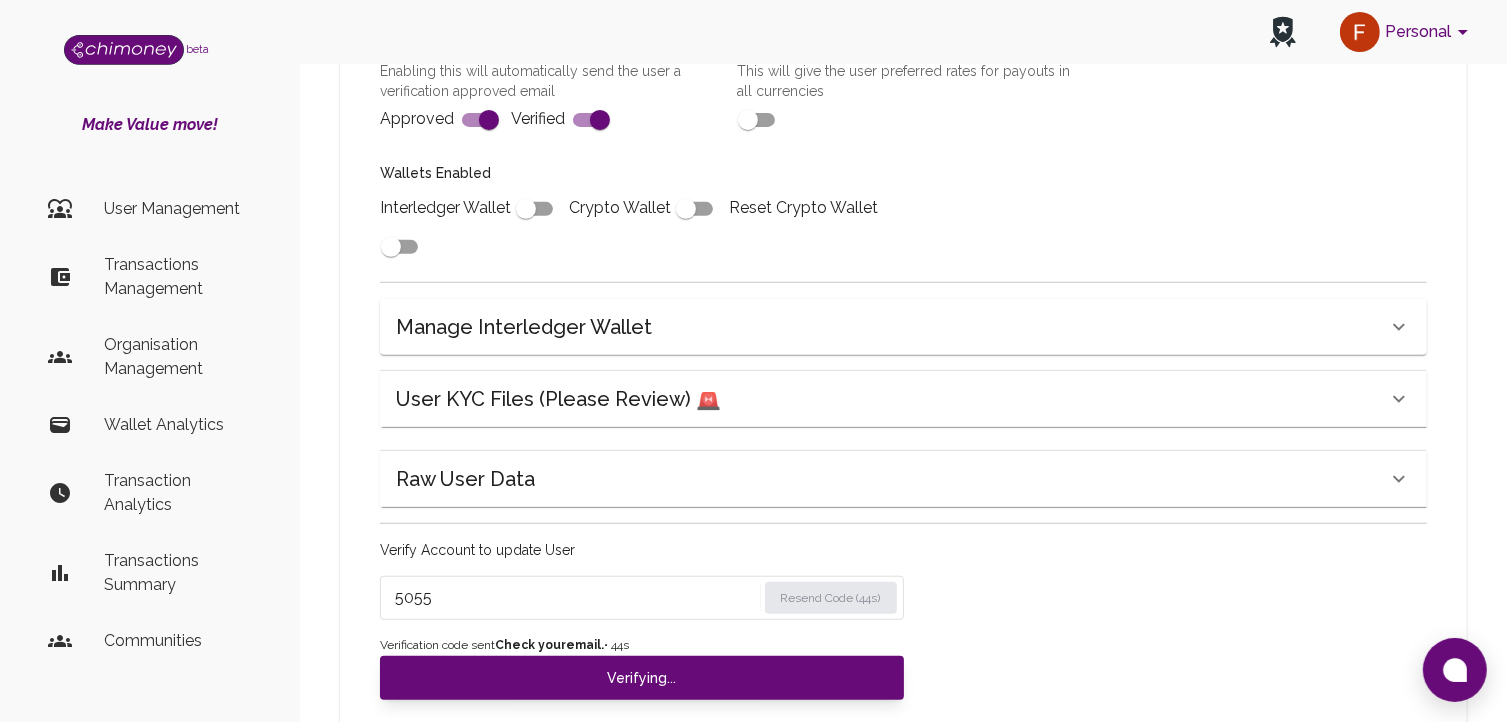type on "completed" 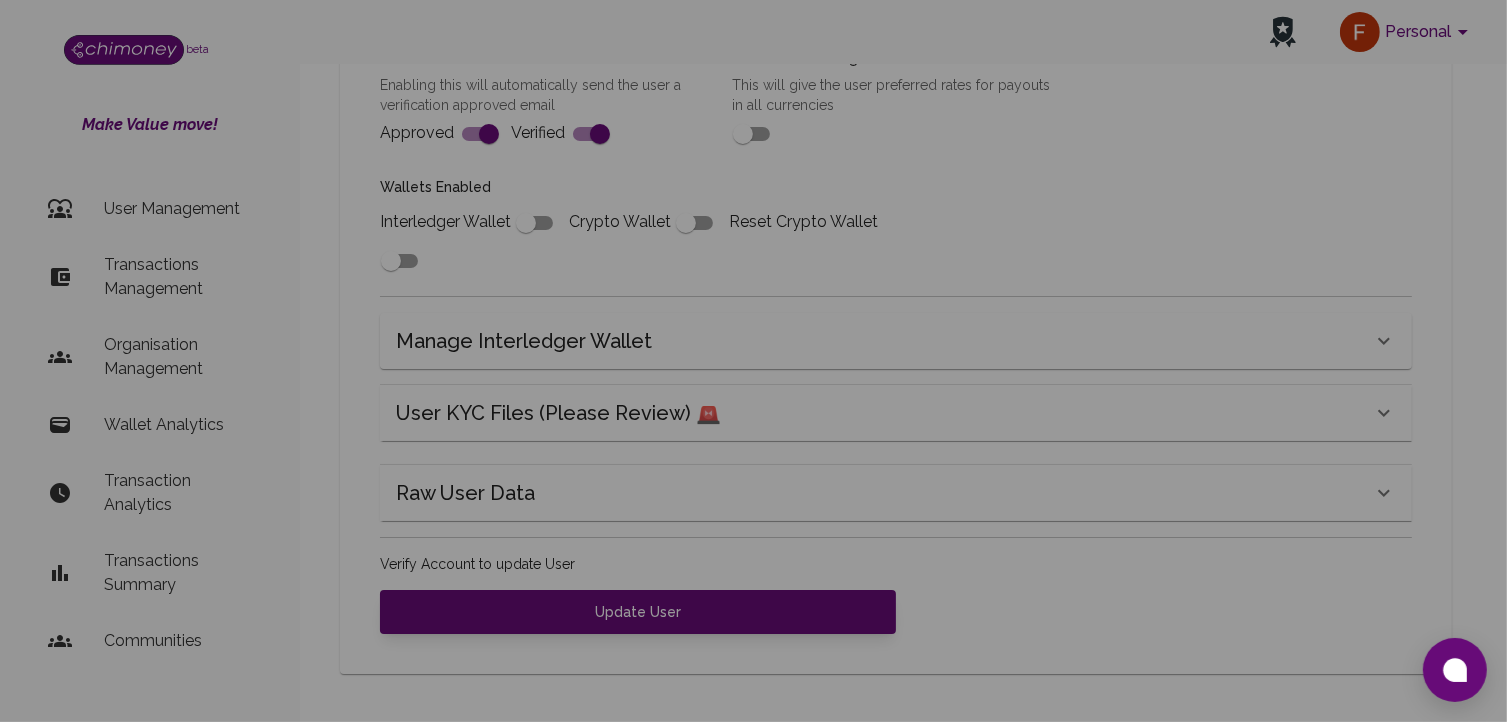 scroll, scrollTop: 780, scrollLeft: 0, axis: vertical 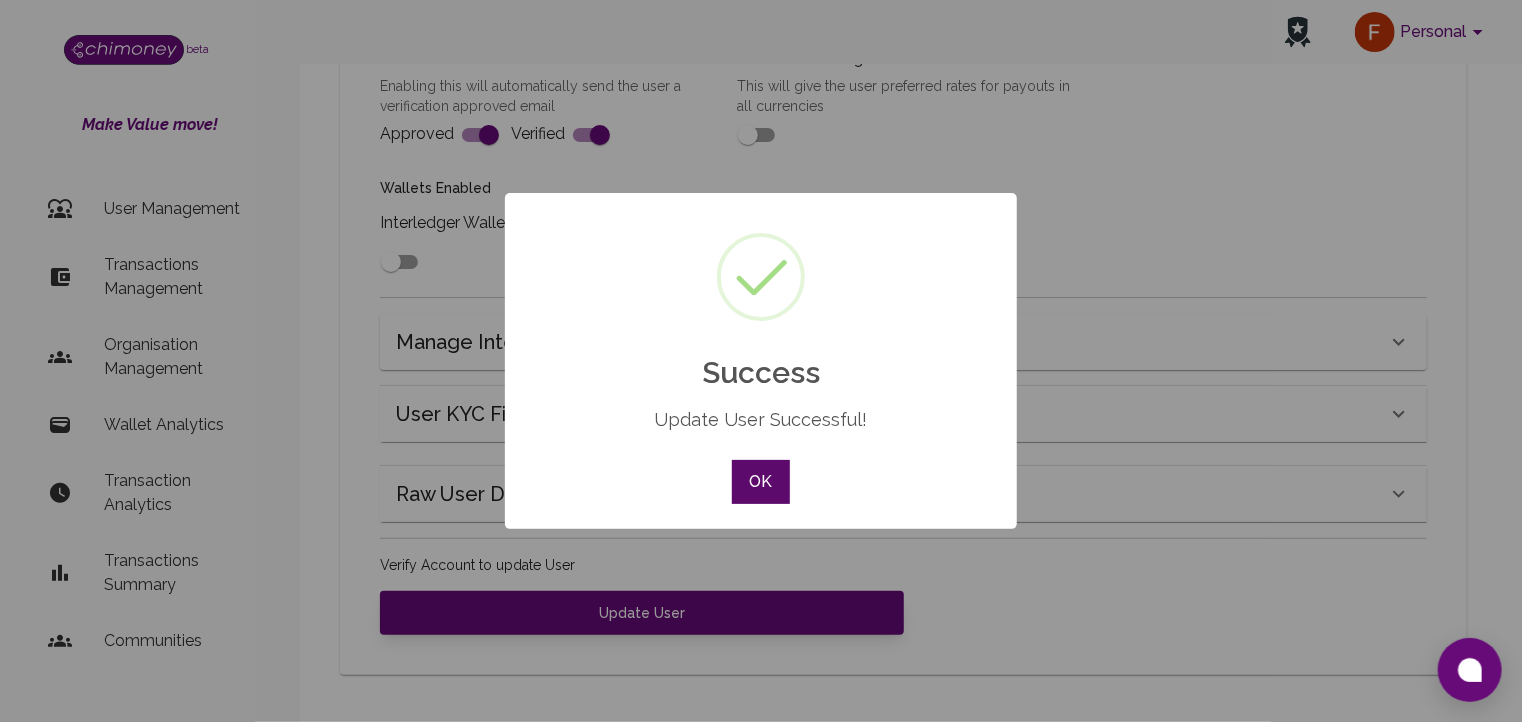 click on "OK" at bounding box center (761, 482) 